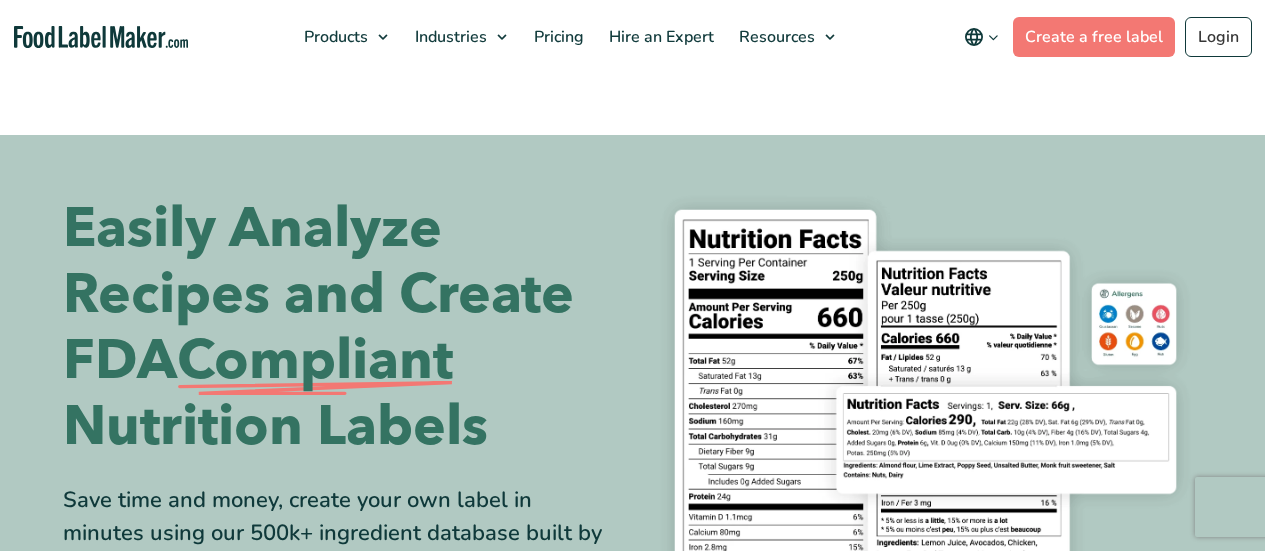 scroll, scrollTop: 0, scrollLeft: 0, axis: both 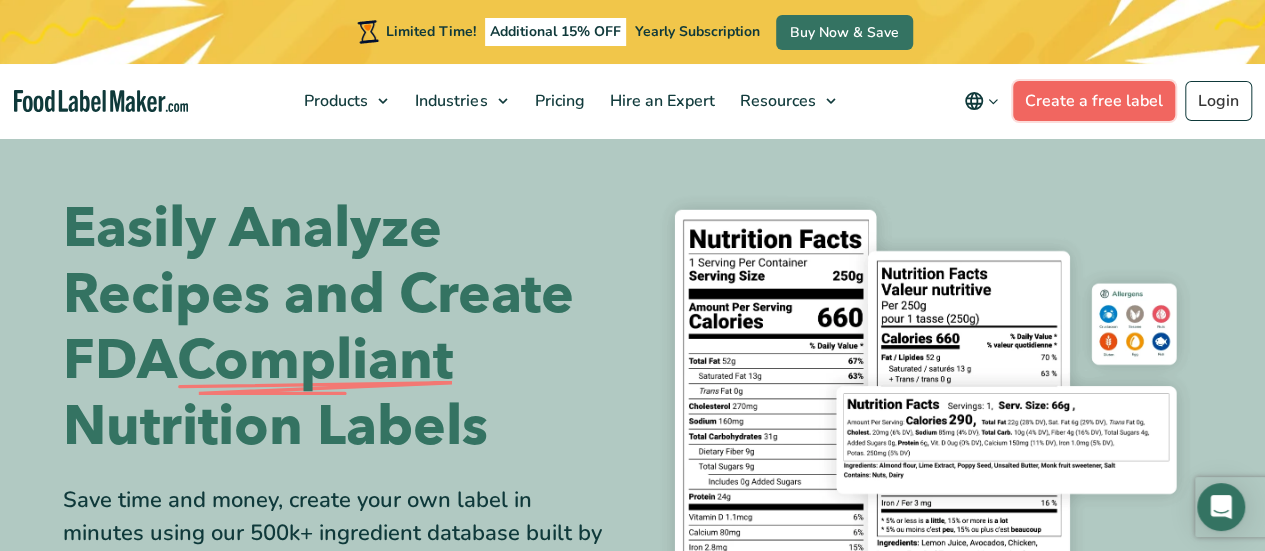 click on "Create a free label" at bounding box center (1094, 101) 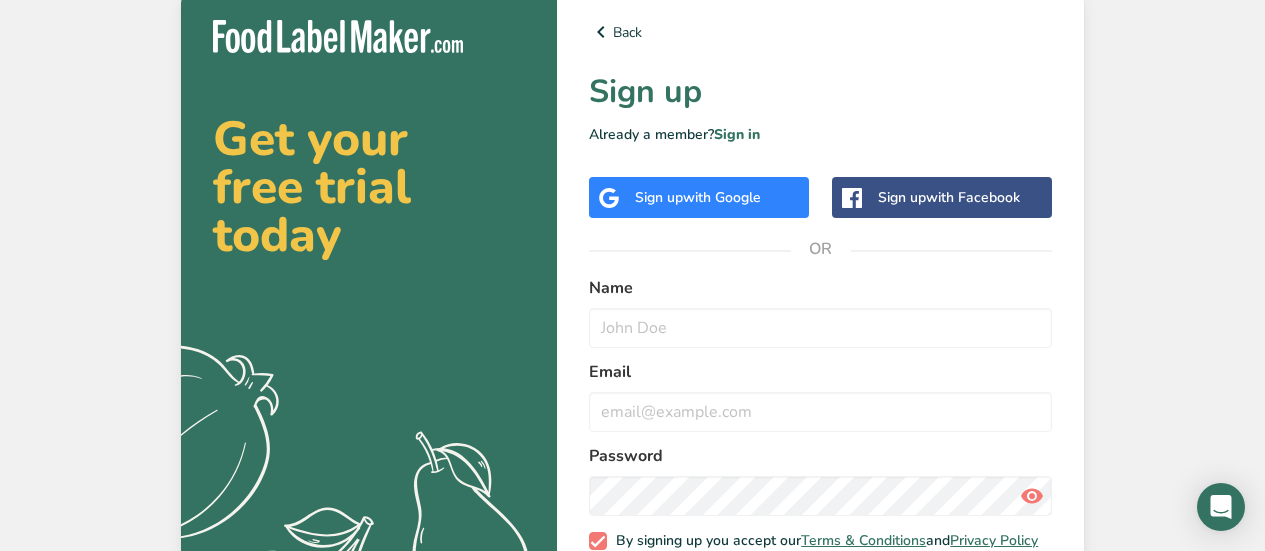 scroll, scrollTop: 0, scrollLeft: 0, axis: both 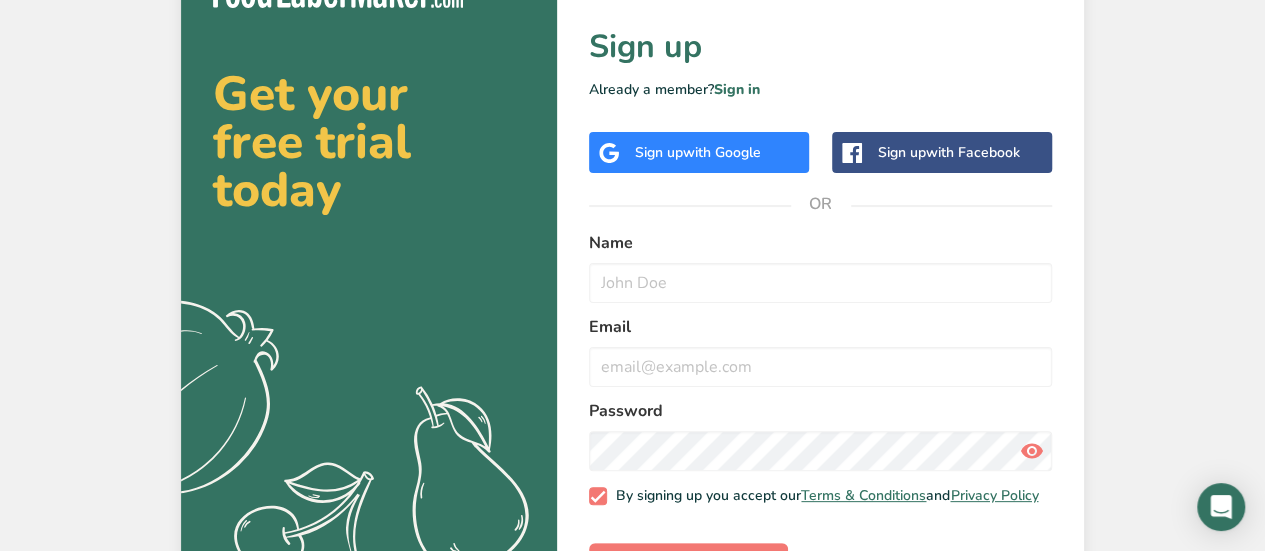 click on "with Google" at bounding box center (722, 152) 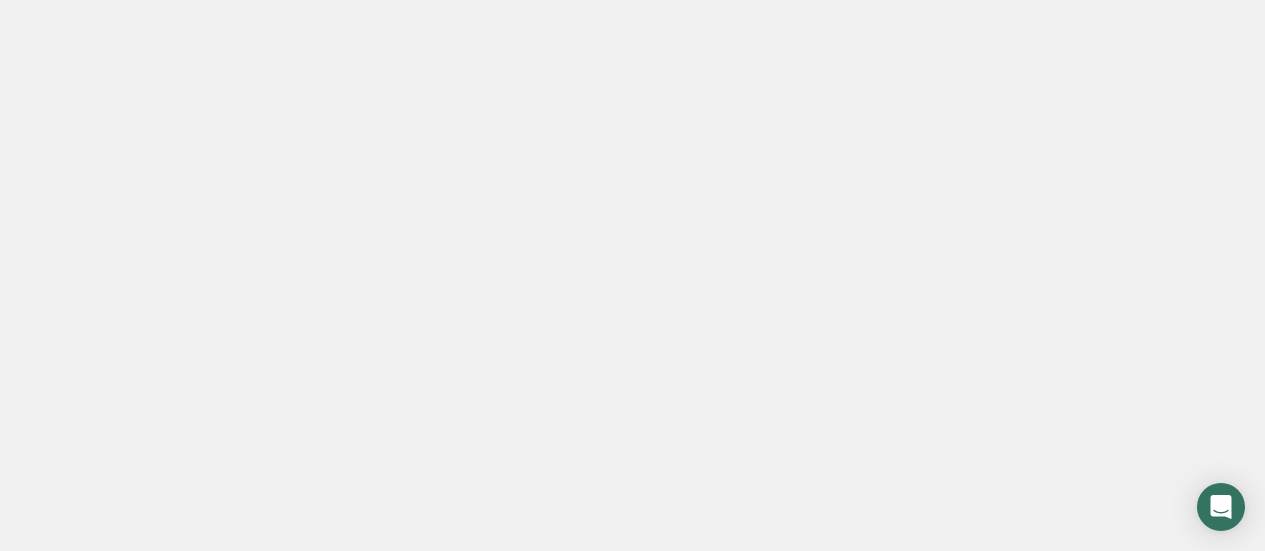 scroll, scrollTop: 0, scrollLeft: 0, axis: both 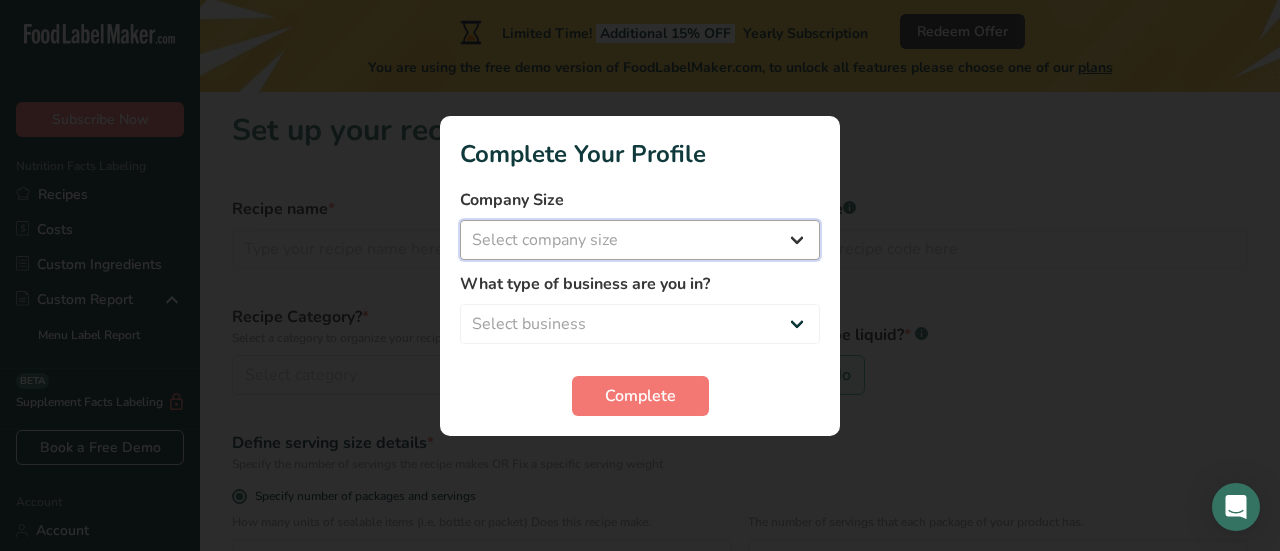 click on "Select company size
Fewer than 10 Employees
10 to 50 Employees
51 to 500 Employees
Over 500 Employees" at bounding box center (640, 240) 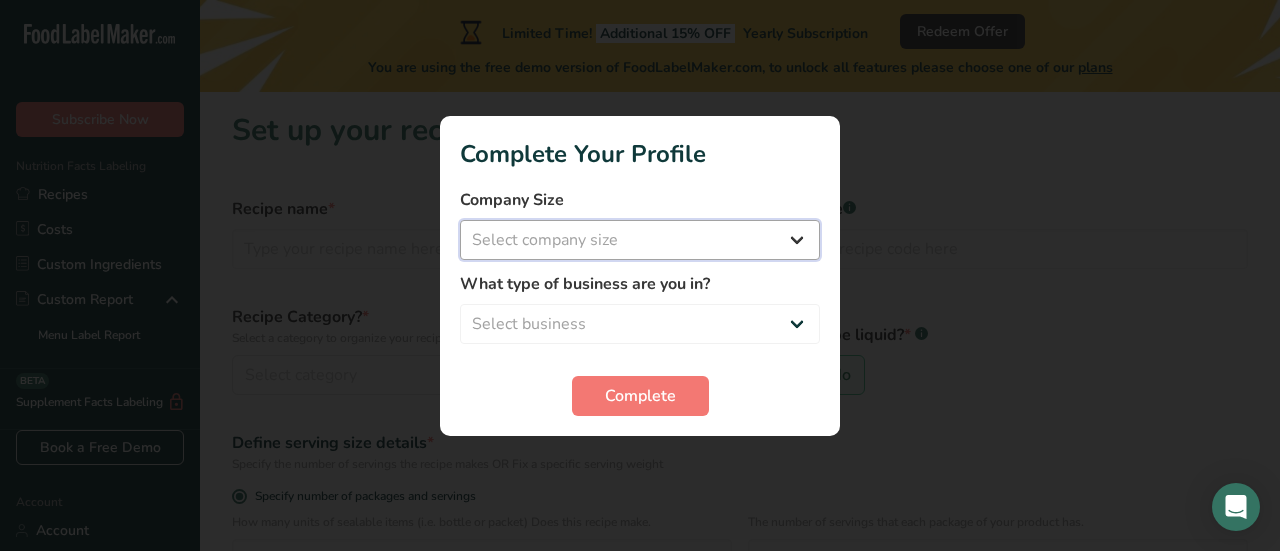 select on "1" 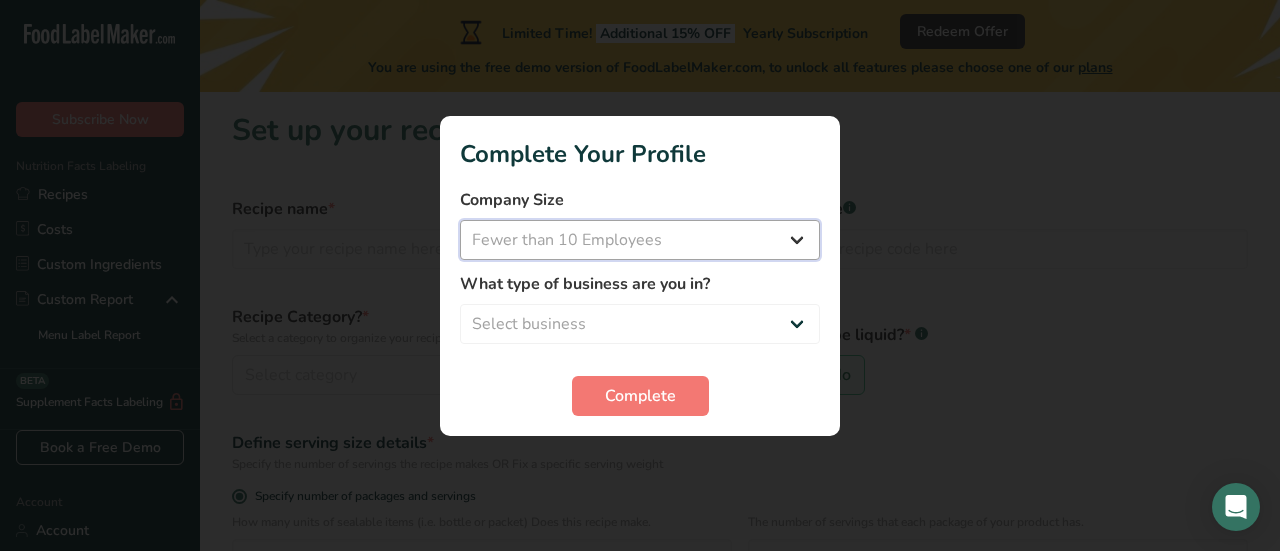 click on "Select company size
Fewer than 10 Employees
10 to 50 Employees
51 to 500 Employees
Over 500 Employees" at bounding box center [640, 240] 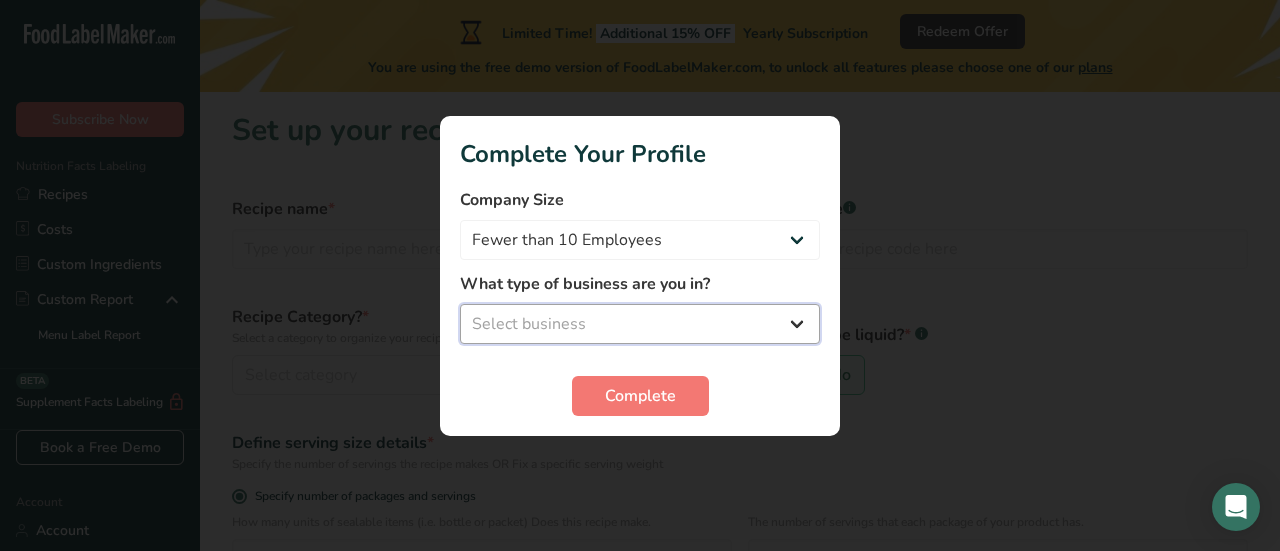 click on "Select business
Packaged Food Manufacturer
Restaurant & Cafe
Bakery
Meal Plans & Catering Company
Nutritionist
Food Blogger
Personal Trainer
Other" at bounding box center [640, 324] 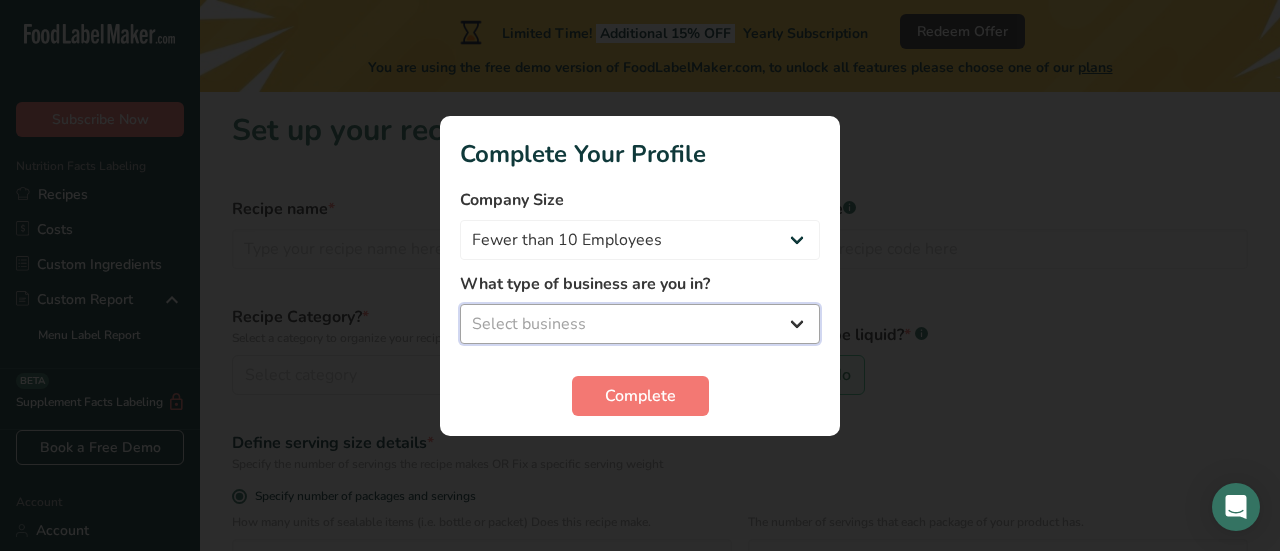 select on "8" 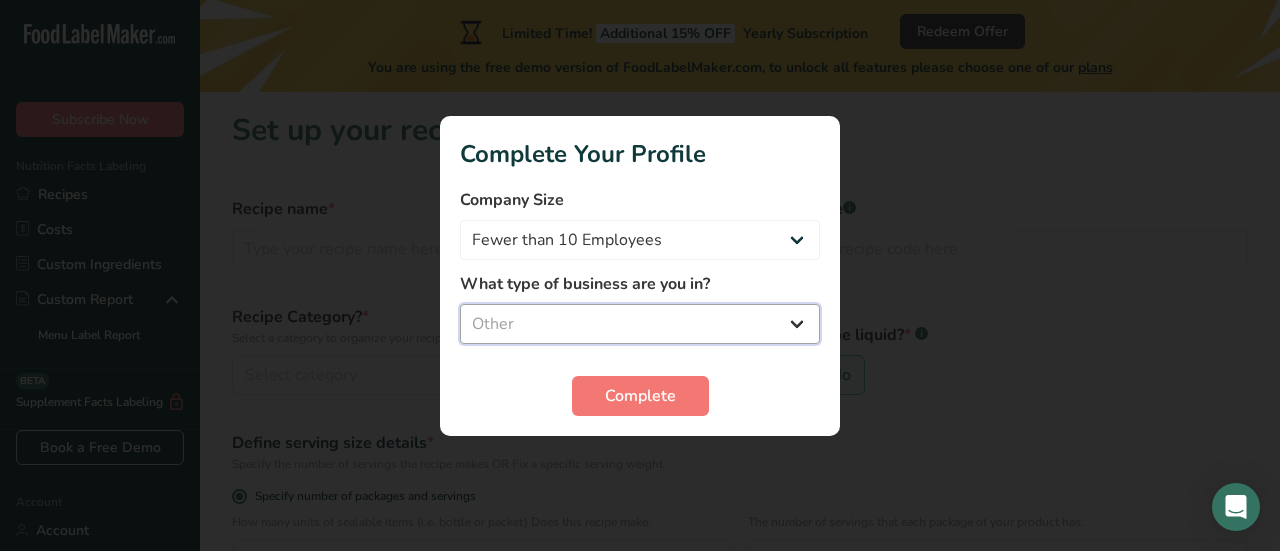 click on "Select business
Packaged Food Manufacturer
Restaurant & Cafe
Bakery
Meal Plans & Catering Company
Nutritionist
Food Blogger
Personal Trainer
Other" at bounding box center [640, 324] 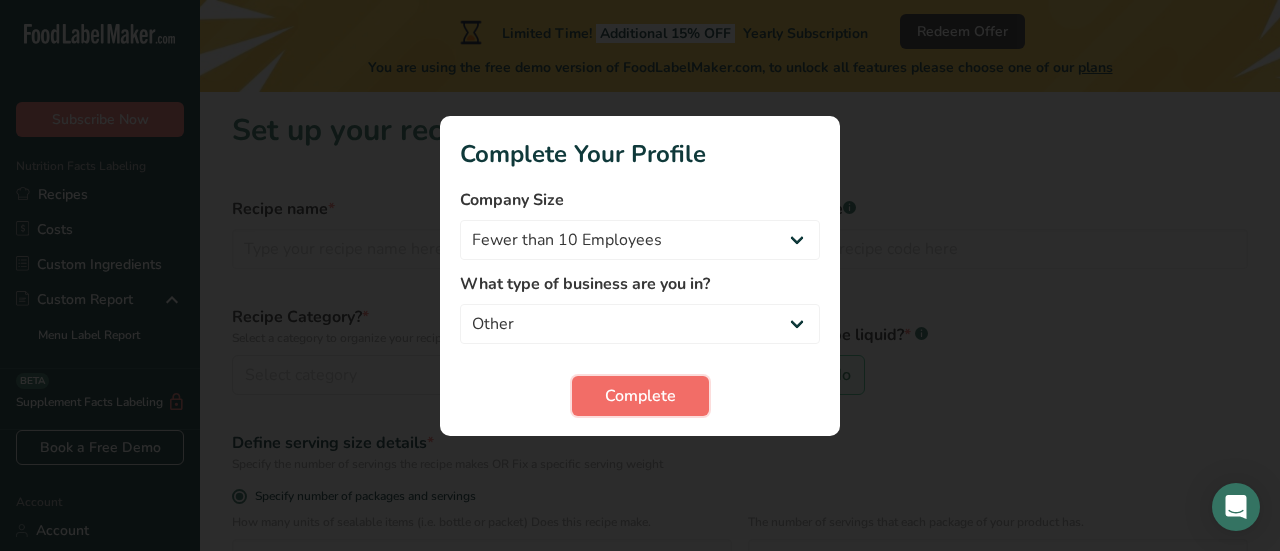click on "Complete" at bounding box center [640, 396] 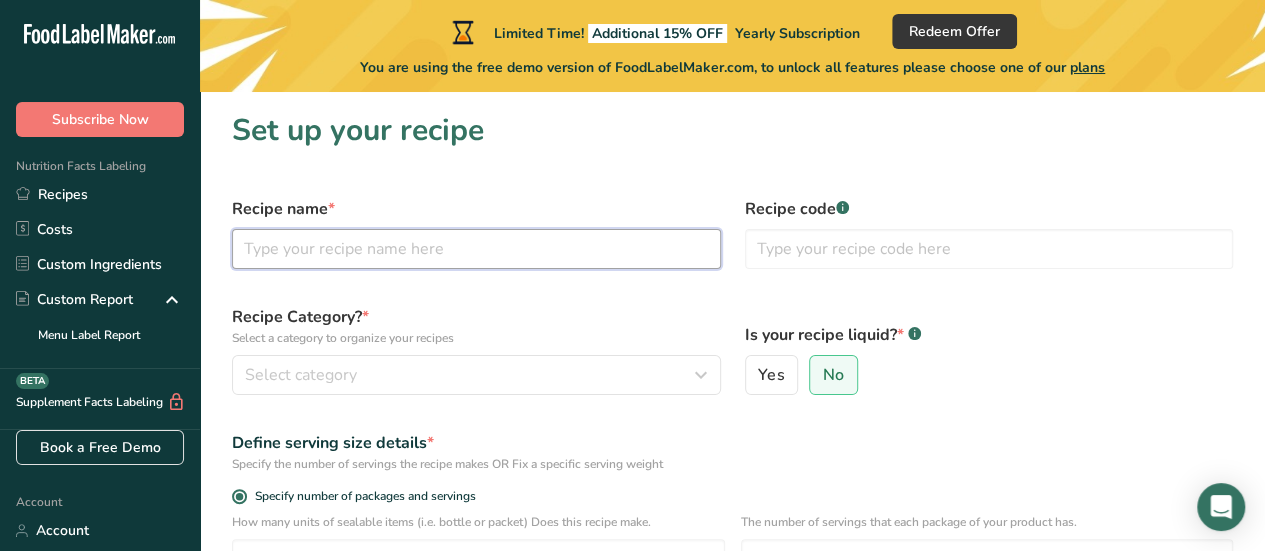click at bounding box center [476, 249] 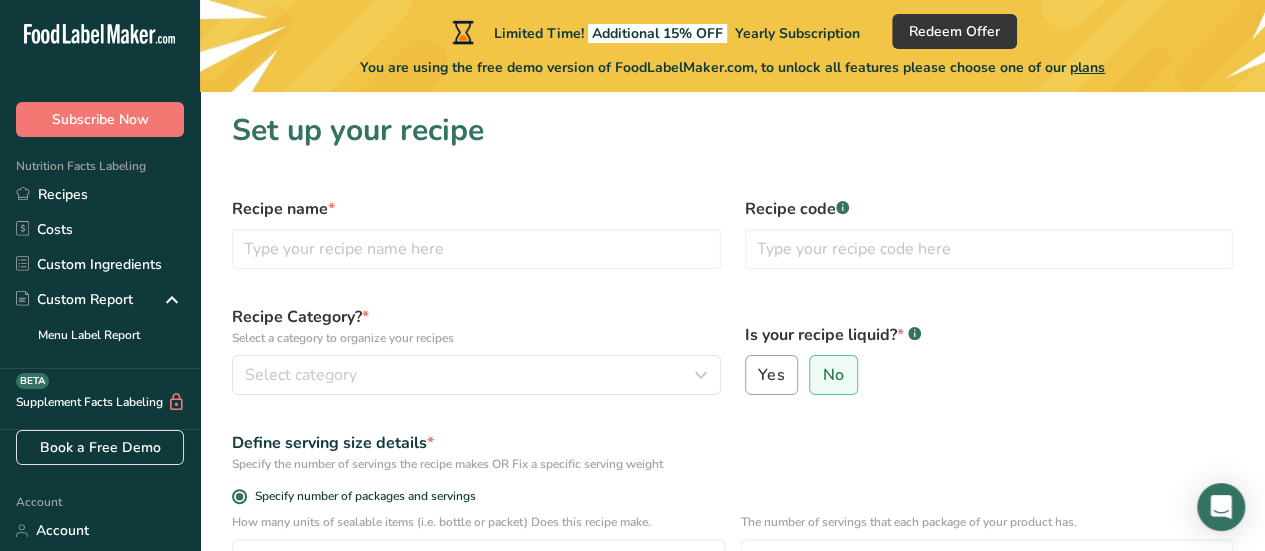 click on "Yes" at bounding box center (771, 375) 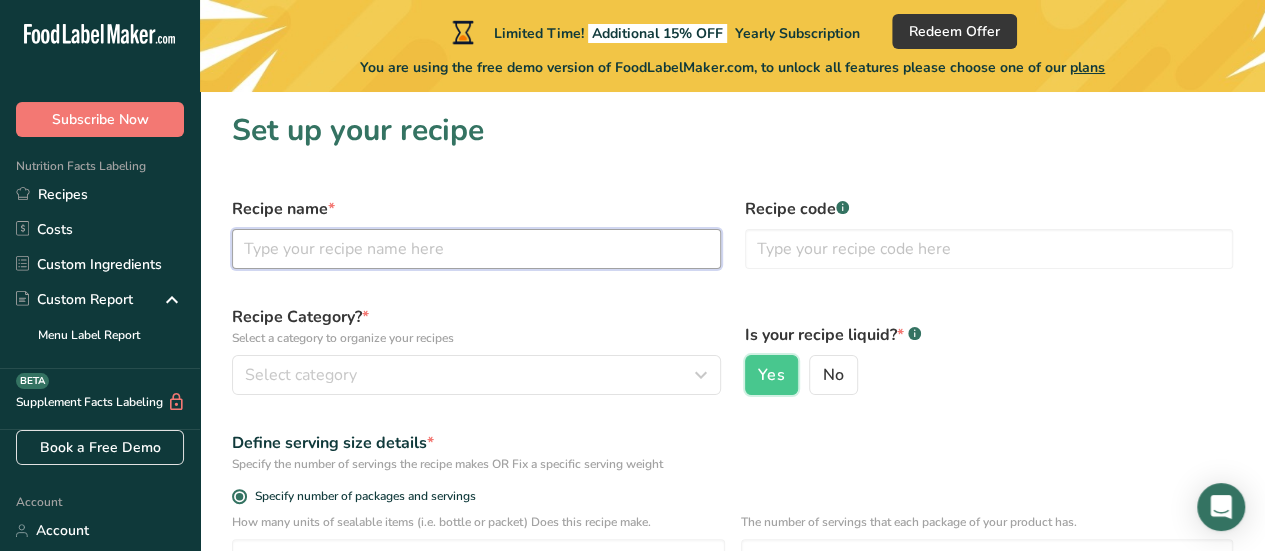 click at bounding box center (476, 249) 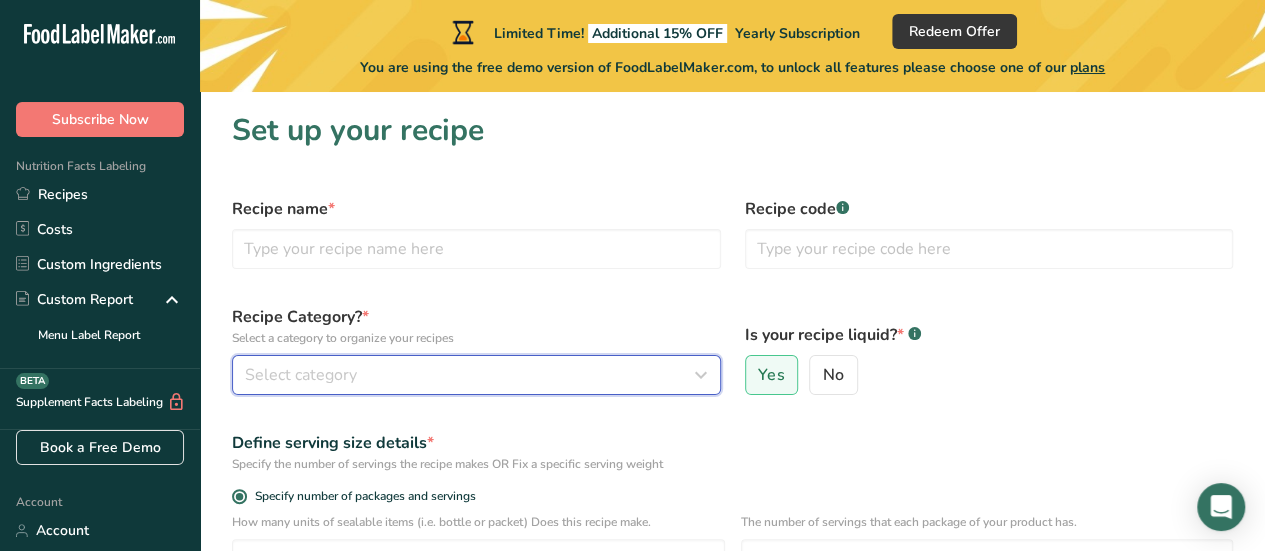 click at bounding box center (701, 375) 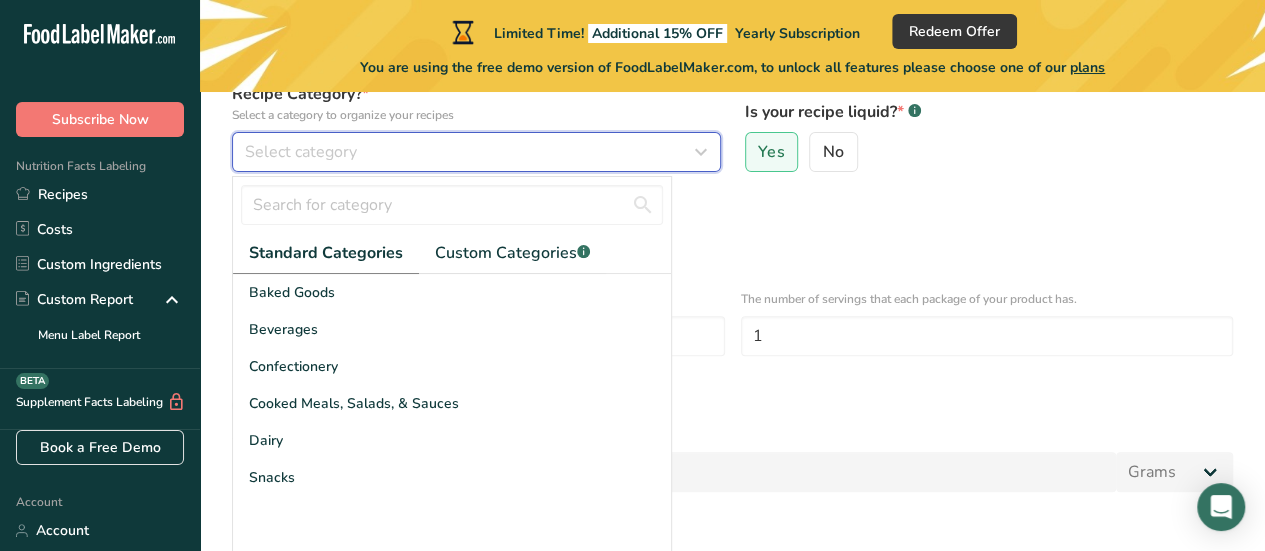 scroll, scrollTop: 228, scrollLeft: 0, axis: vertical 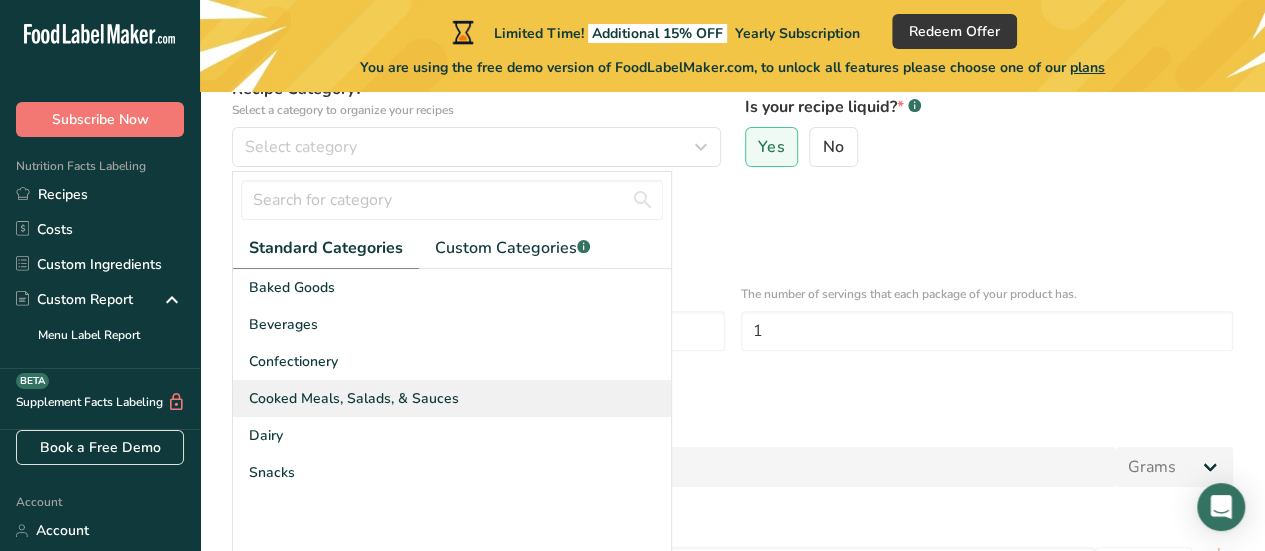 click on "Cooked Meals, Salads, & Sauces" at bounding box center [354, 398] 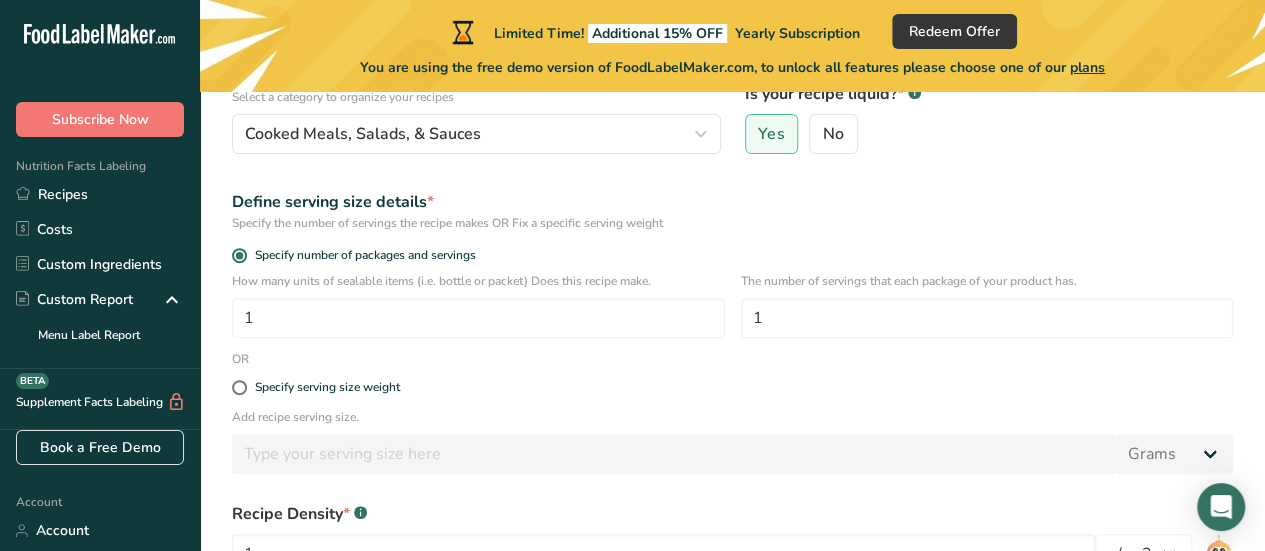 scroll, scrollTop: 242, scrollLeft: 0, axis: vertical 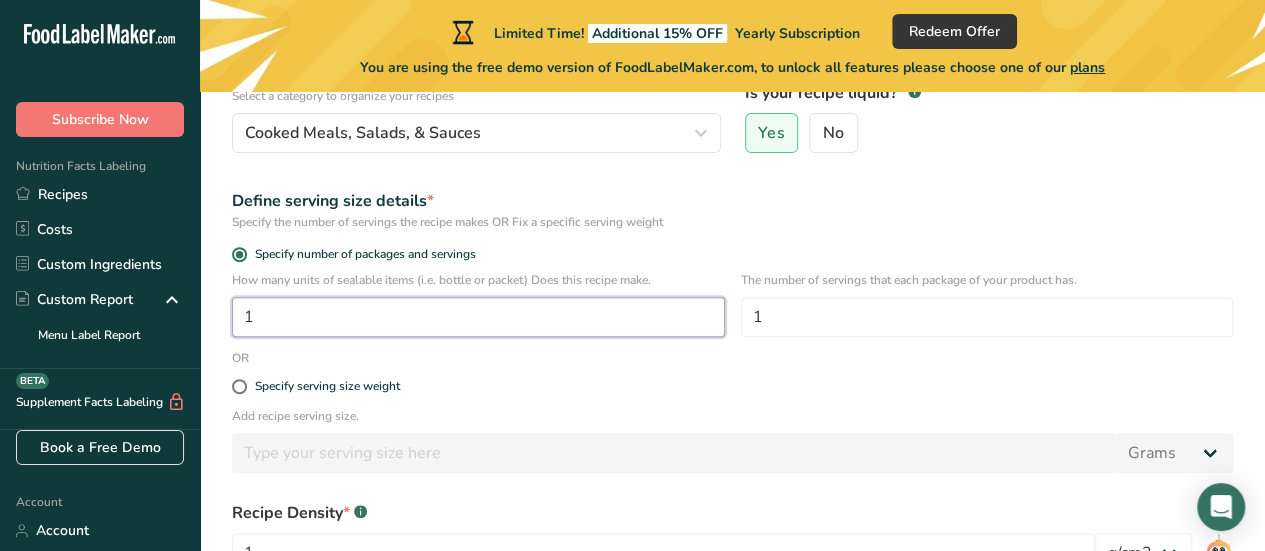 click on "1" at bounding box center [478, 317] 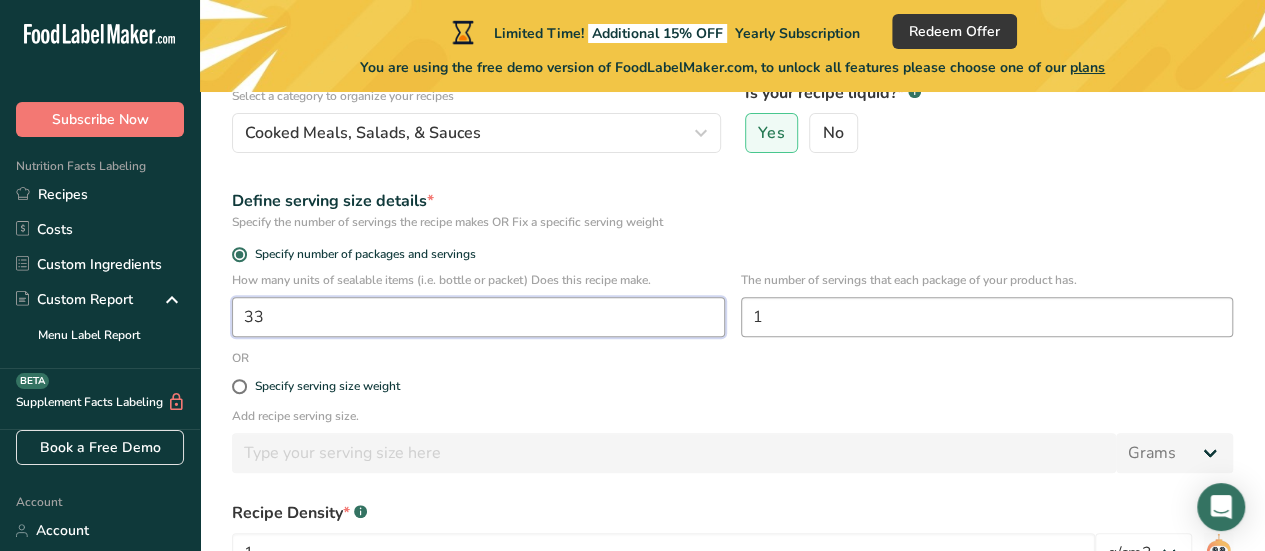 type on "33" 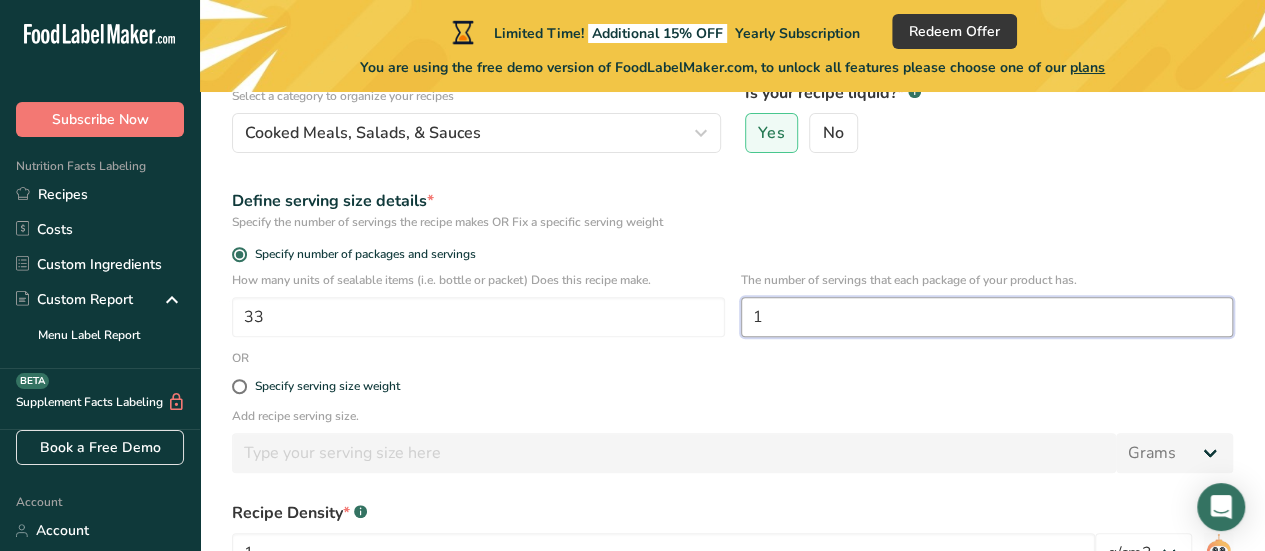 click on "1" at bounding box center [987, 317] 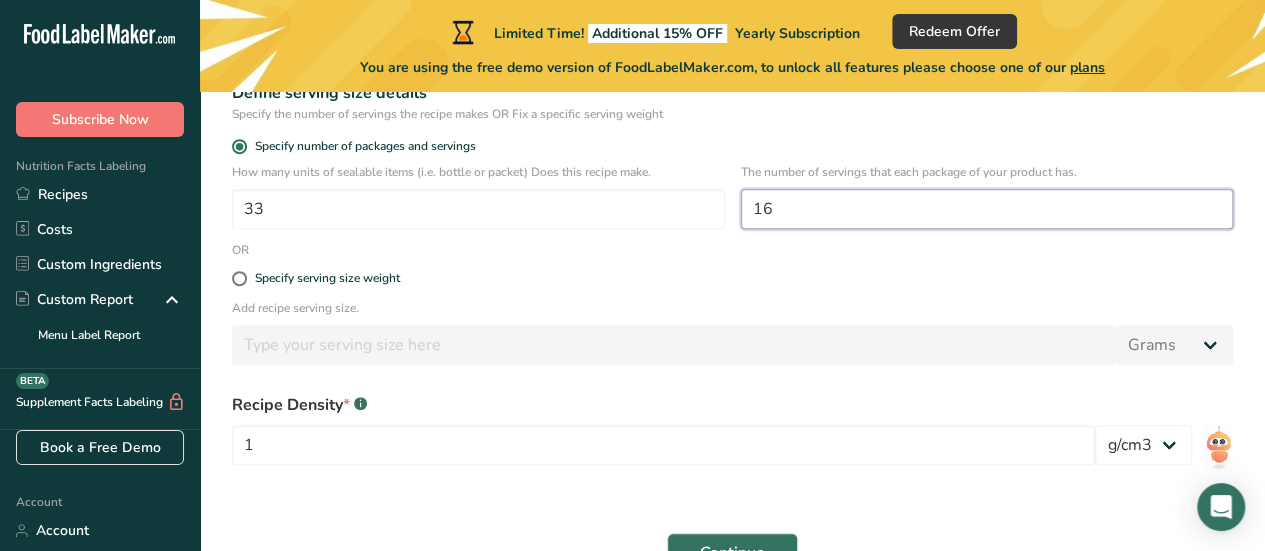 scroll, scrollTop: 351, scrollLeft: 0, axis: vertical 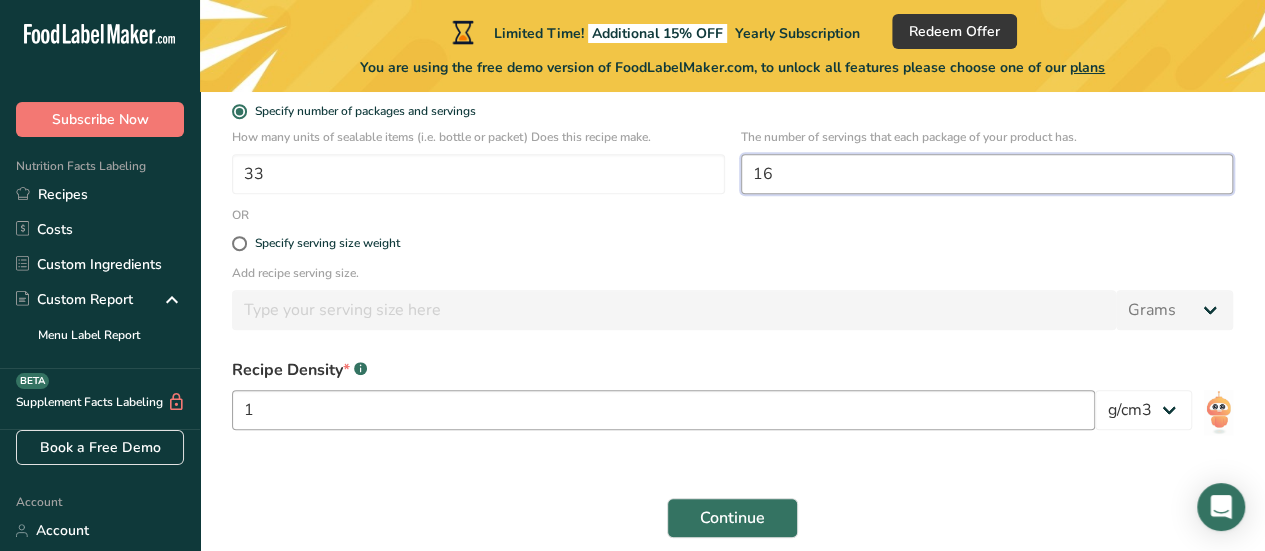 type on "16" 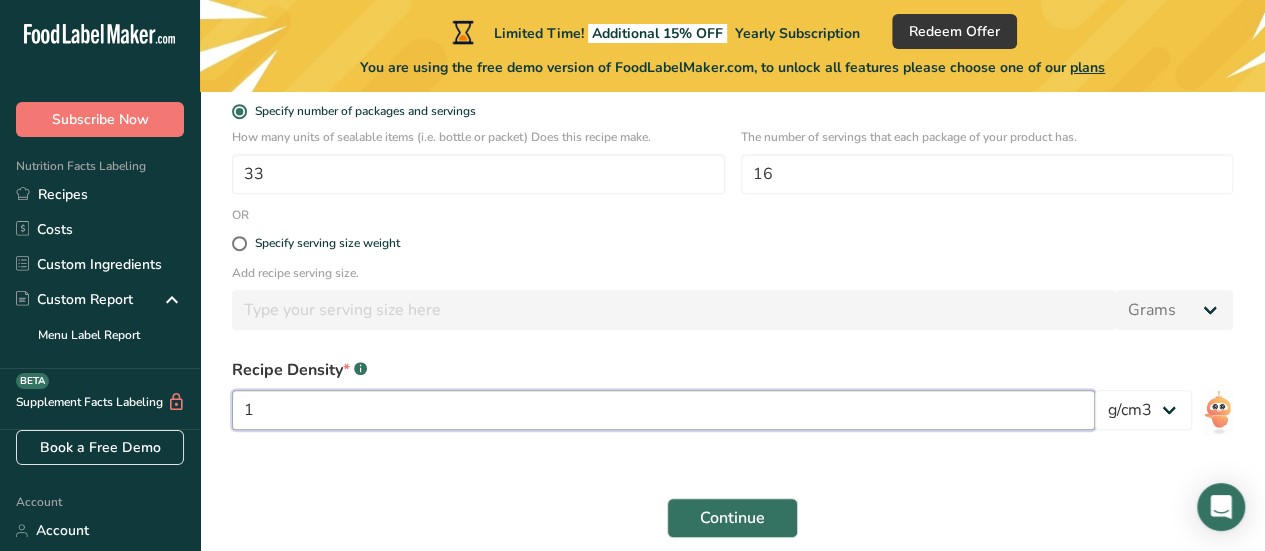 click on "1" at bounding box center [663, 410] 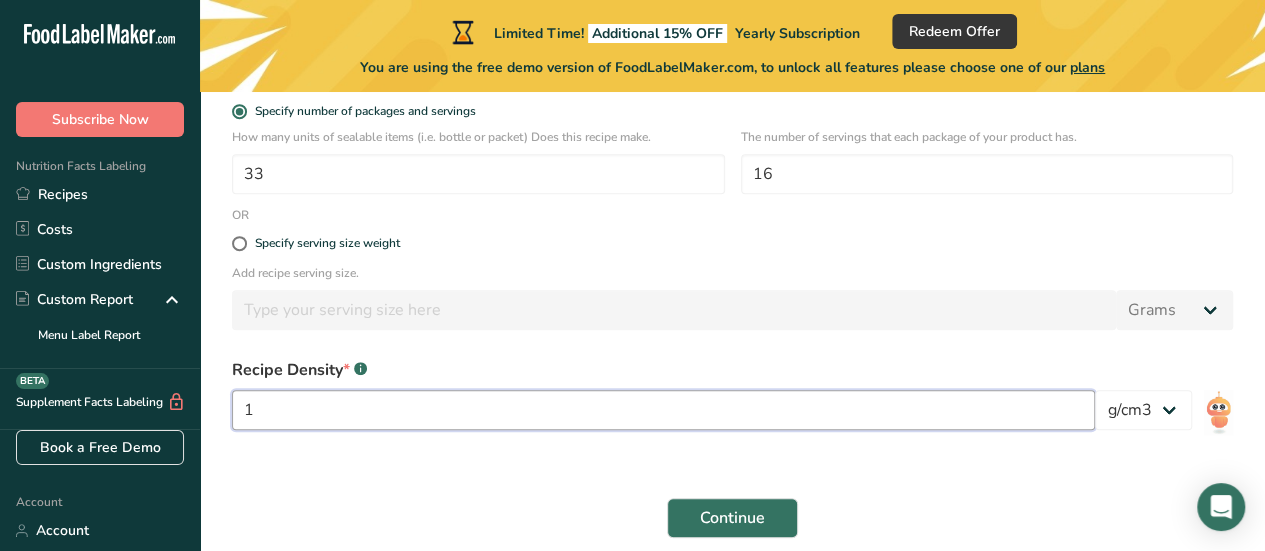 drag, startPoint x: 283, startPoint y: 406, endPoint x: 225, endPoint y: 405, distance: 58.00862 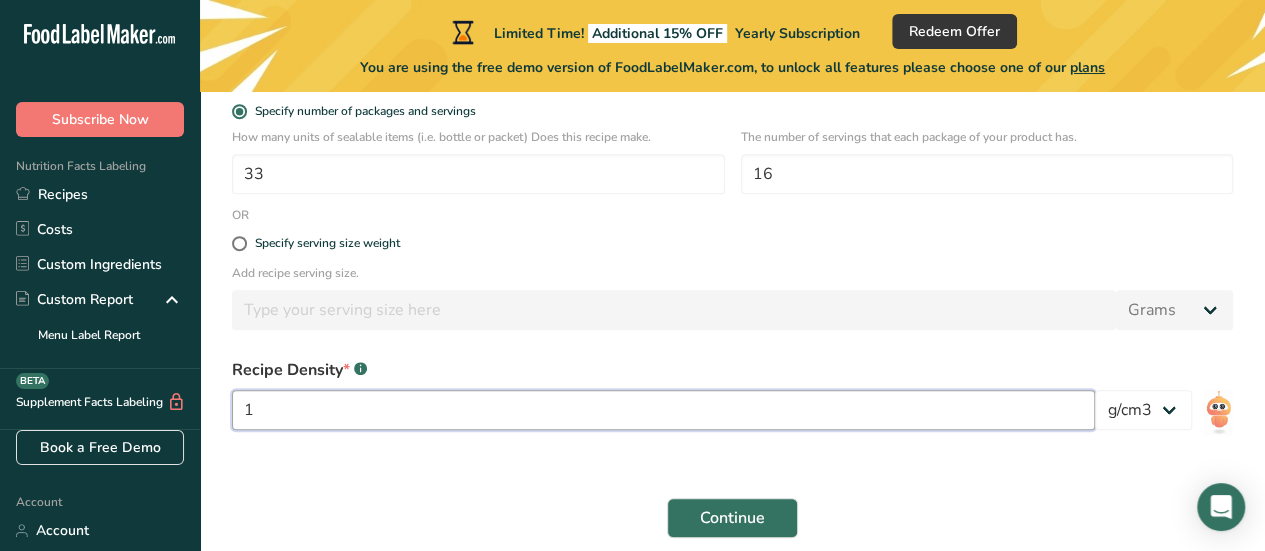 click on "Recipe Density *   .a-a{fill:#347362;}.b-a{fill:#fff;}           1
lb/ft3
g/cm3" at bounding box center [732, 400] 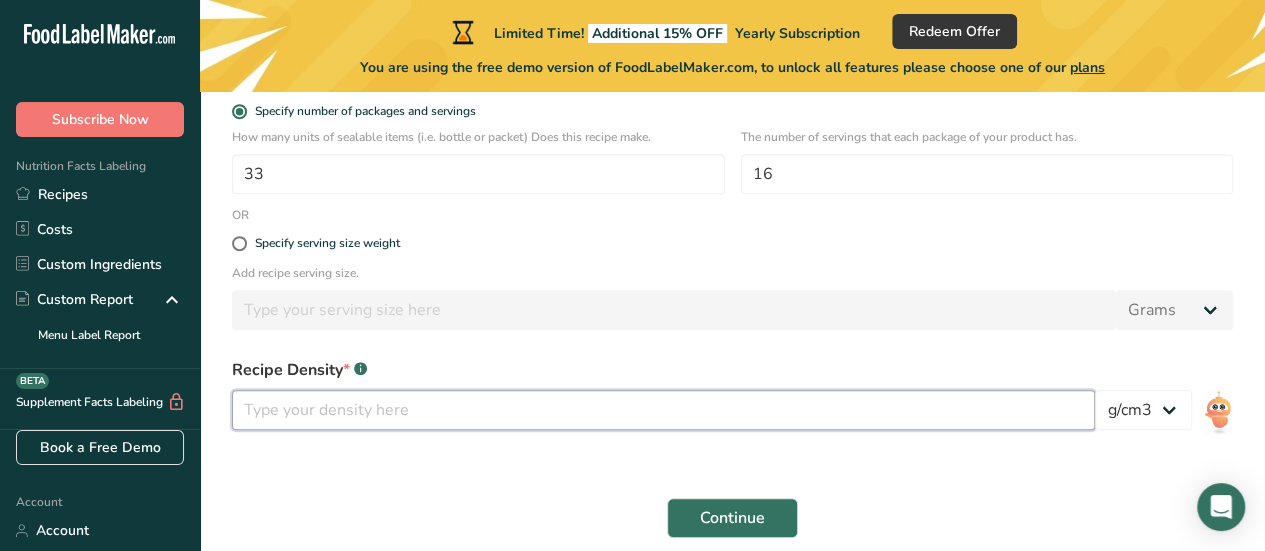 click at bounding box center (663, 410) 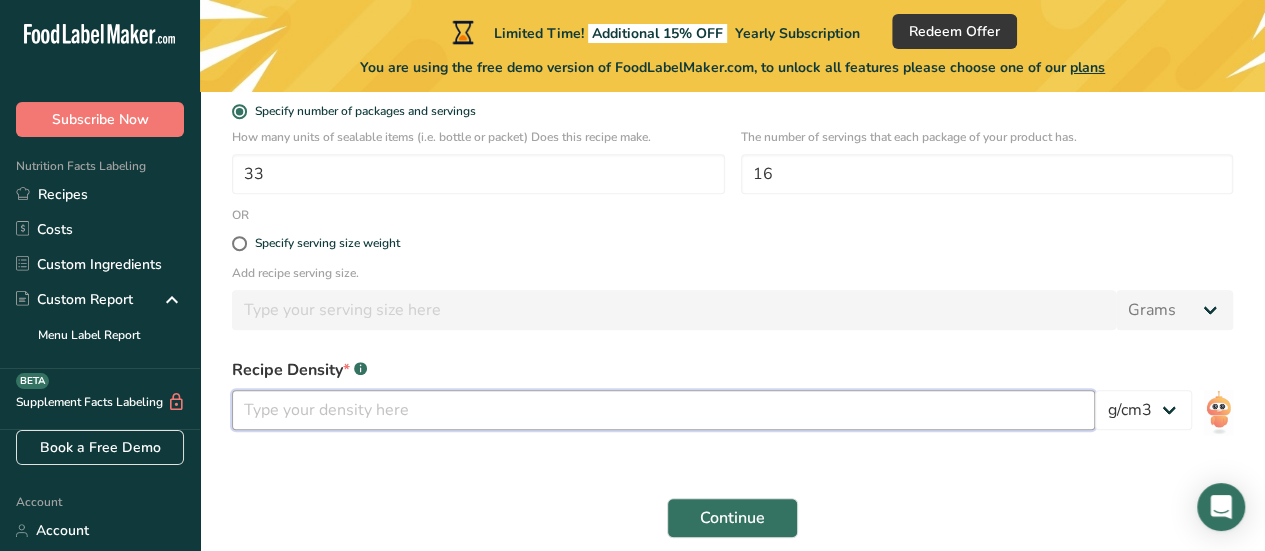 type 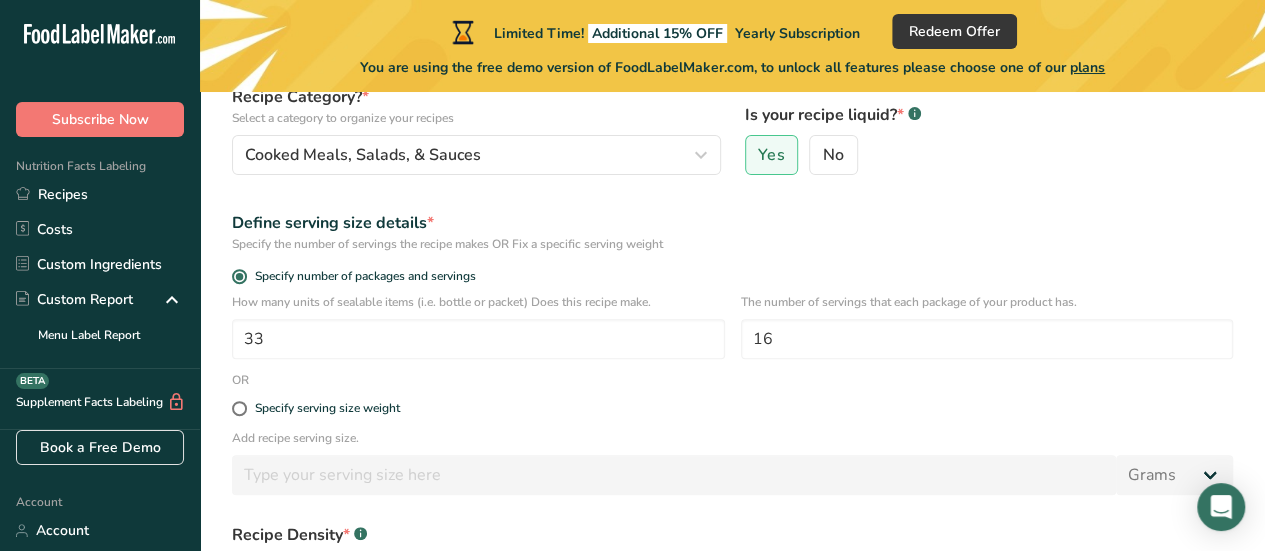 scroll, scrollTop: 468, scrollLeft: 0, axis: vertical 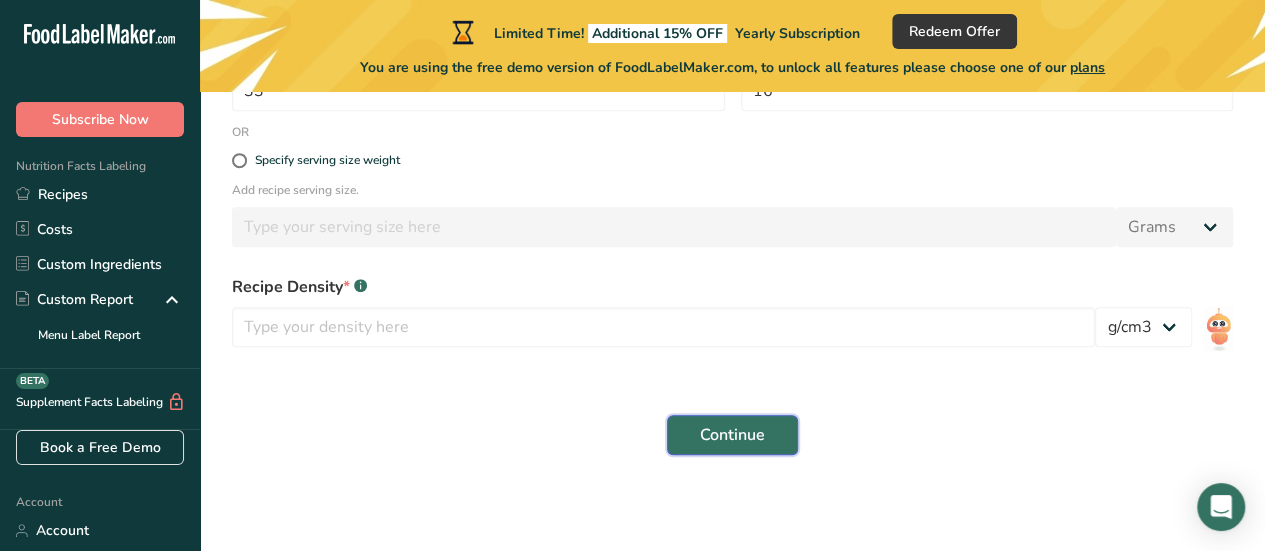 click on "Continue" at bounding box center [732, 435] 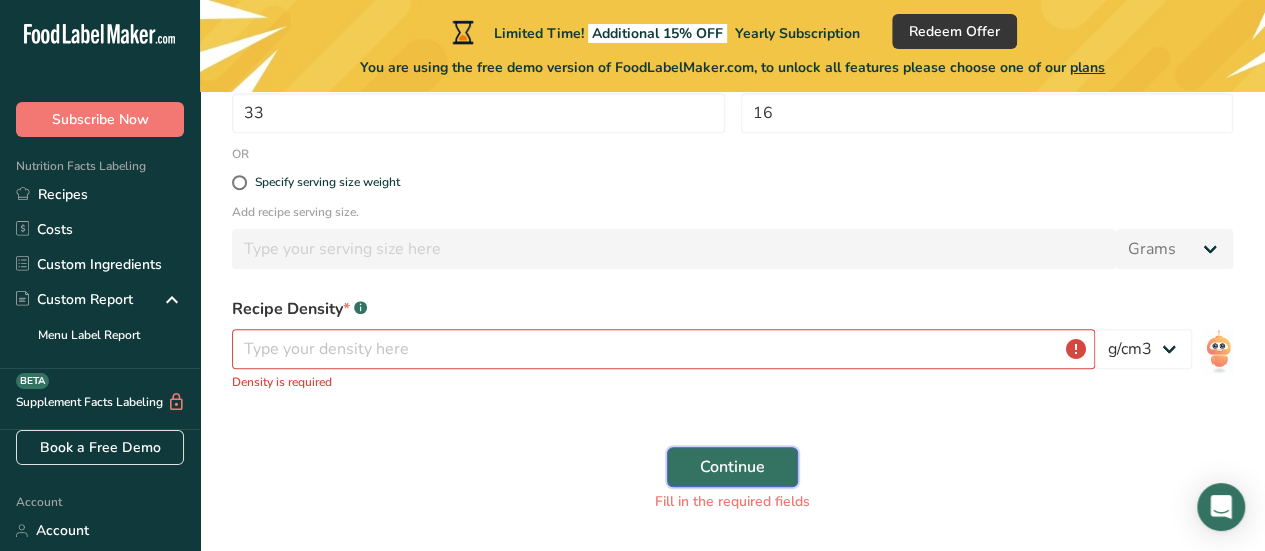 scroll, scrollTop: 490, scrollLeft: 0, axis: vertical 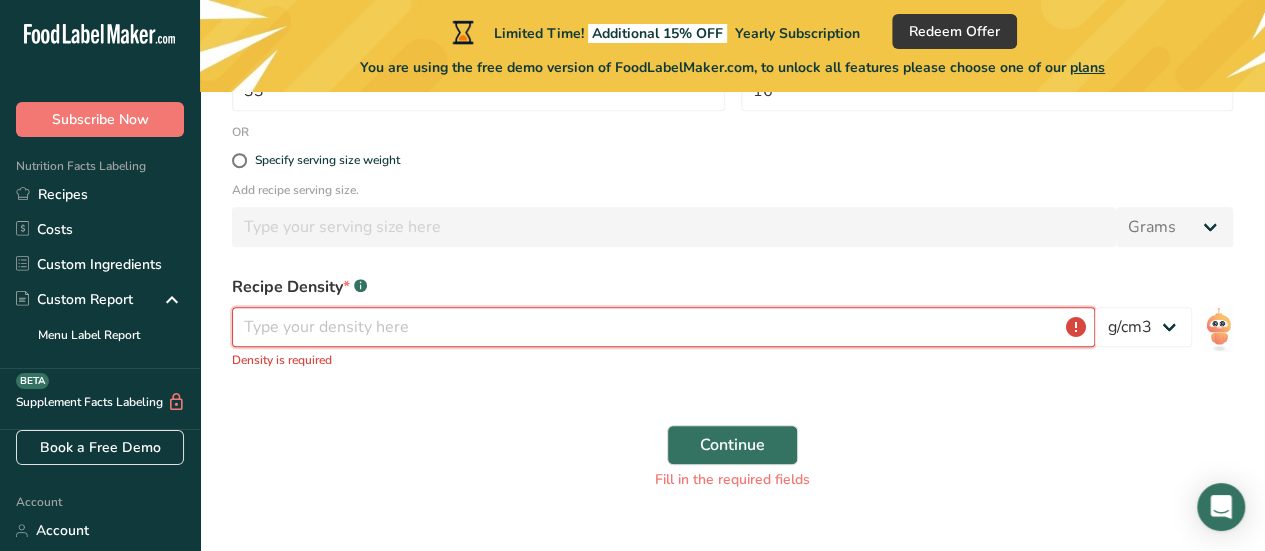 click at bounding box center (663, 327) 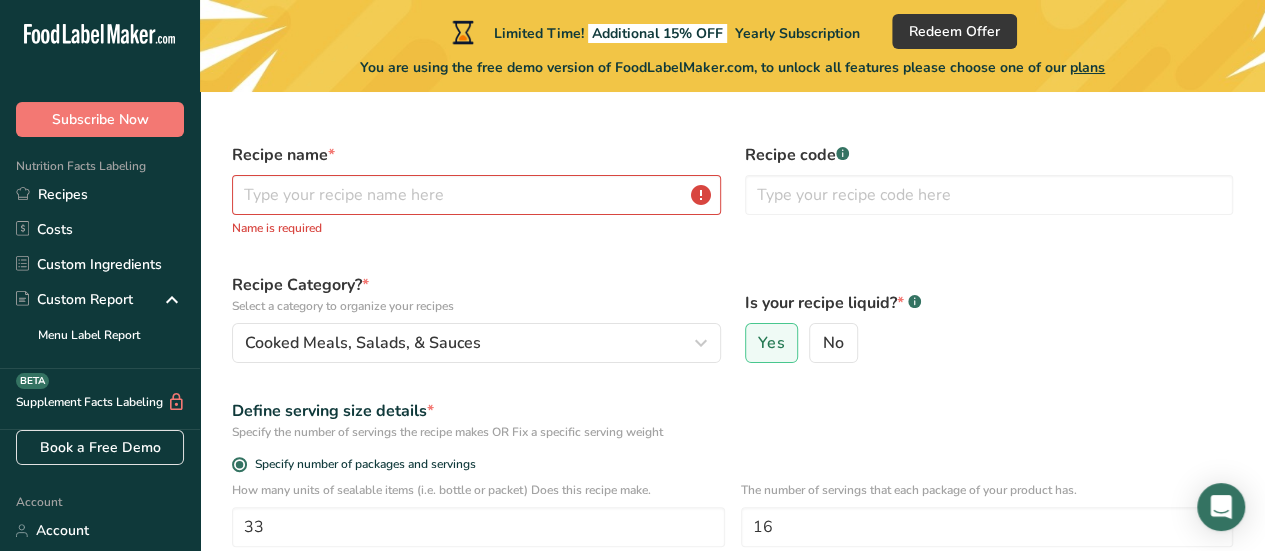 scroll, scrollTop: 0, scrollLeft: 0, axis: both 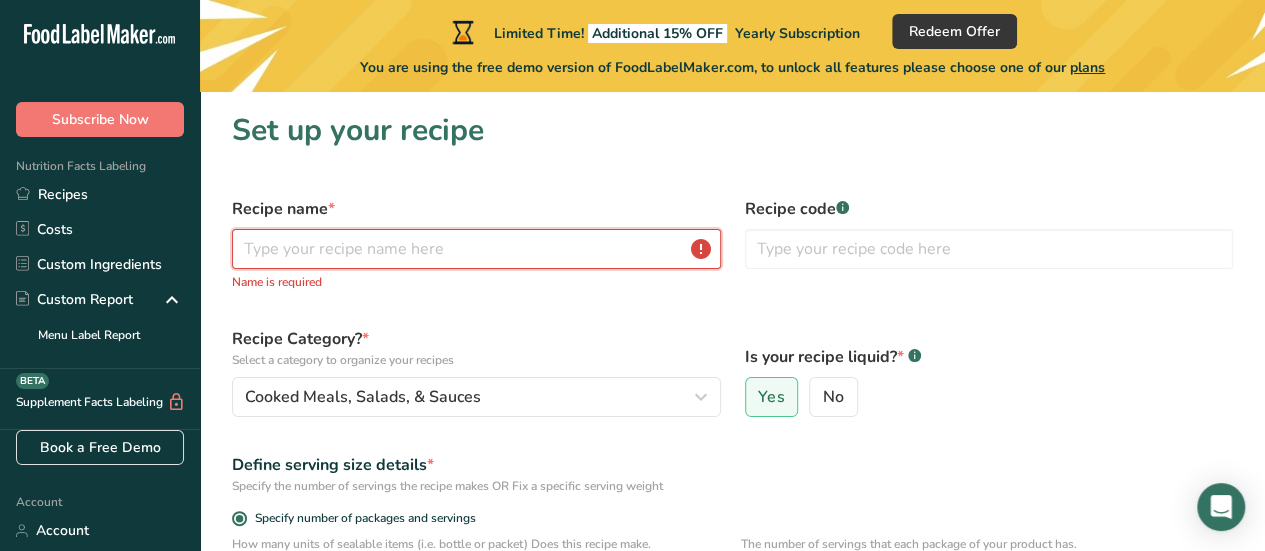 click at bounding box center (476, 249) 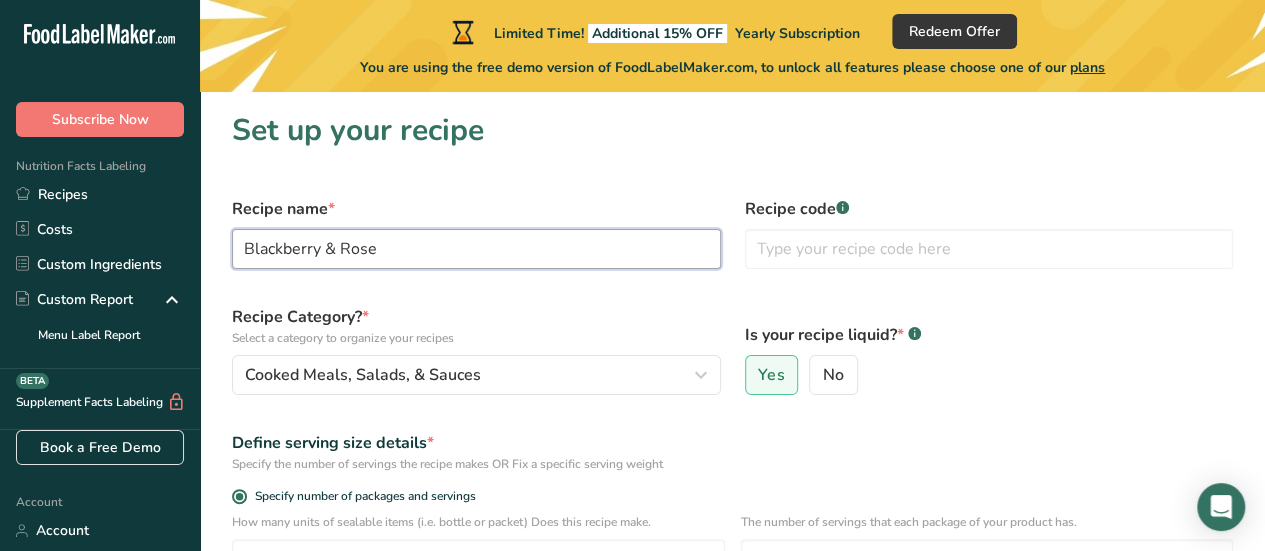 type on "Blackberry & Rose" 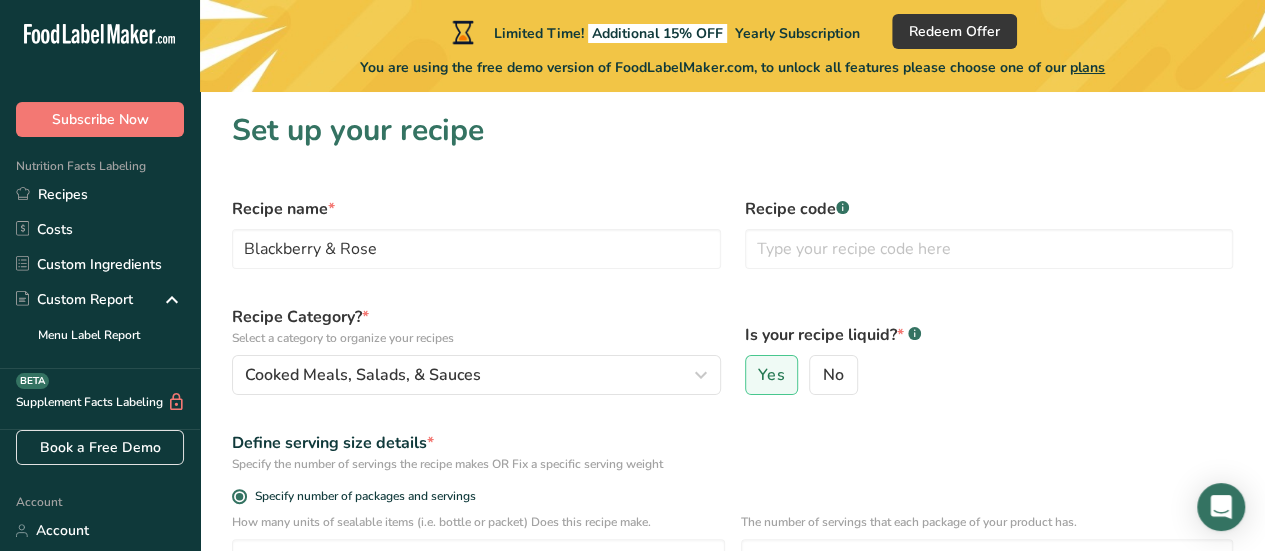 click on "Yes   No" at bounding box center [989, 375] 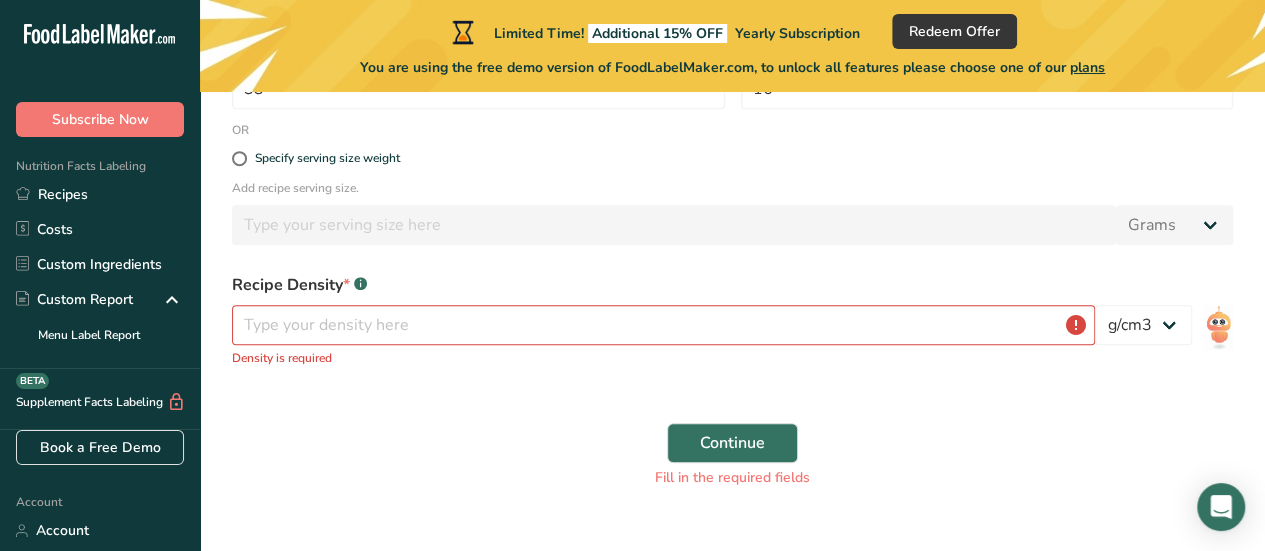 scroll, scrollTop: 482, scrollLeft: 0, axis: vertical 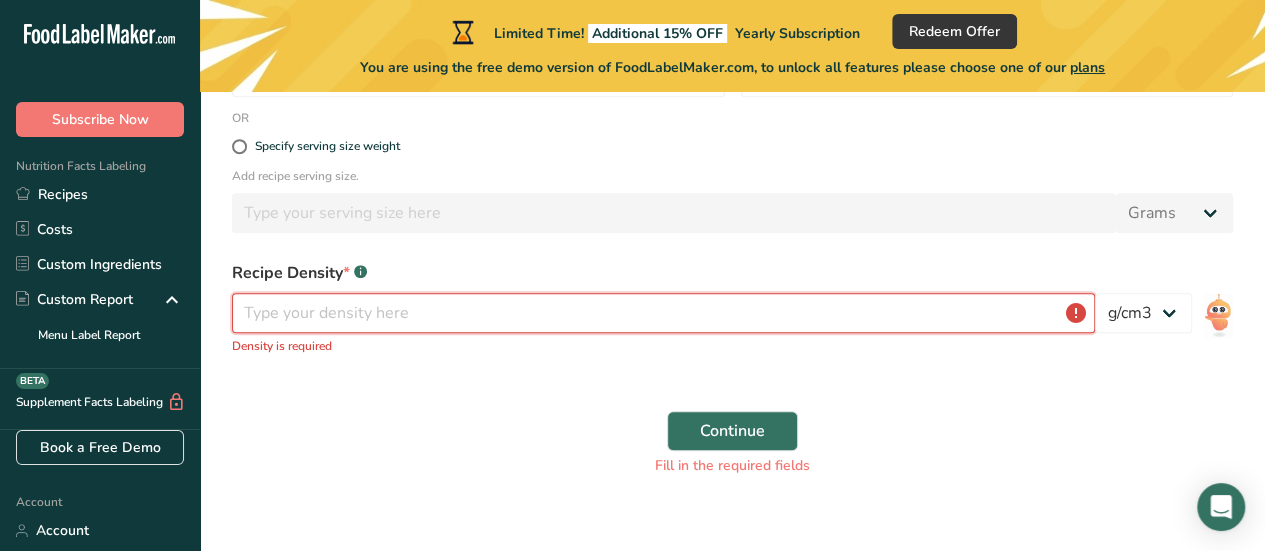 click at bounding box center (663, 313) 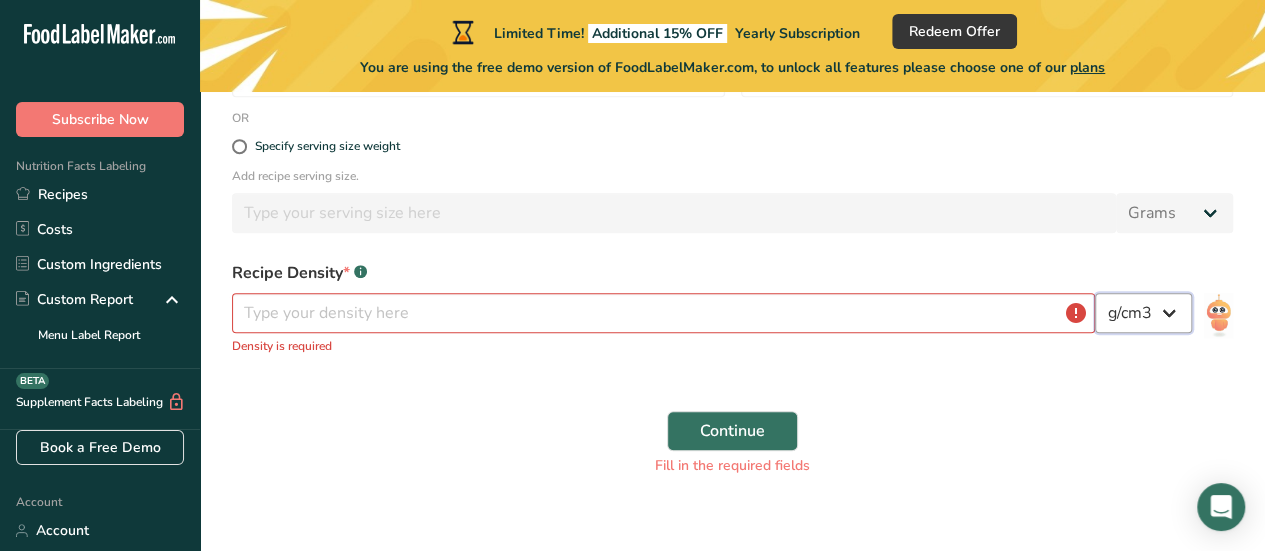 click on "lb/ft3
g/cm3" at bounding box center (1143, 313) 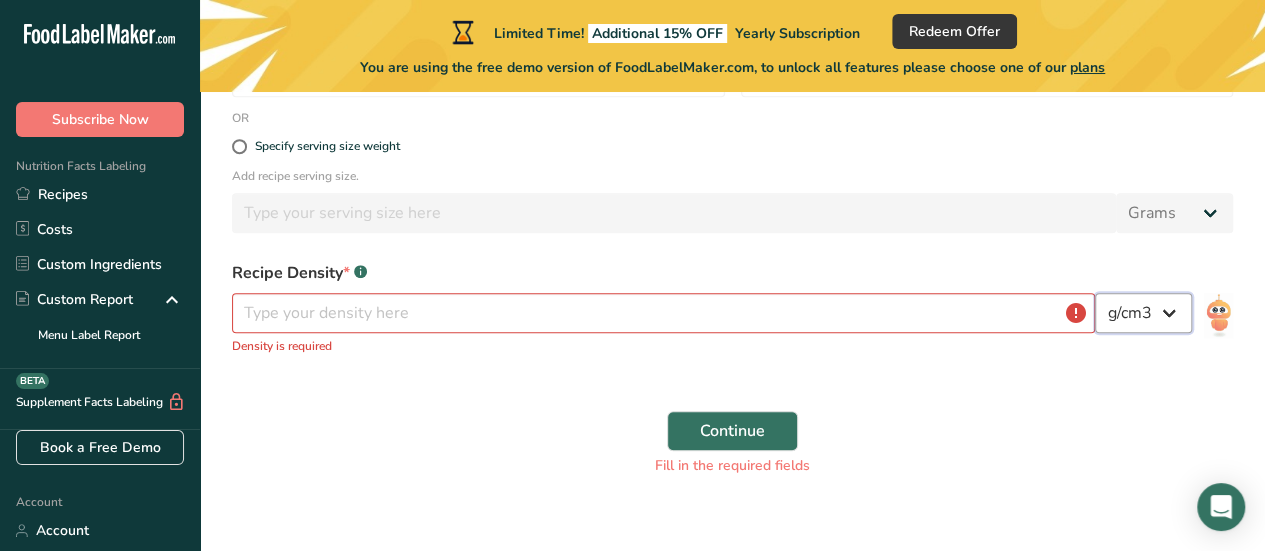 click on "lb/ft3
g/cm3" at bounding box center [1143, 313] 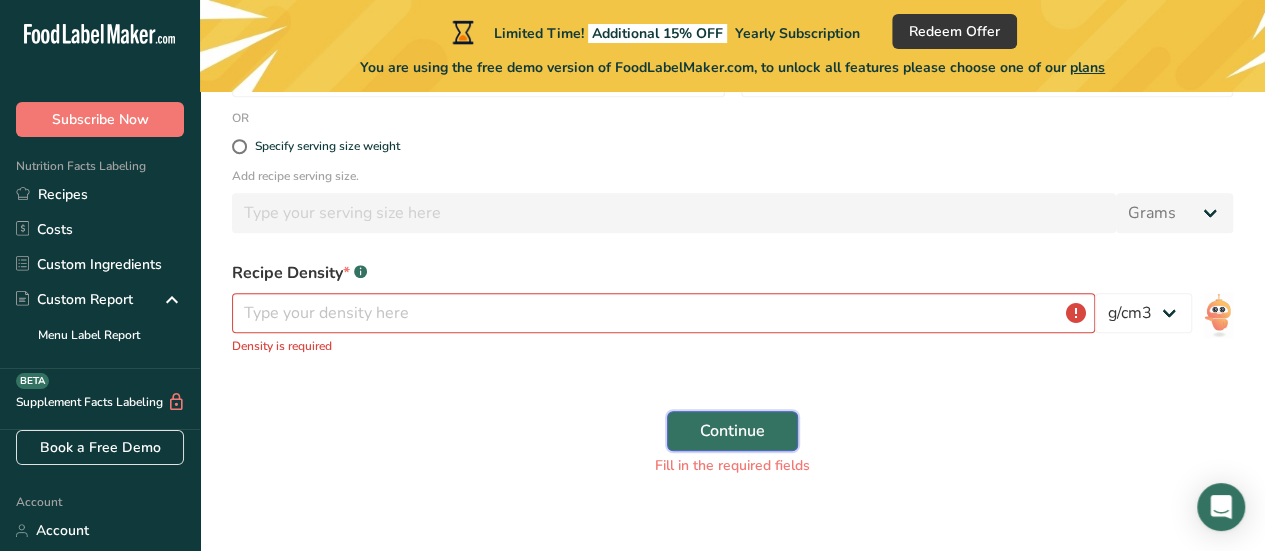 click on "Continue" at bounding box center [732, 431] 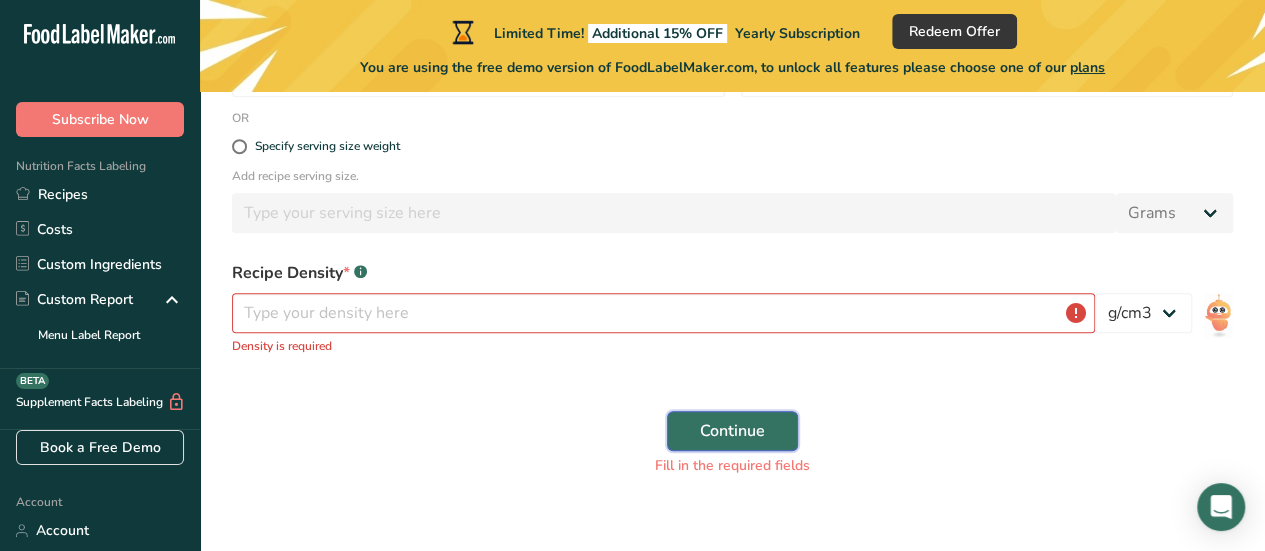 click on "Continue" at bounding box center (732, 431) 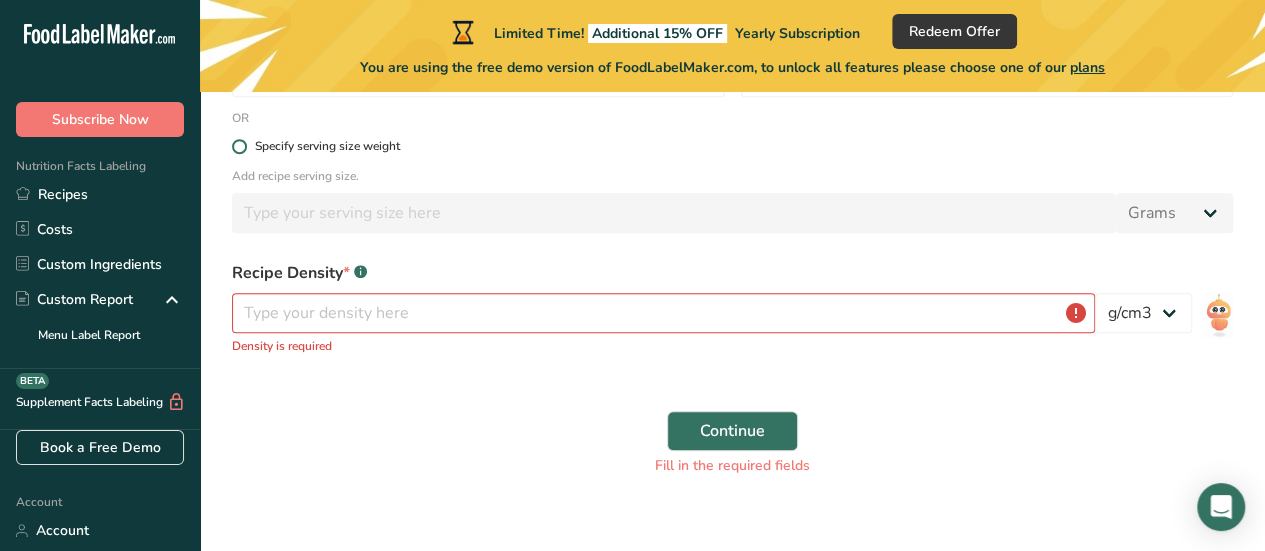 click at bounding box center [239, 146] 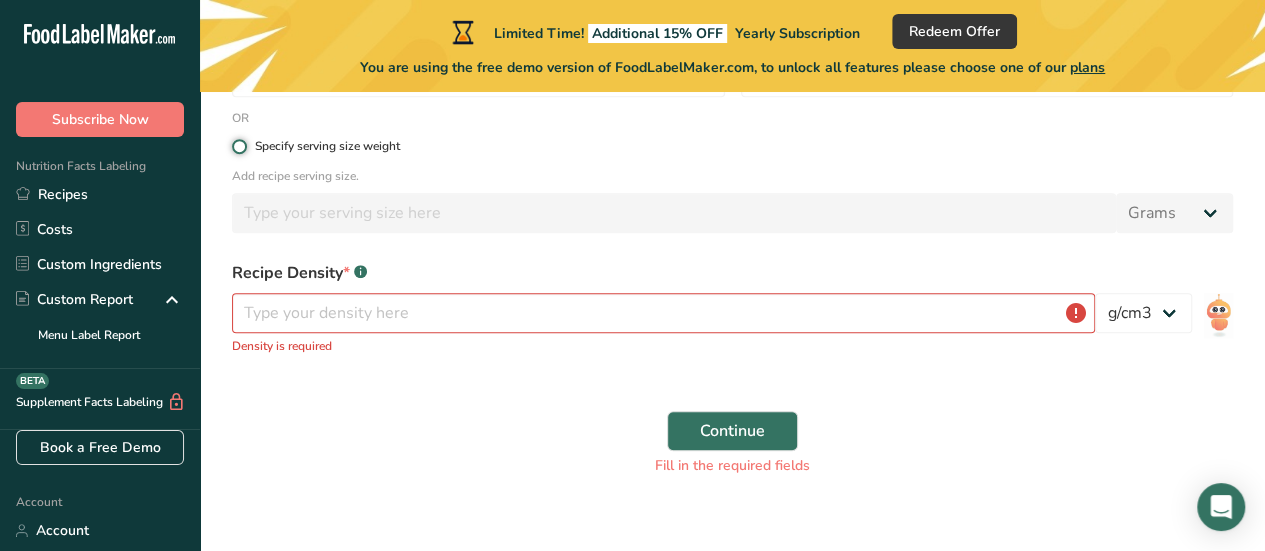 click on "Specify serving size weight" at bounding box center (238, 146) 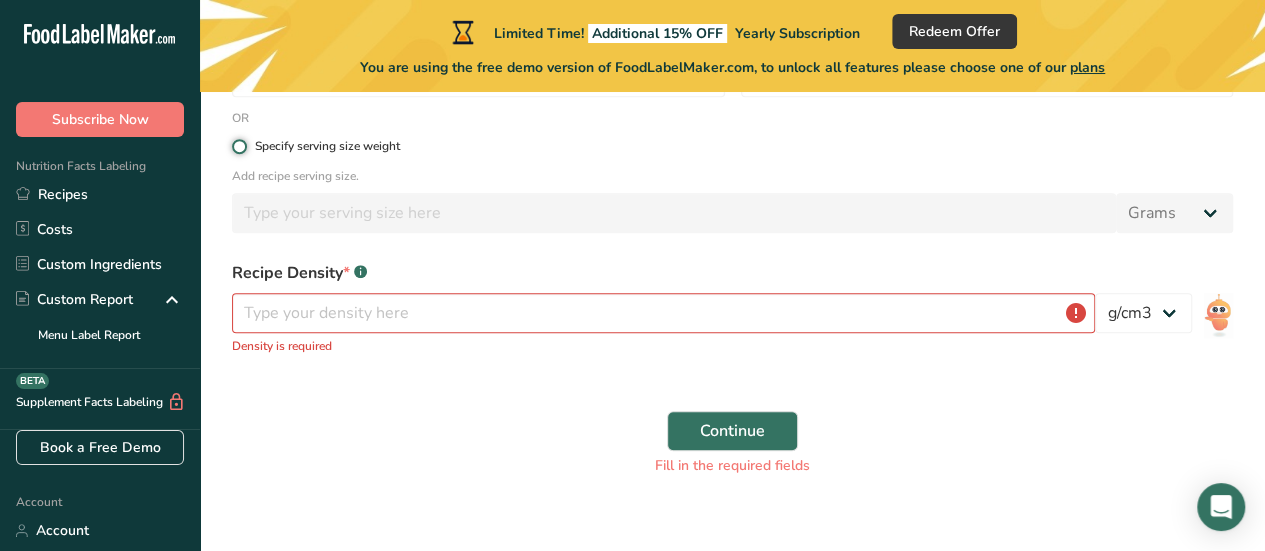 radio on "true" 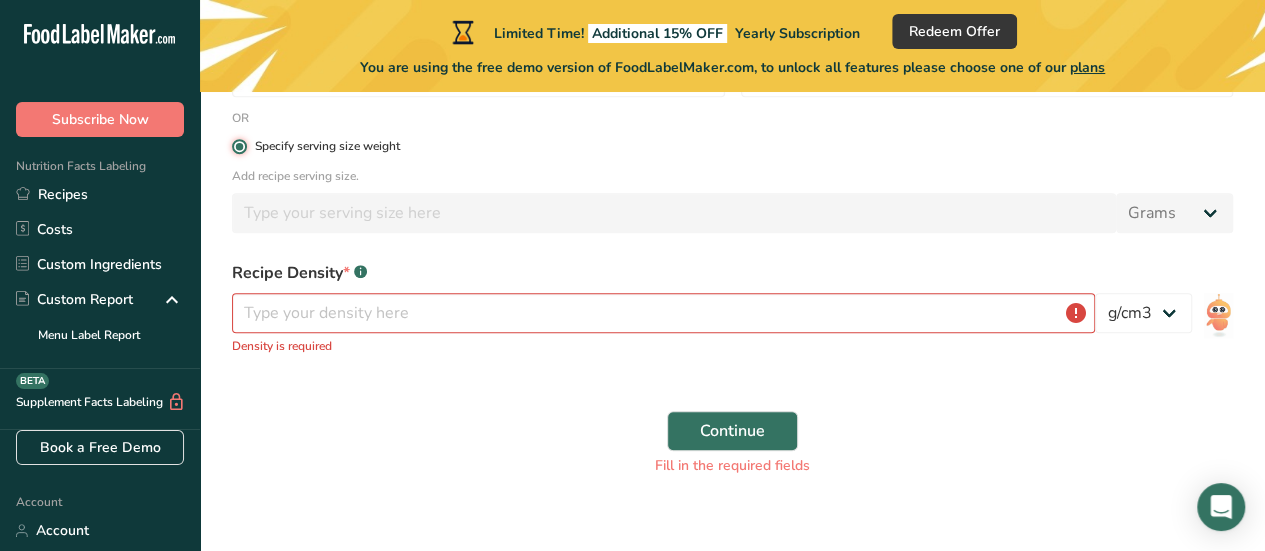 radio on "false" 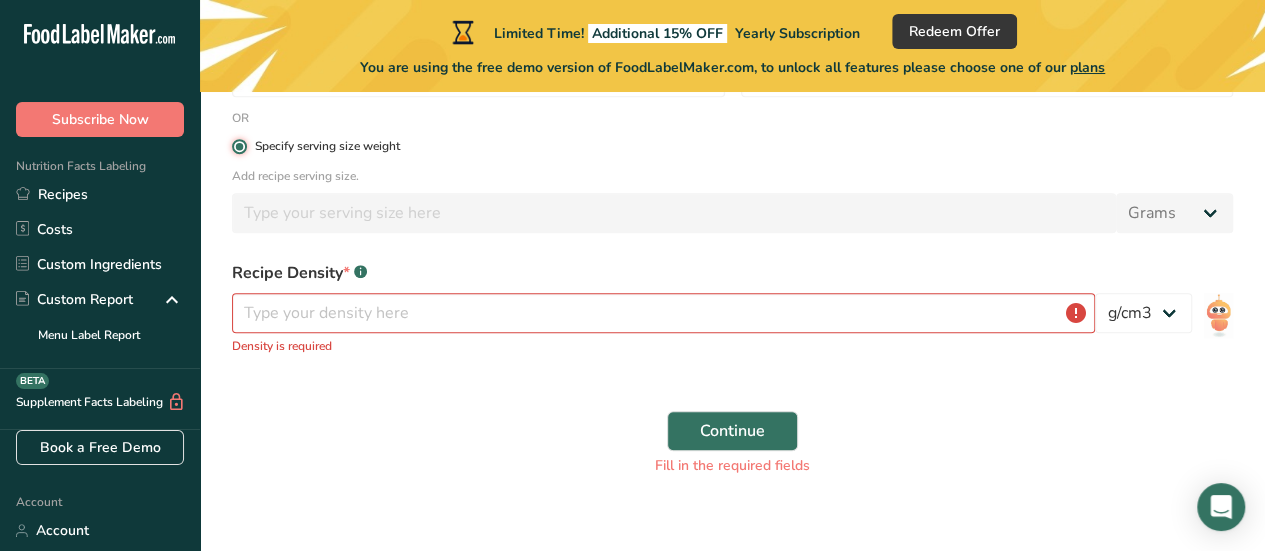 type 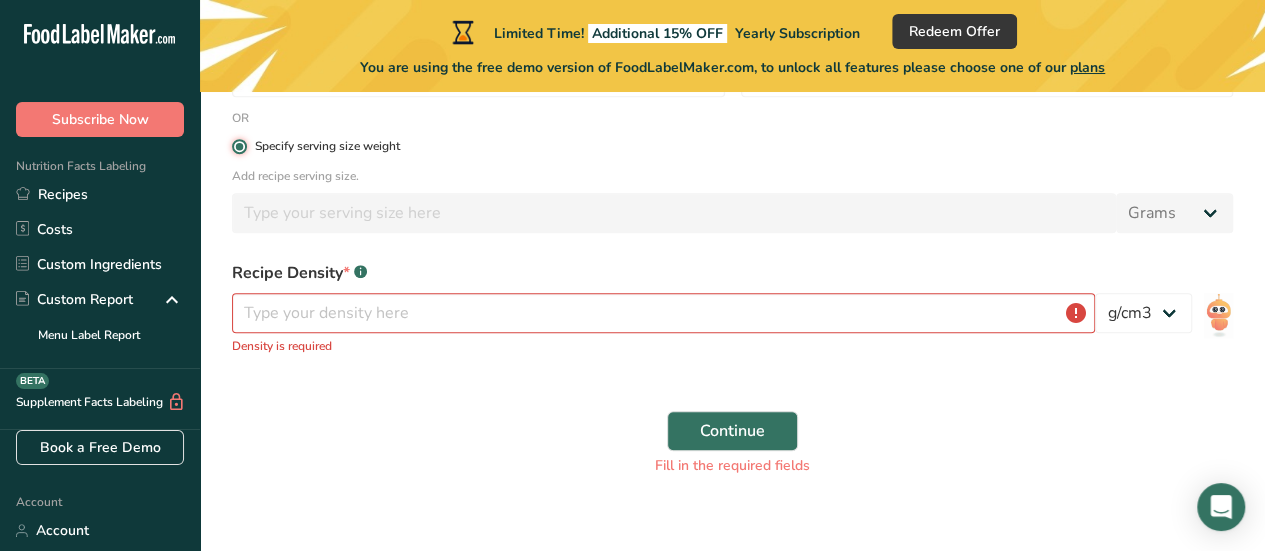 type 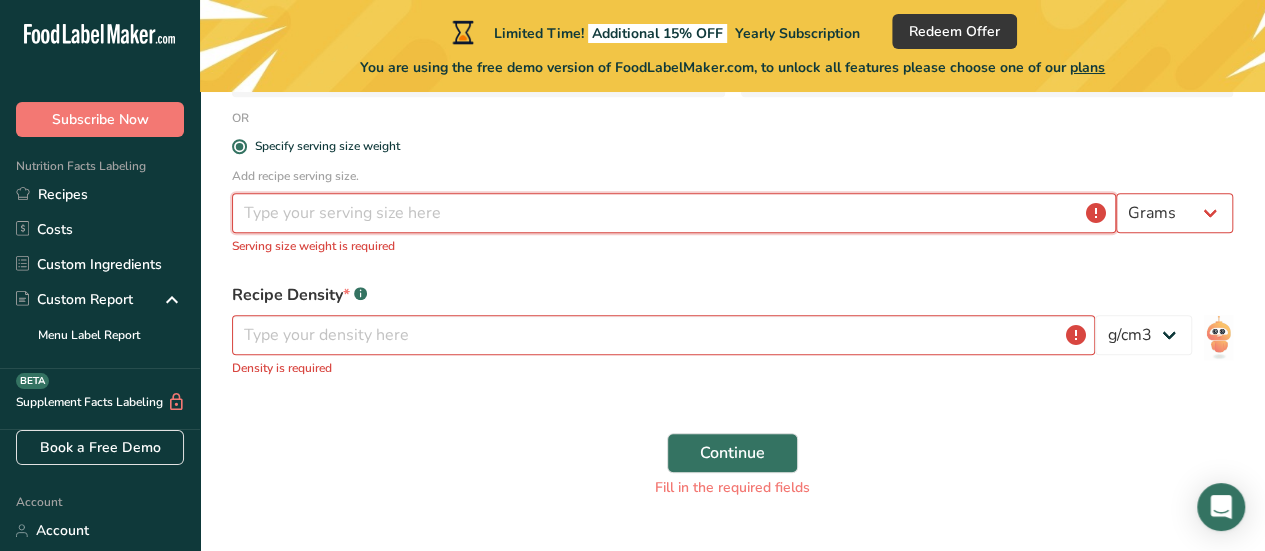 click at bounding box center [674, 213] 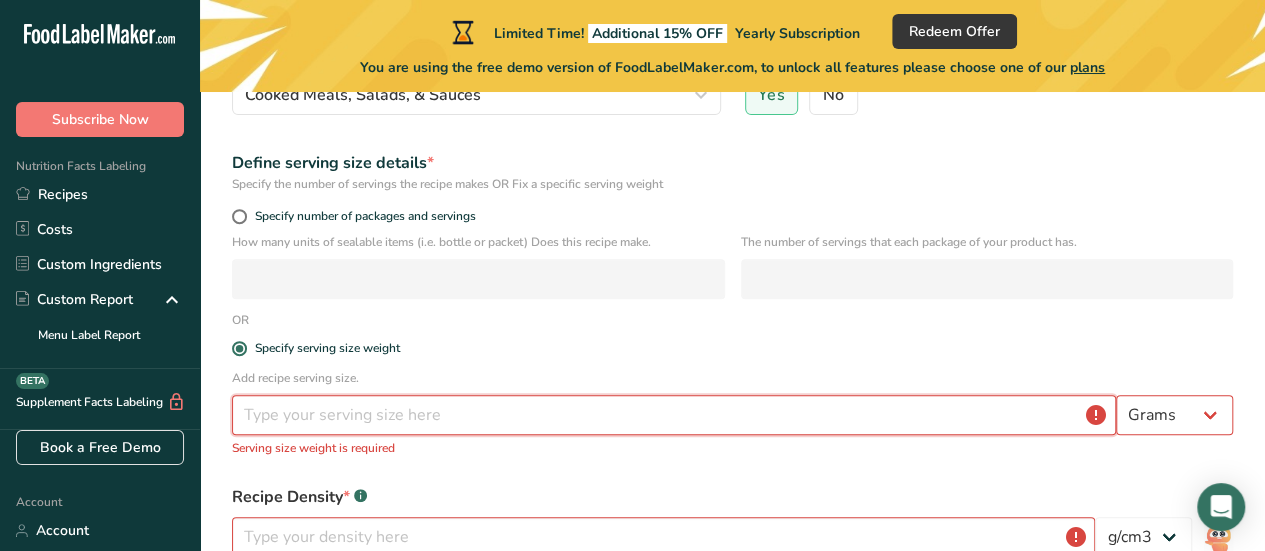 scroll, scrollTop: 286, scrollLeft: 0, axis: vertical 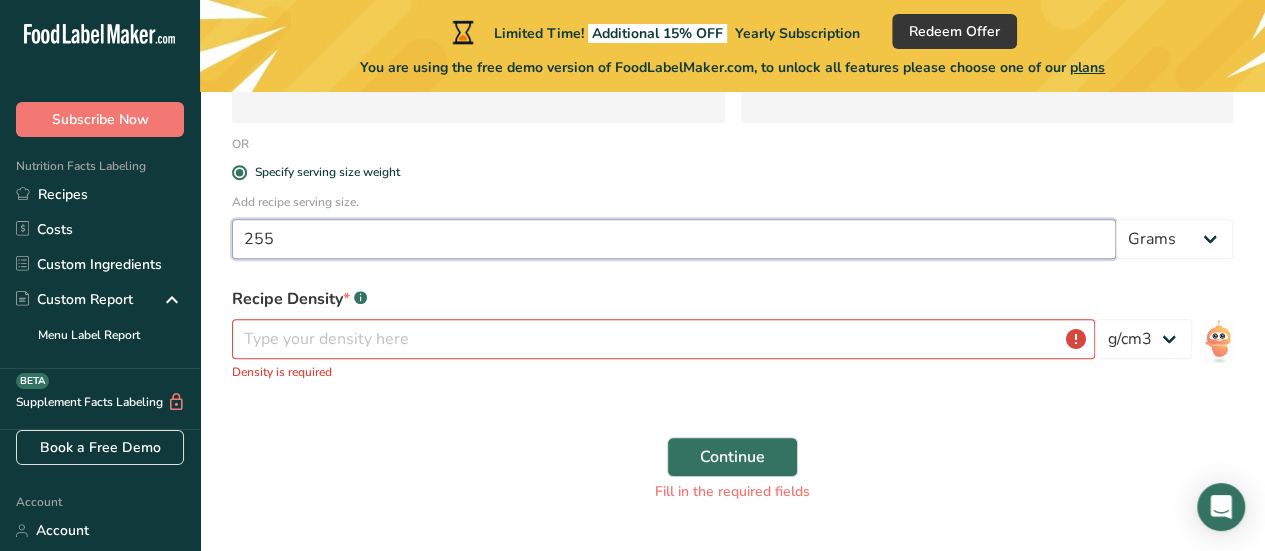 type on "255" 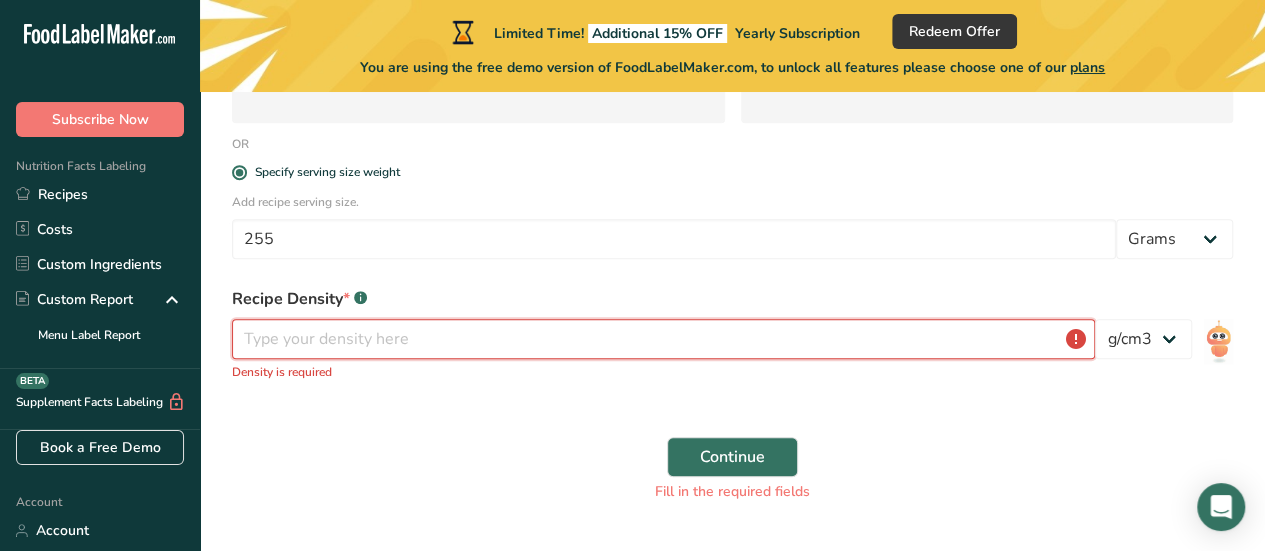click at bounding box center [663, 339] 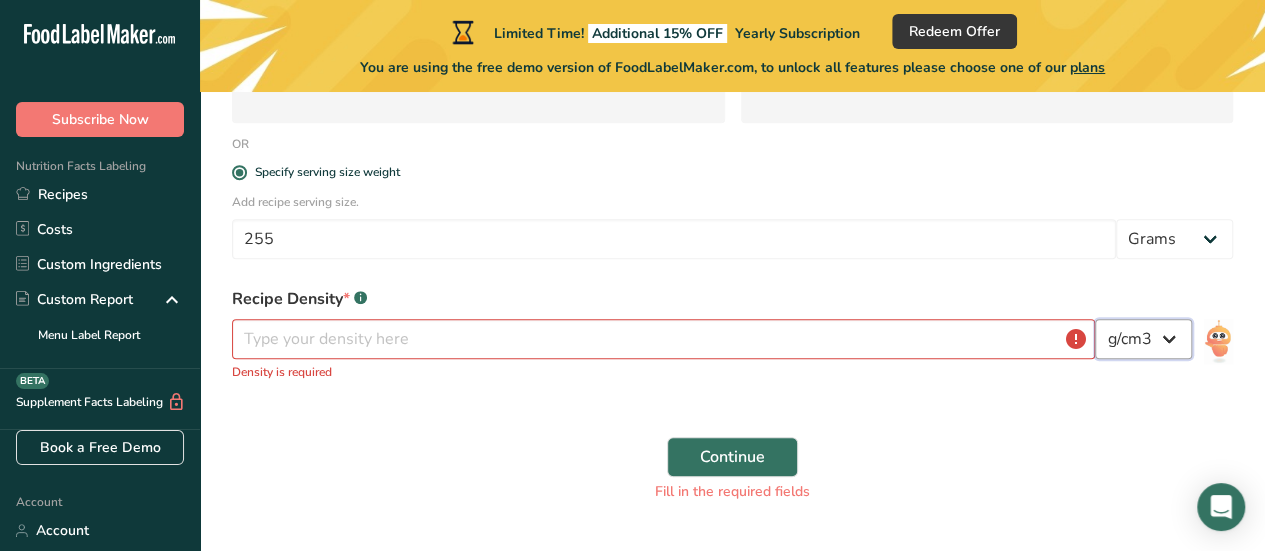 click on "lb/ft3
g/cm3" at bounding box center (1143, 339) 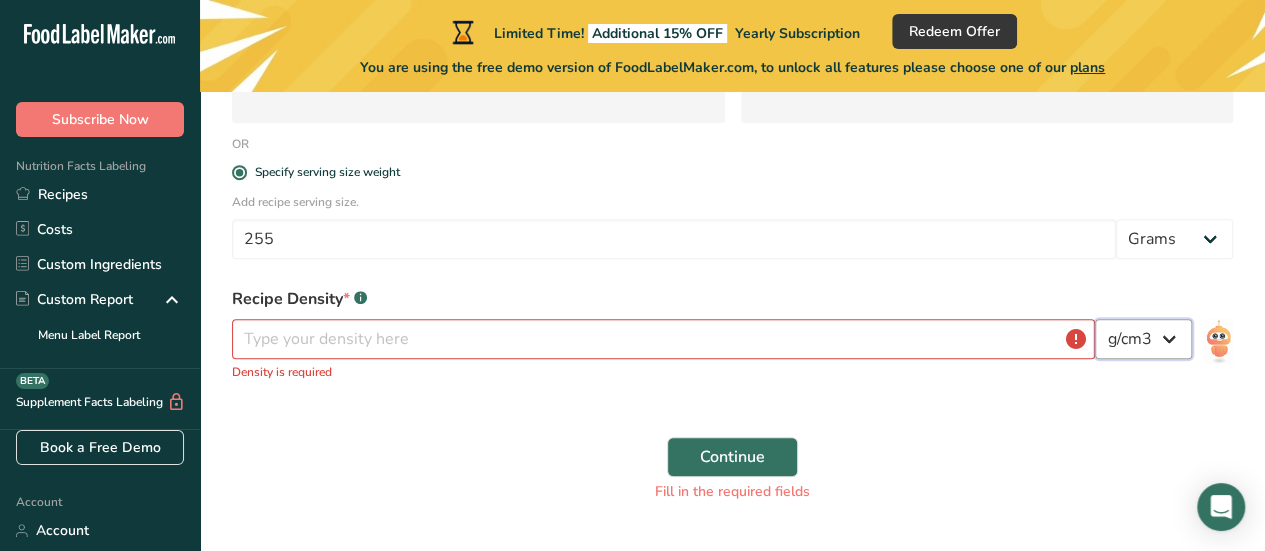 click on "lb/ft3
g/cm3" at bounding box center (1143, 339) 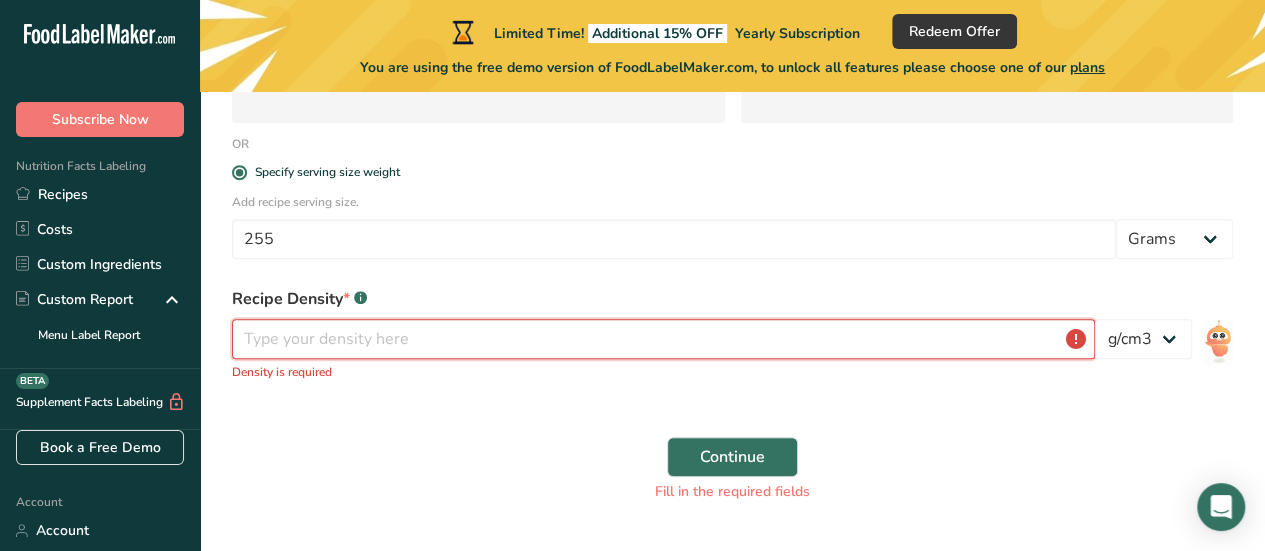 click at bounding box center [663, 339] 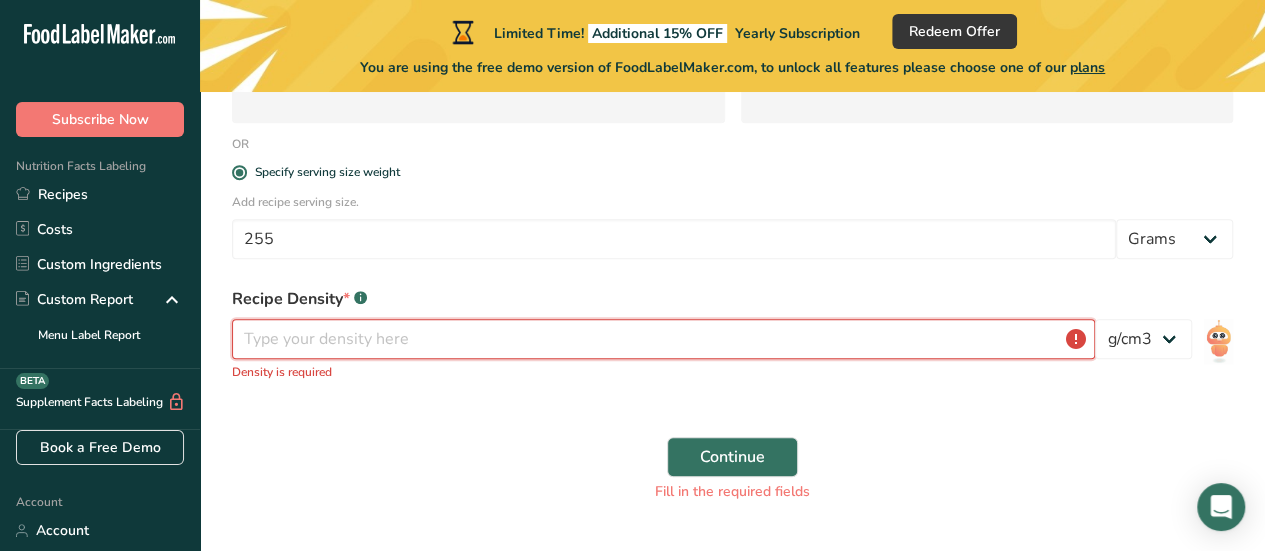 click at bounding box center [663, 339] 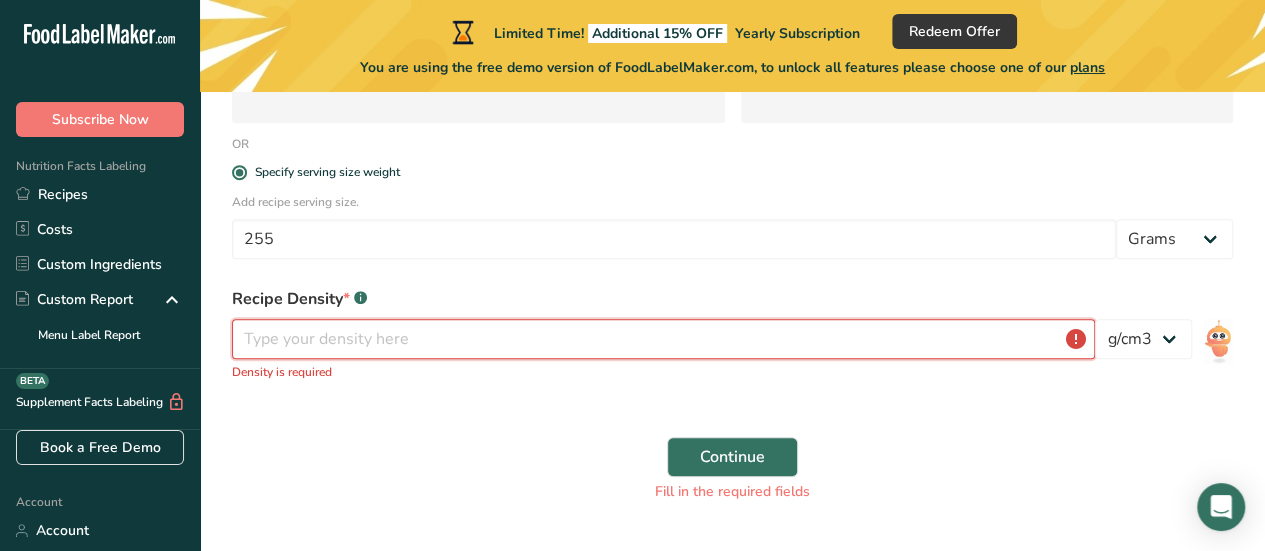 click at bounding box center [663, 339] 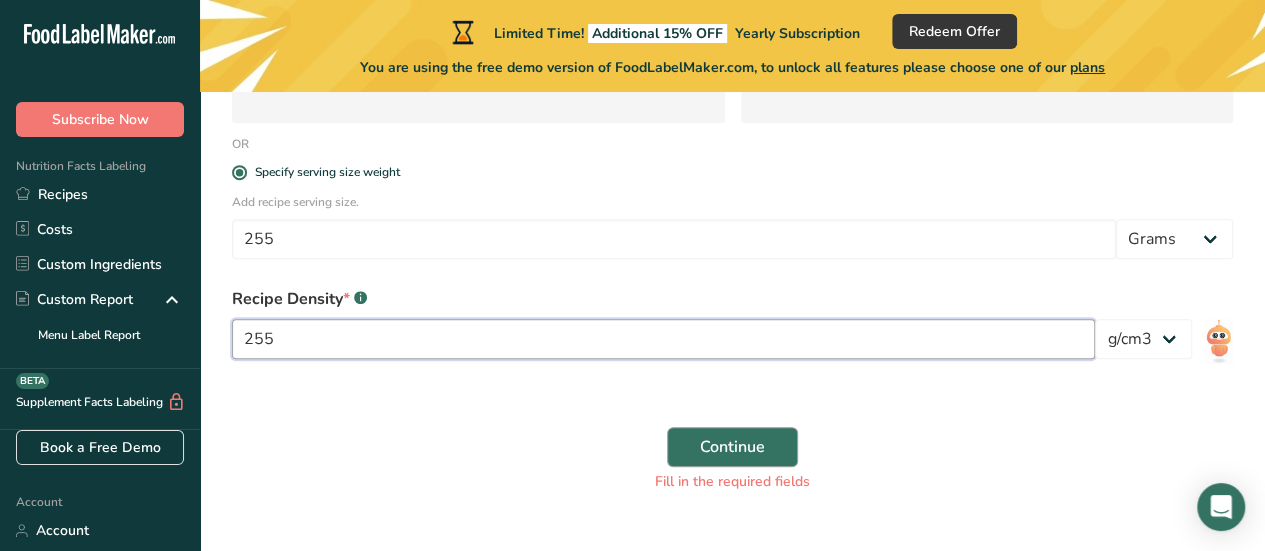 type on "255" 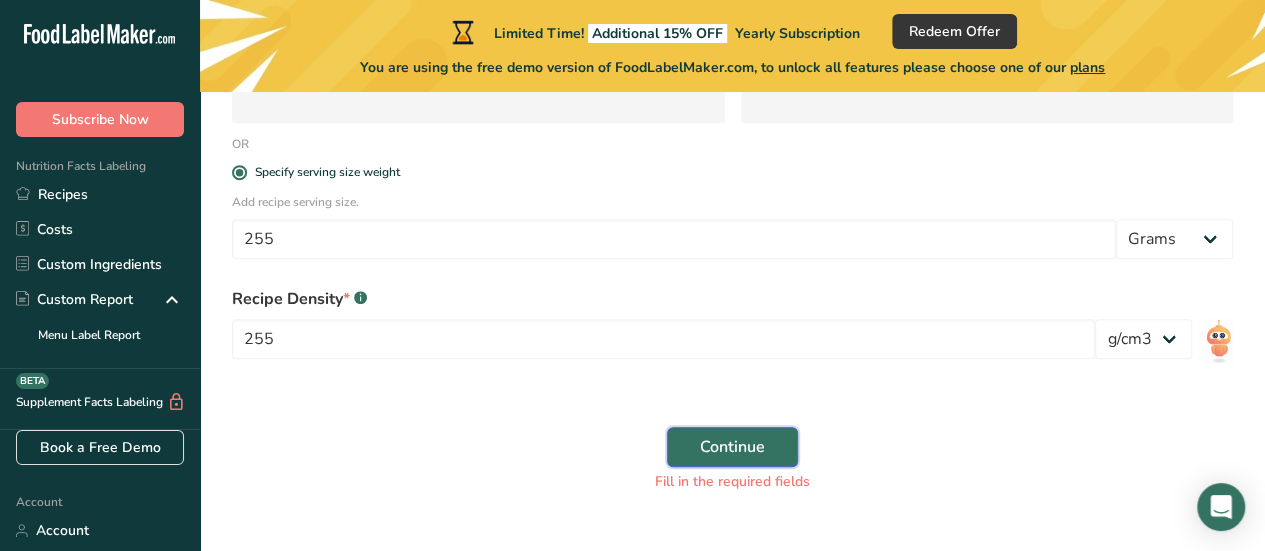 click on "Continue" at bounding box center (732, 447) 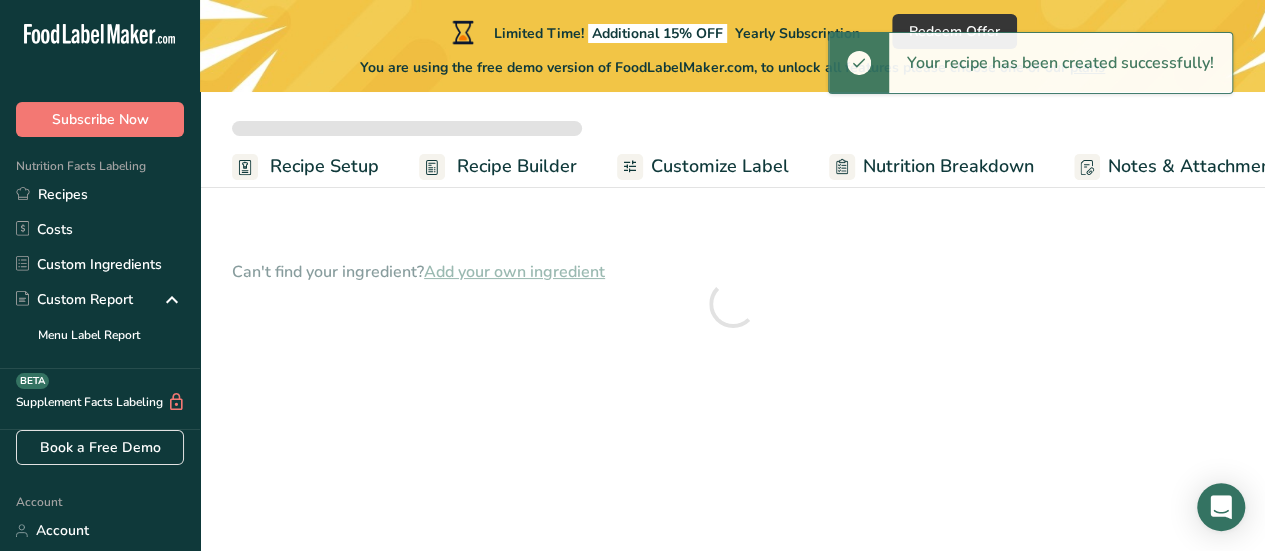 scroll, scrollTop: 0, scrollLeft: 0, axis: both 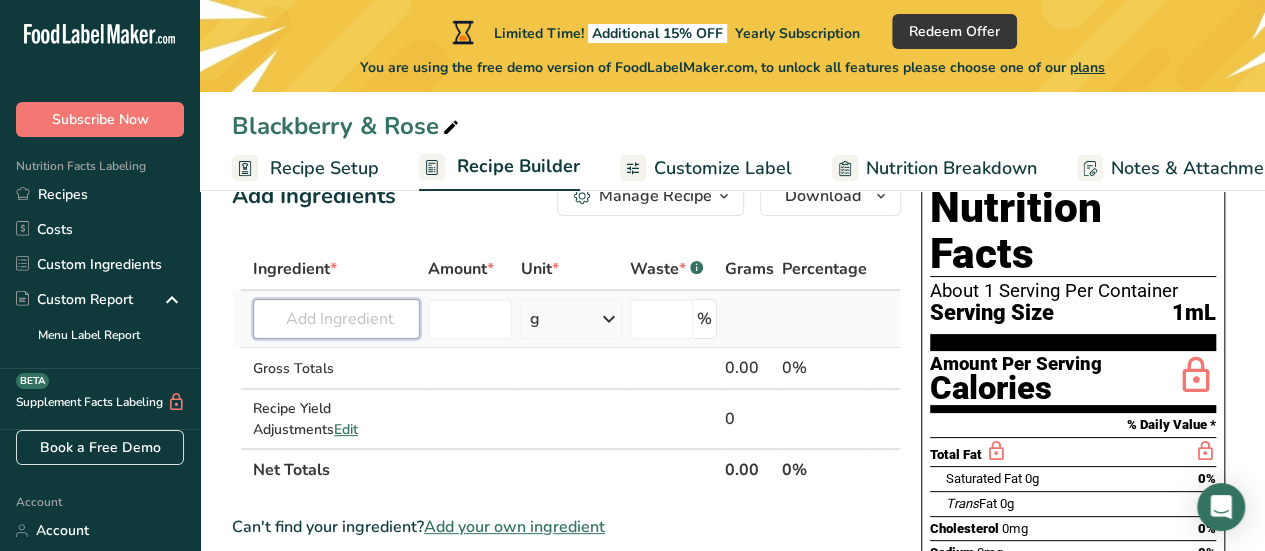 click at bounding box center (336, 319) 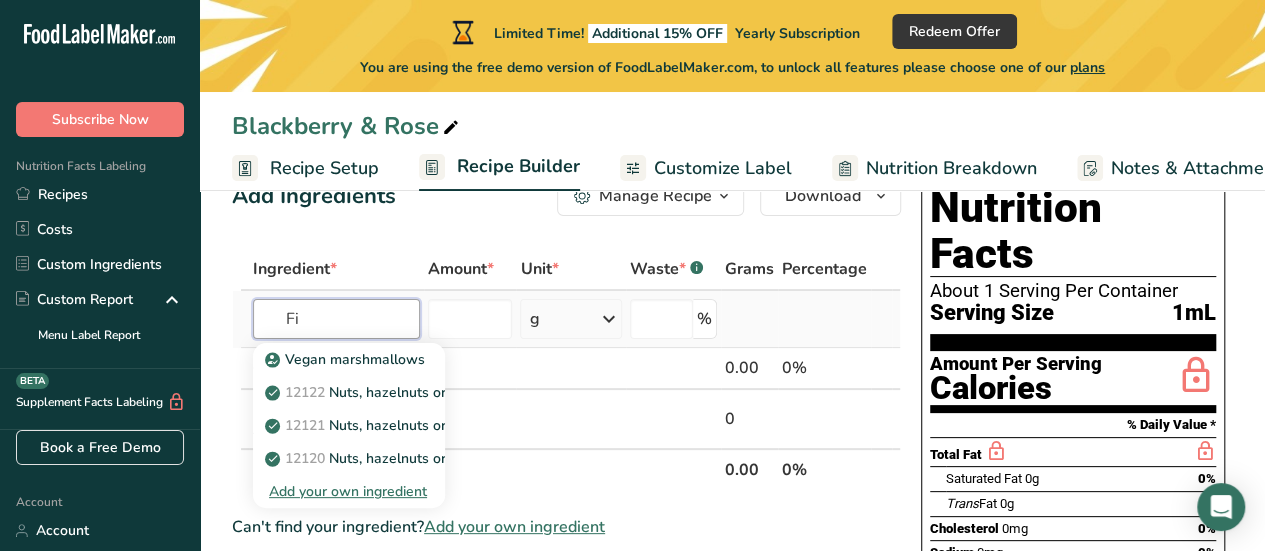 type on "F" 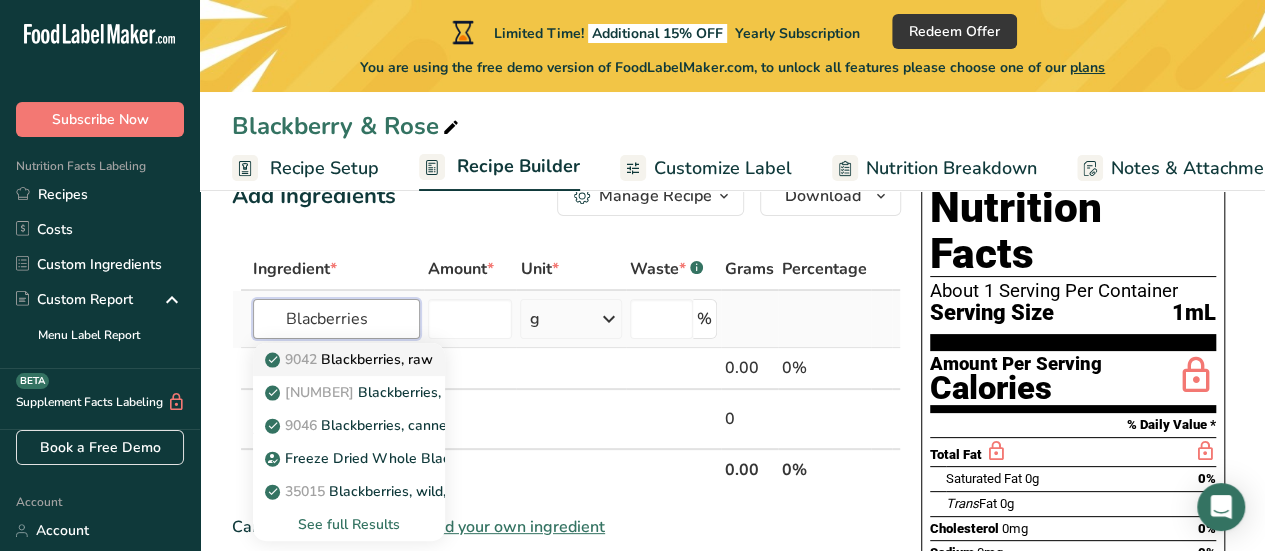 type on "Blacberries" 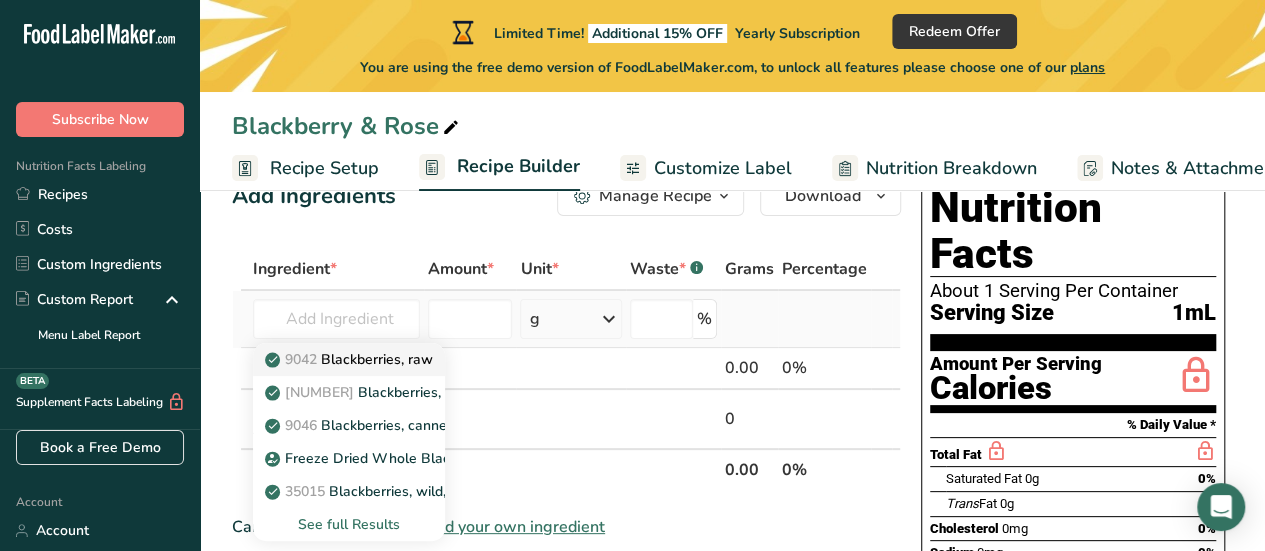 click on "9042
Blackberries, raw" at bounding box center [351, 359] 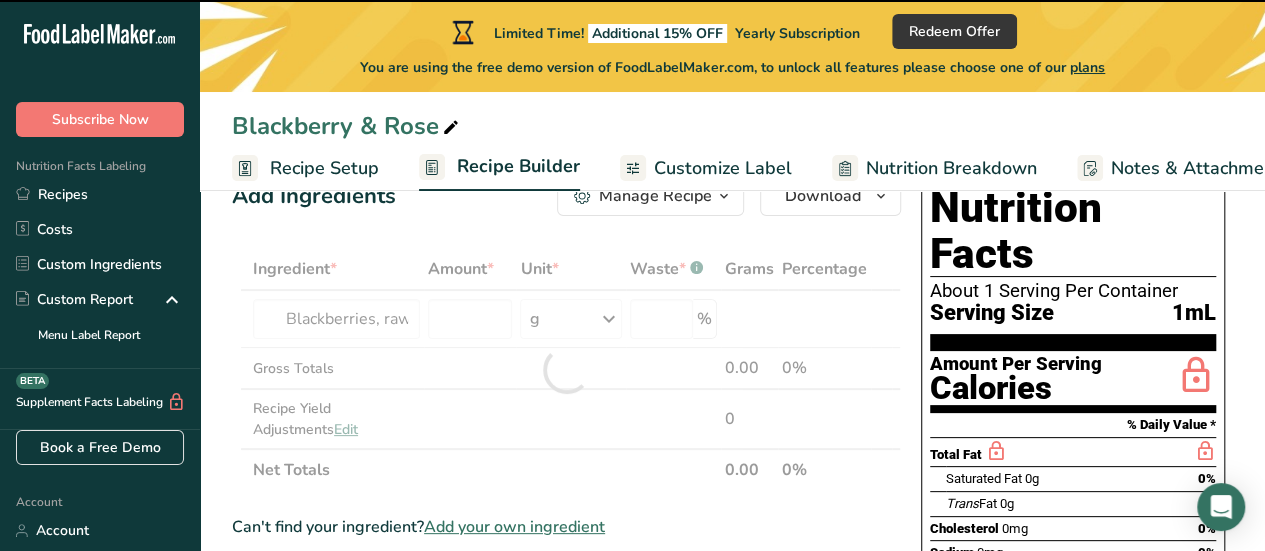 type on "0" 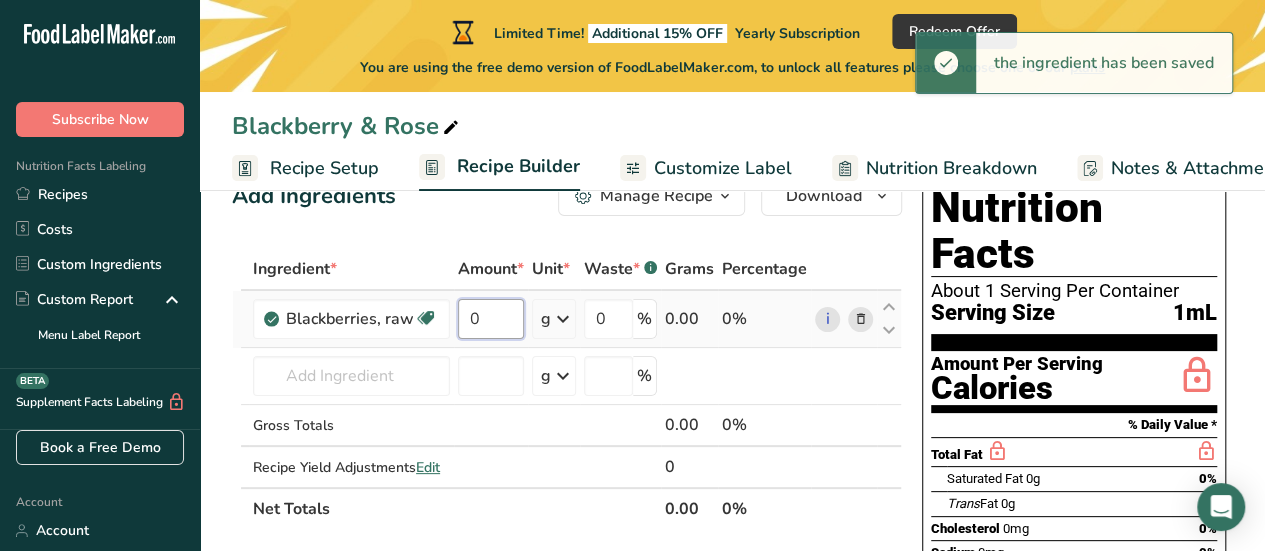 click on "0" at bounding box center [491, 319] 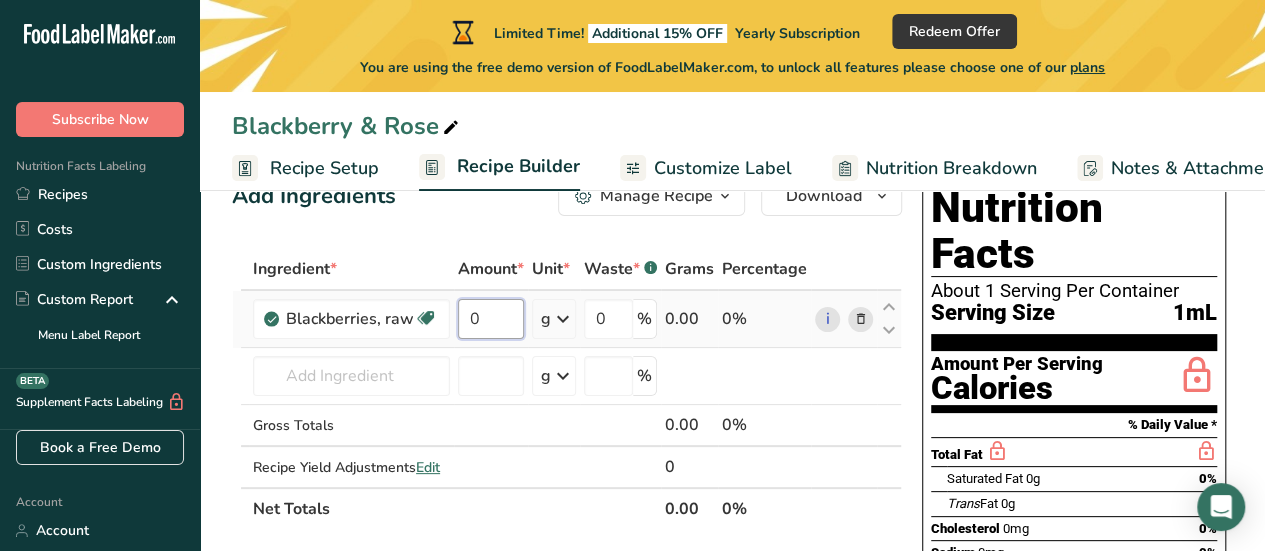 click on "0" at bounding box center (491, 319) 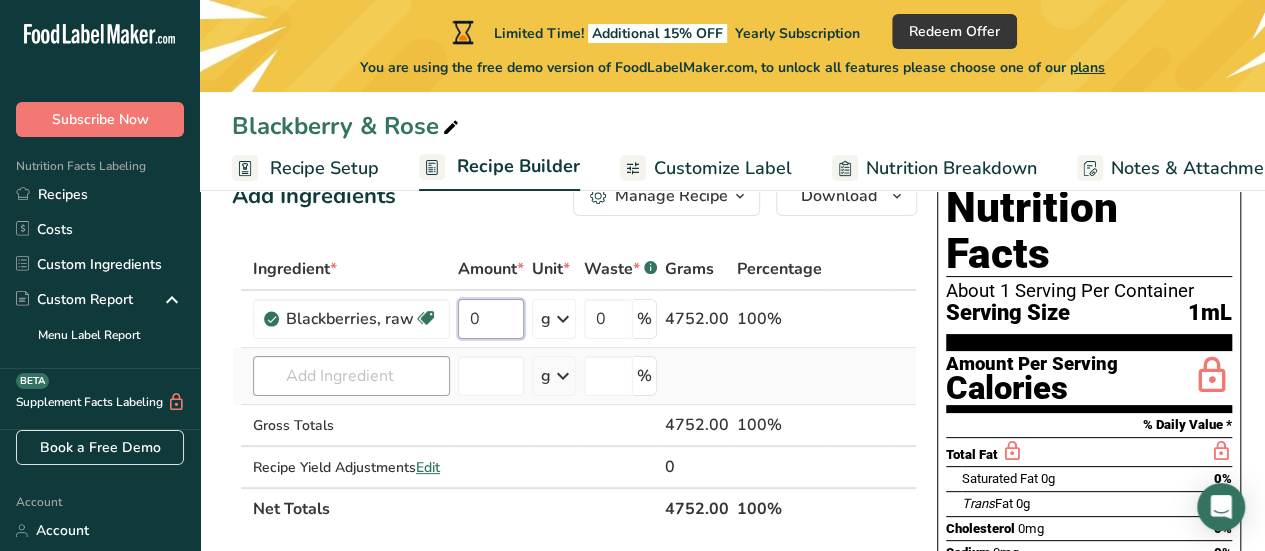 type on "[NUMBER]" 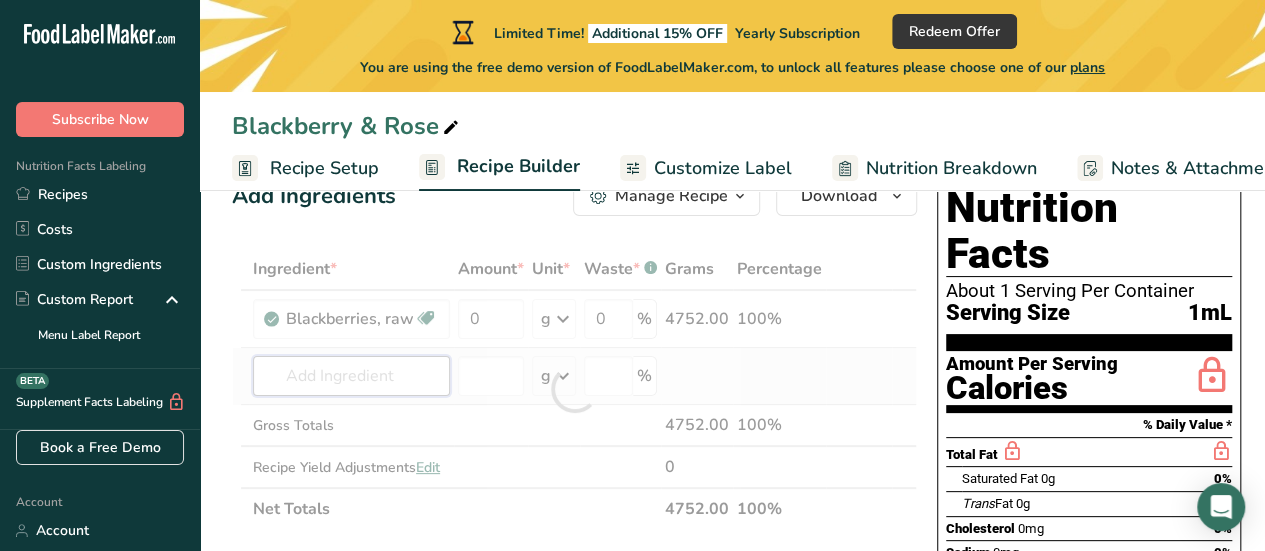click on "Ingredient *
Amount *
Unit *
Waste *   .a-a{fill:#347362;}.b-a{fill:#fff;}          Grams
Percentage
[FOOD_ITEM], raw
Source of Antioxidants
Dairy free
Gluten free
Vegan
Vegetarian
Soy free
[NUMBER]
g
Portions
1 cup
Weight Units
g
kg
mg
See more
Volume Units
l
Volume units require a density conversion. If you know your ingredient's density enter it below. Otherwise, click on "RIA" our AI Regulatory bot - she will be able to help you
lb/ft3
g/cm3
Confirm
mL
lb/ft3" at bounding box center [574, 389] 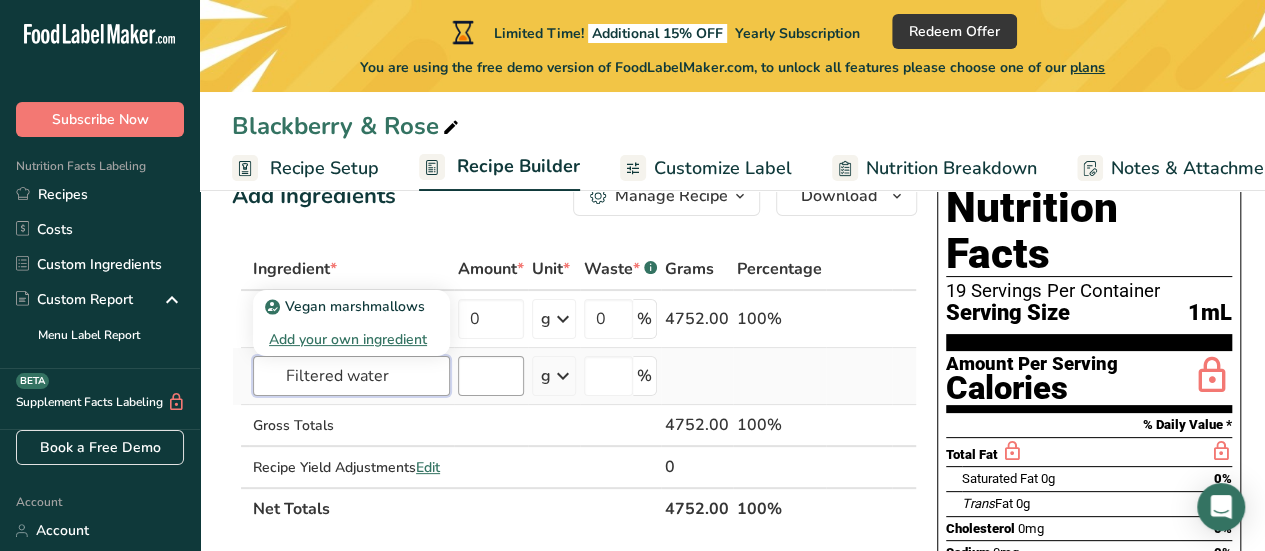 type on "Filtered water" 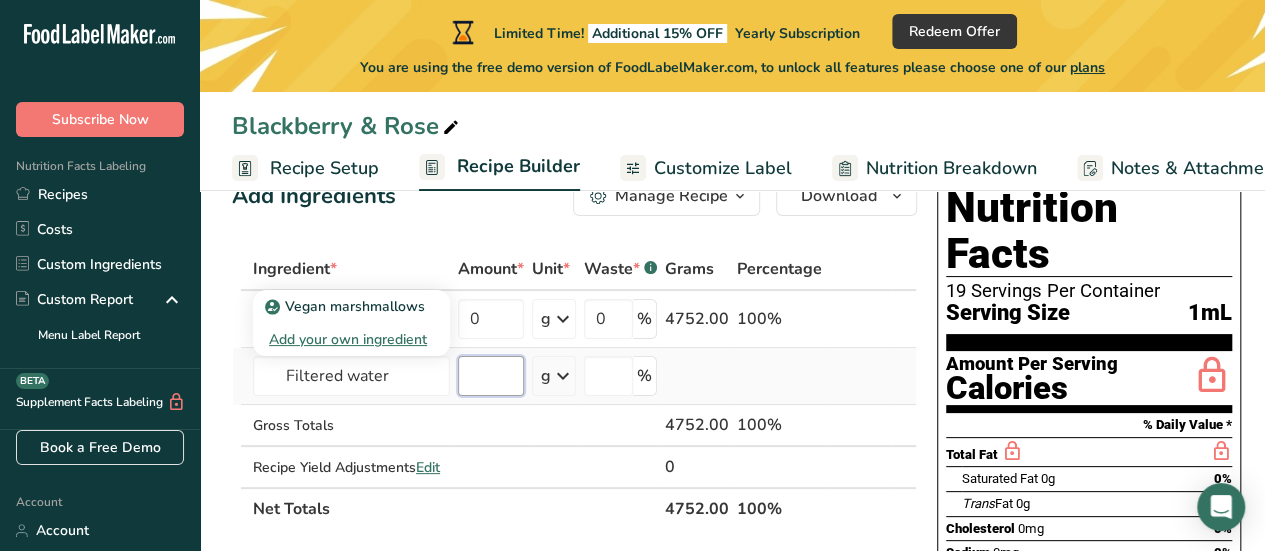 type 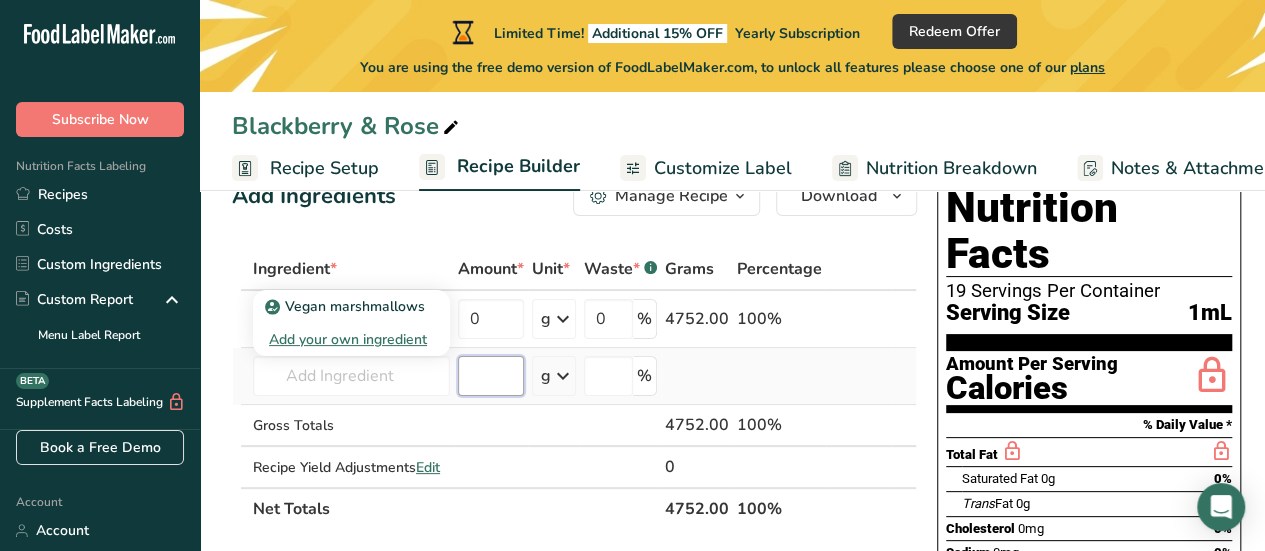 click at bounding box center [491, 376] 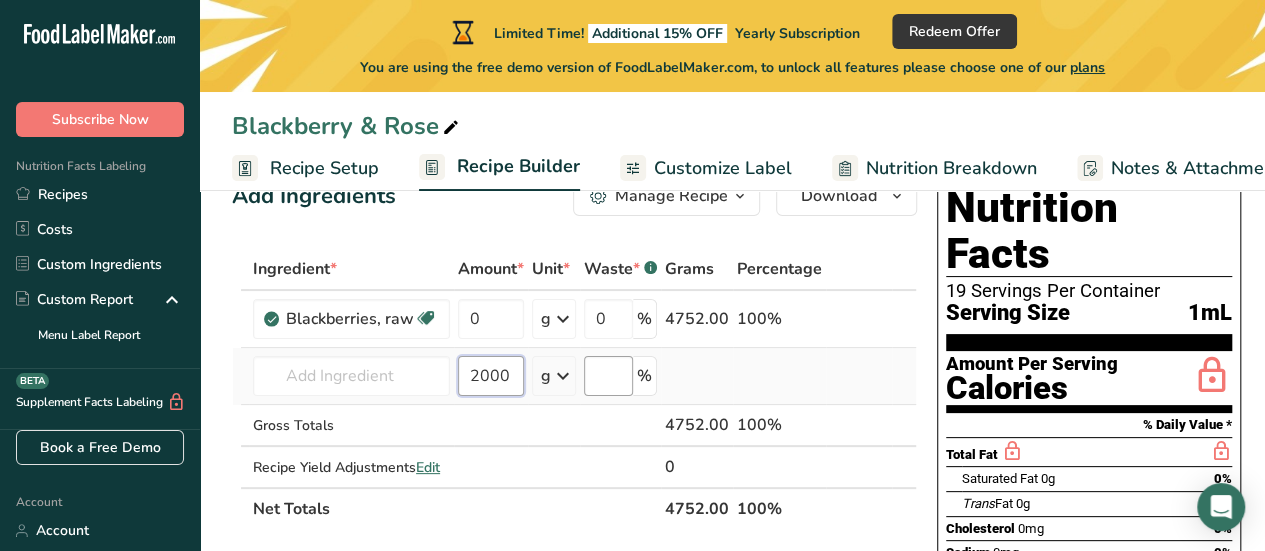 type on "2000" 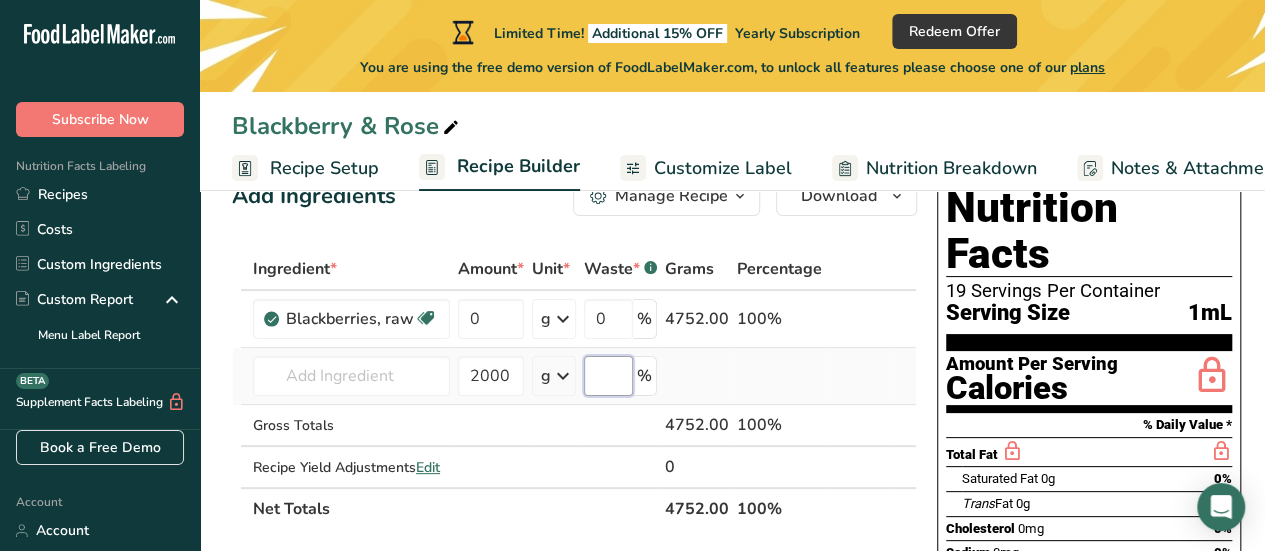 click at bounding box center (608, 376) 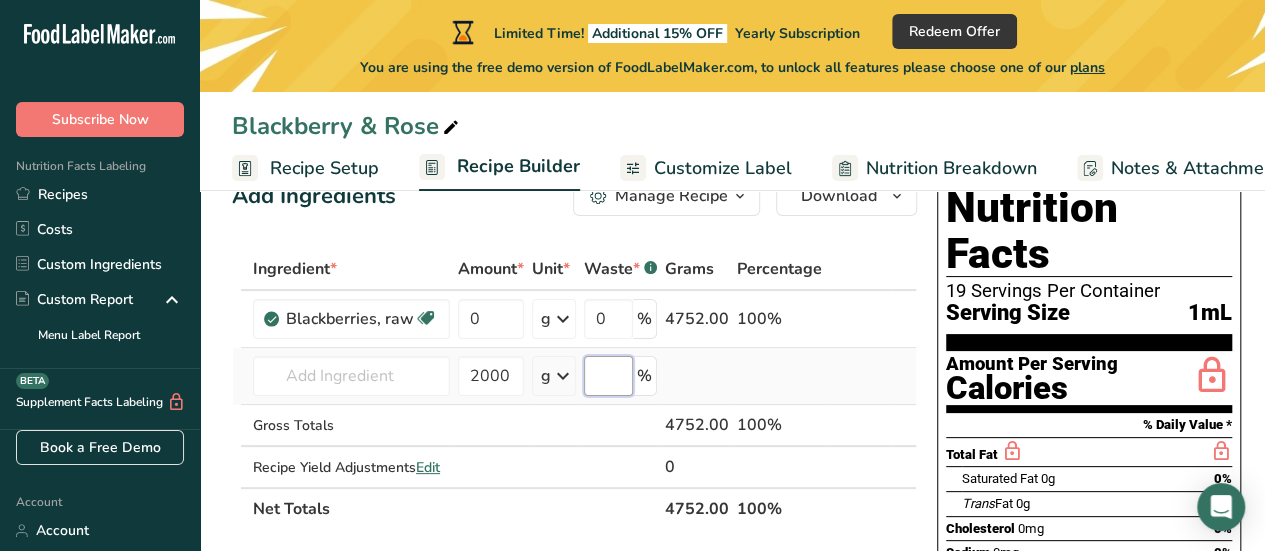click at bounding box center (608, 376) 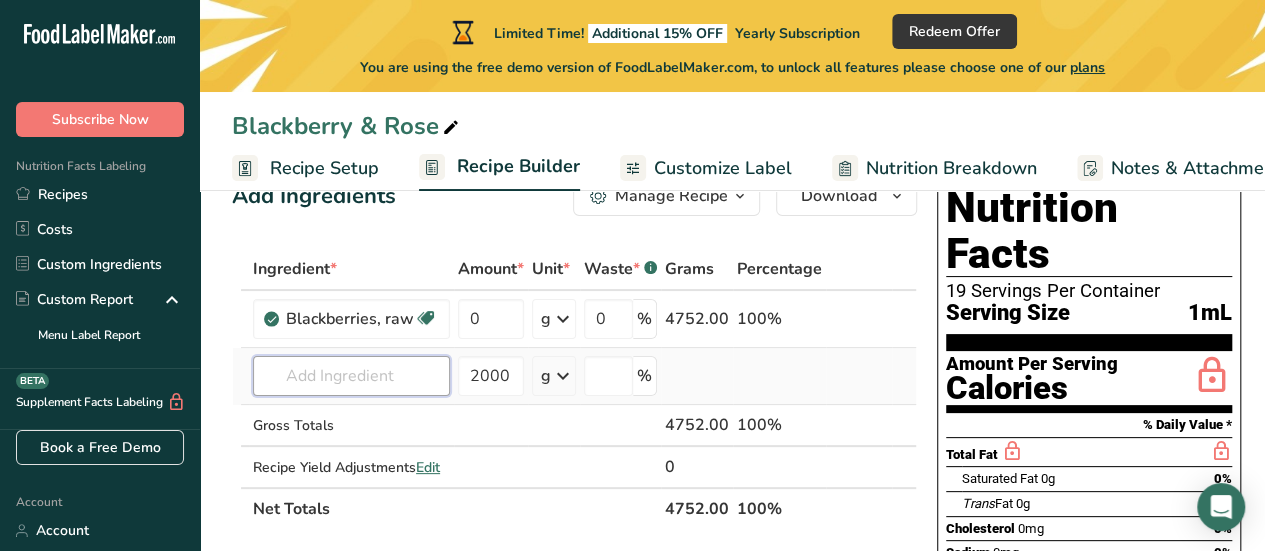 click at bounding box center (351, 376) 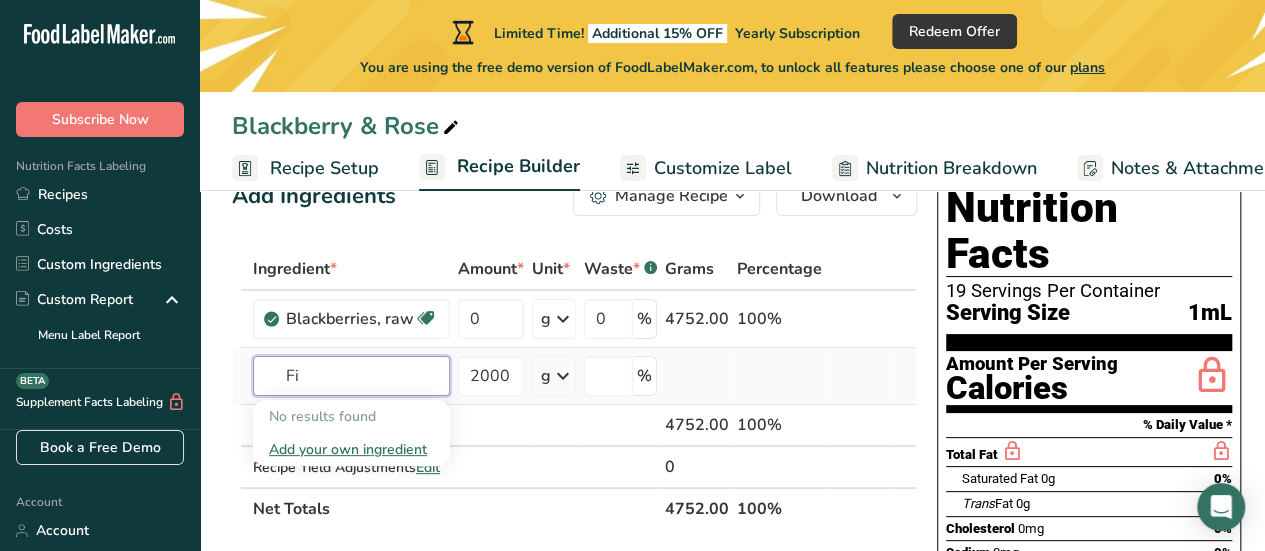 type on "F" 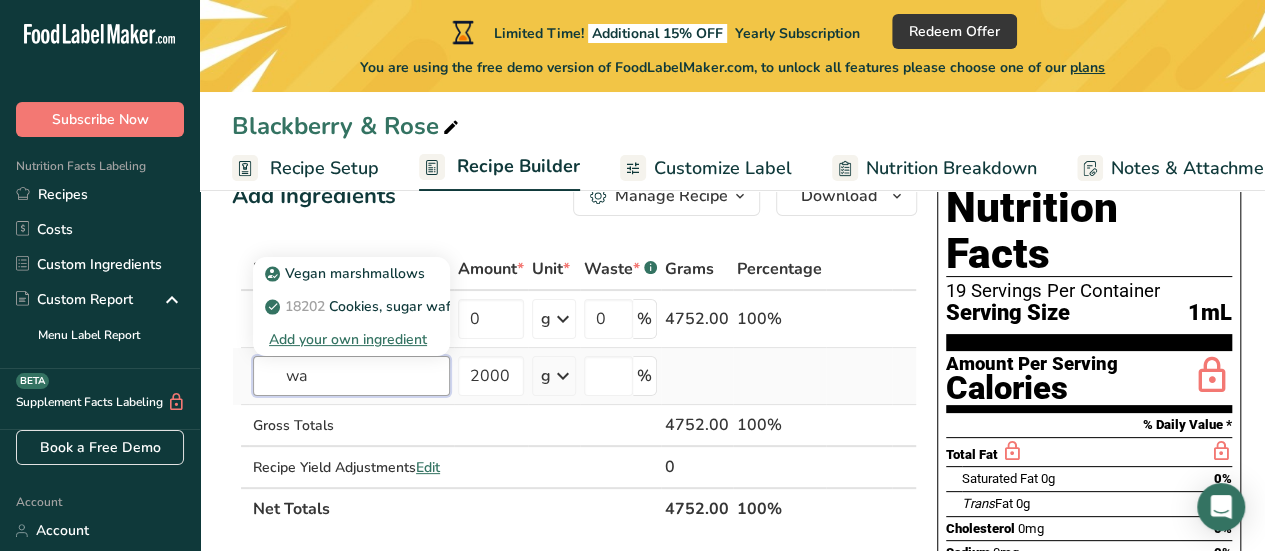 type on "w" 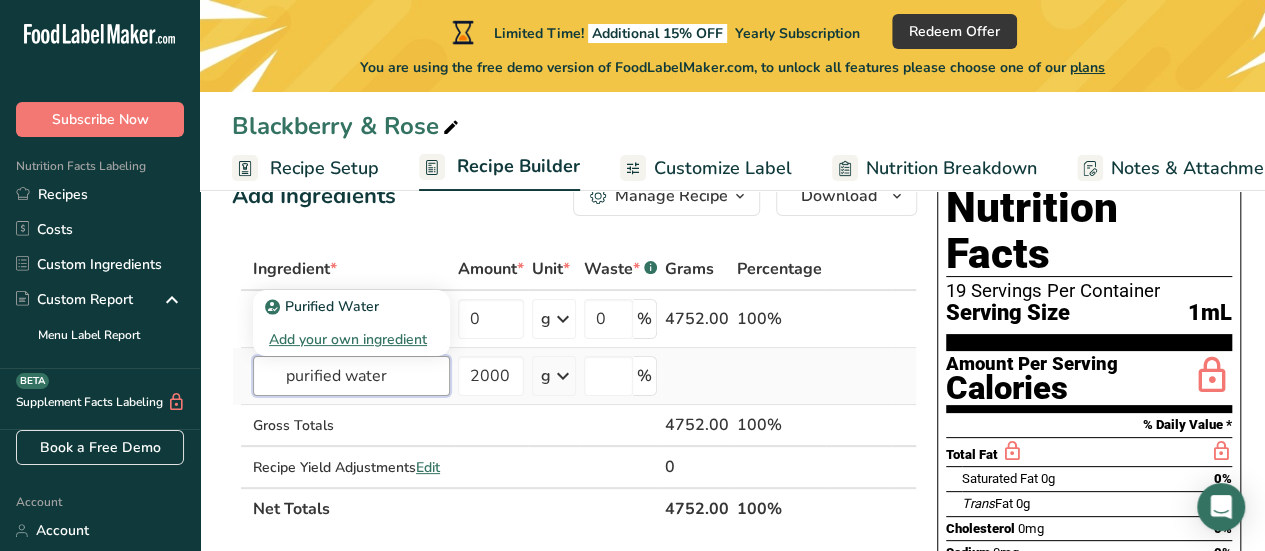 click on "purified water" at bounding box center (351, 376) 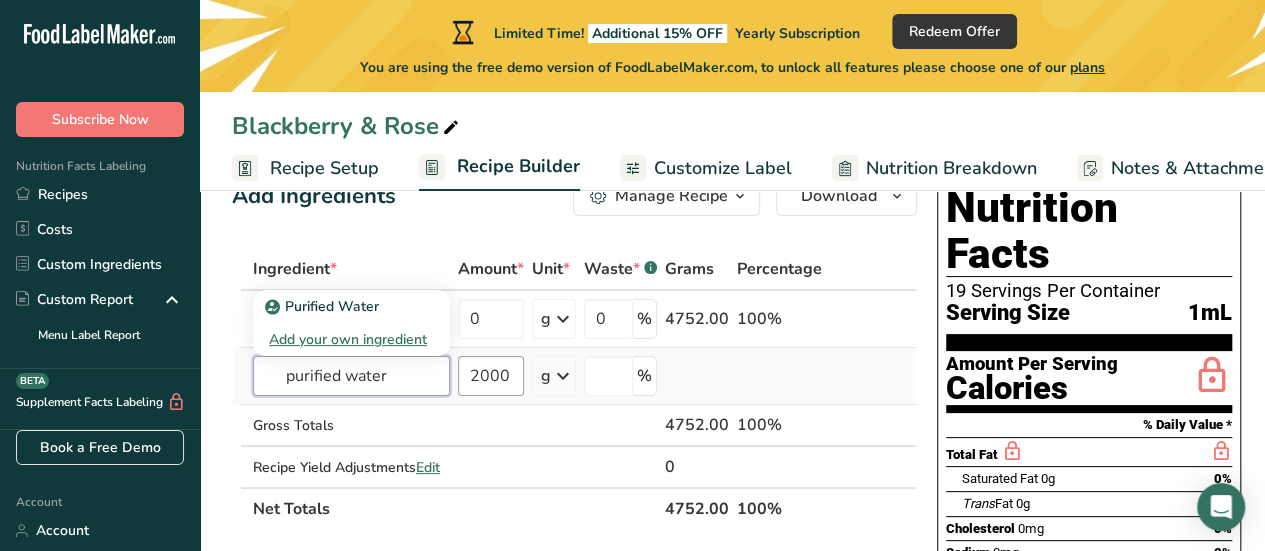 type on "purified water" 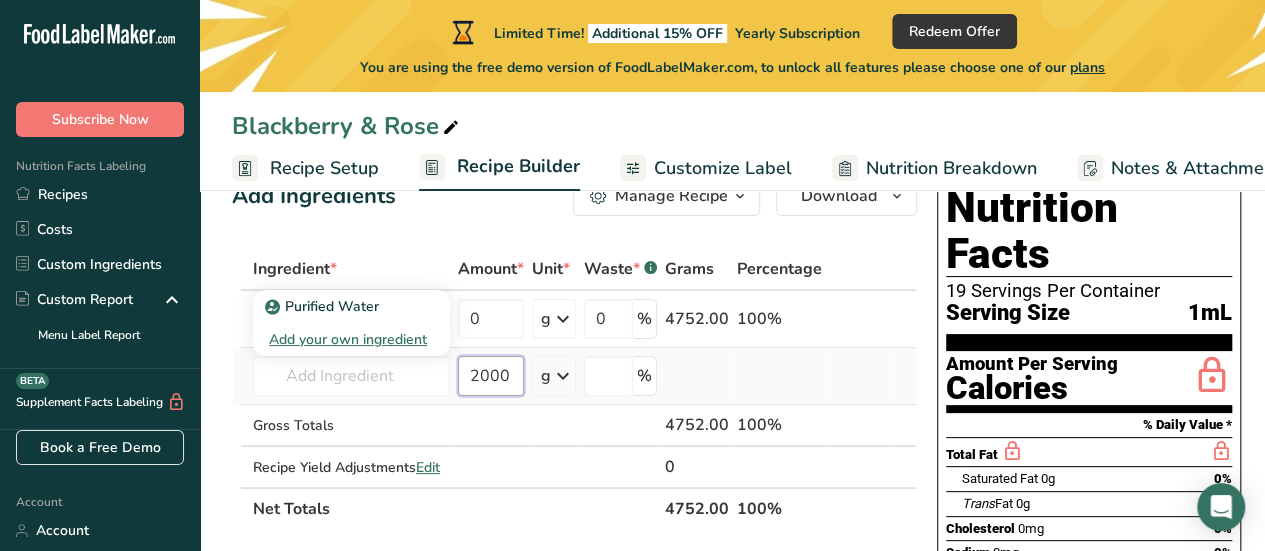 click on "2000" at bounding box center (491, 376) 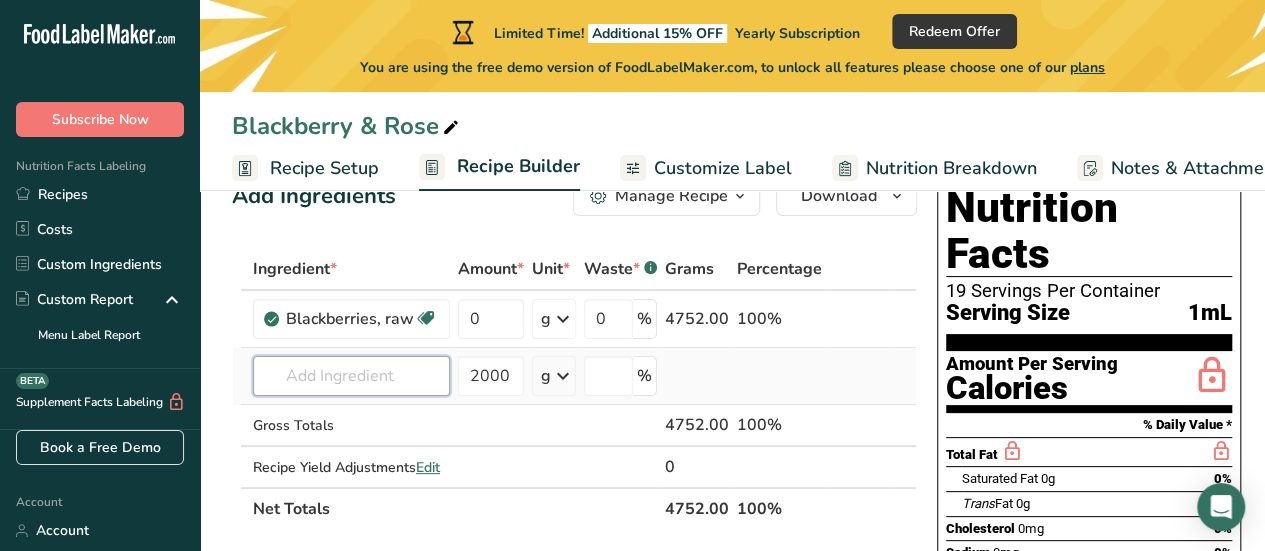 click at bounding box center (351, 376) 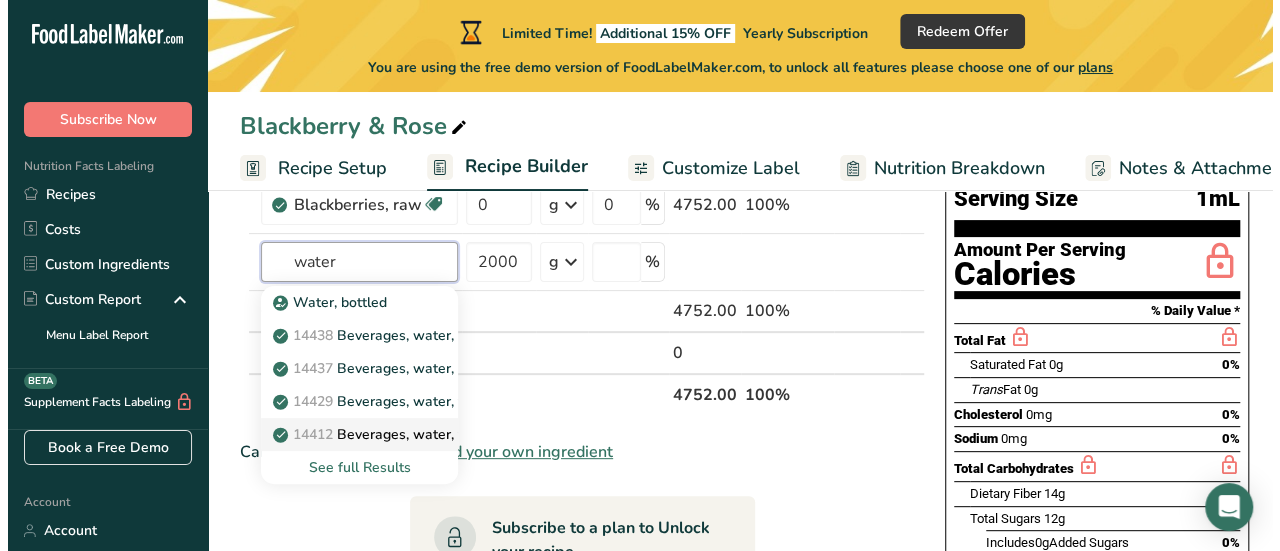 scroll, scrollTop: 180, scrollLeft: 0, axis: vertical 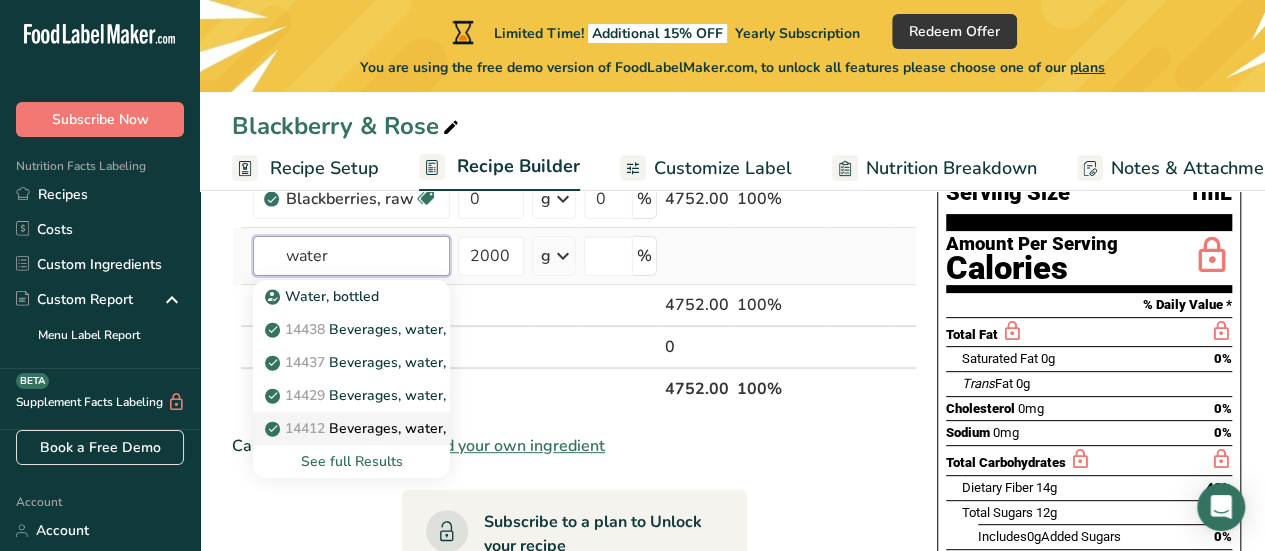 type on "water" 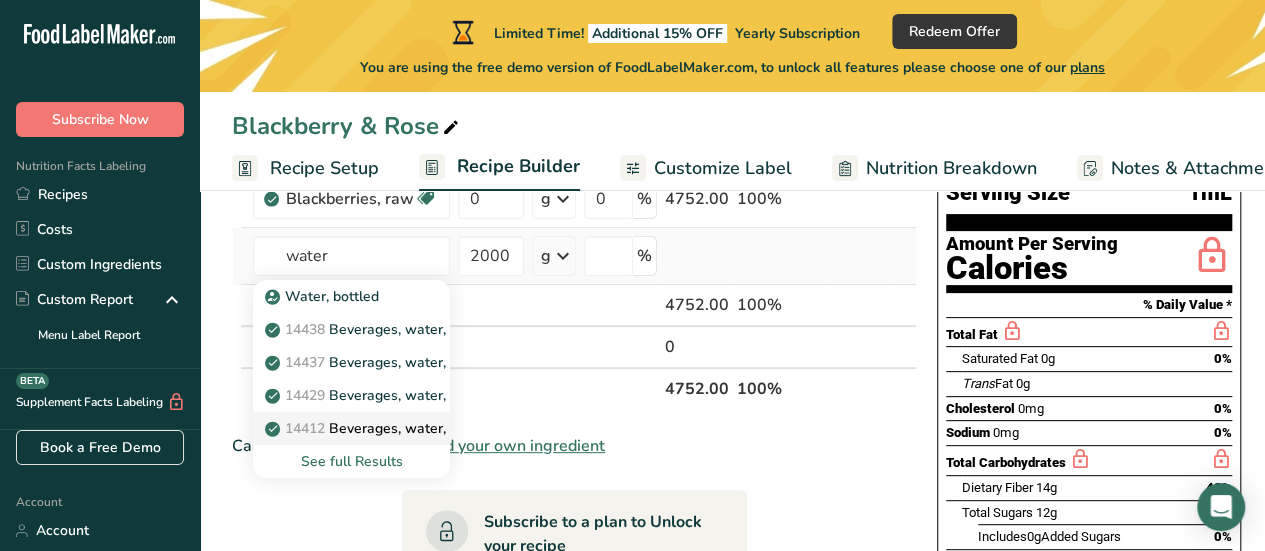 type 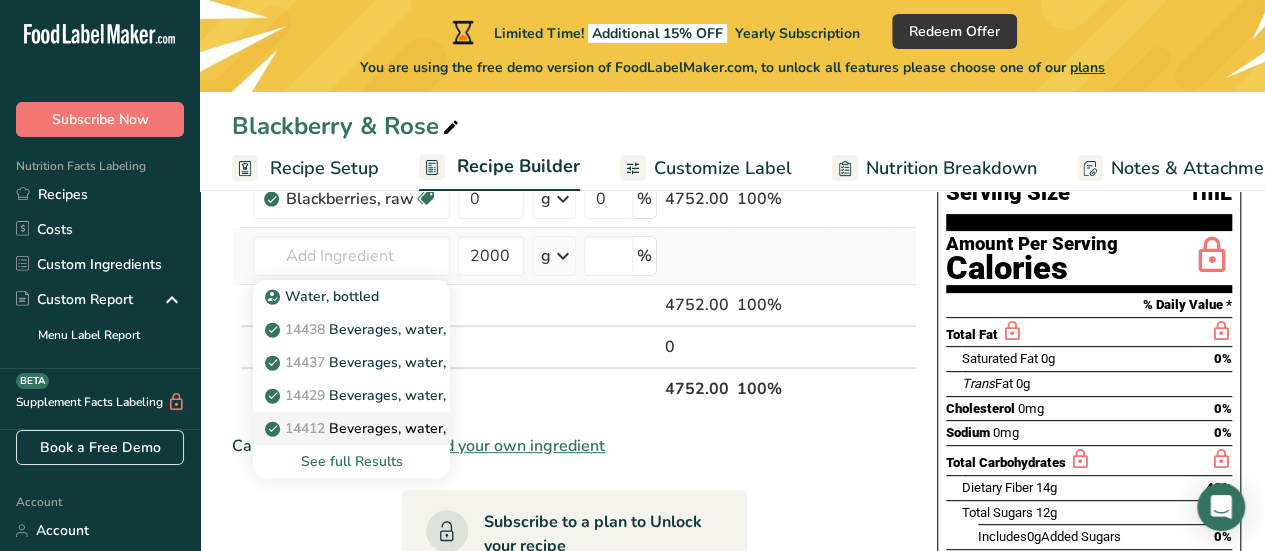 click on "See full Results" at bounding box center (351, 461) 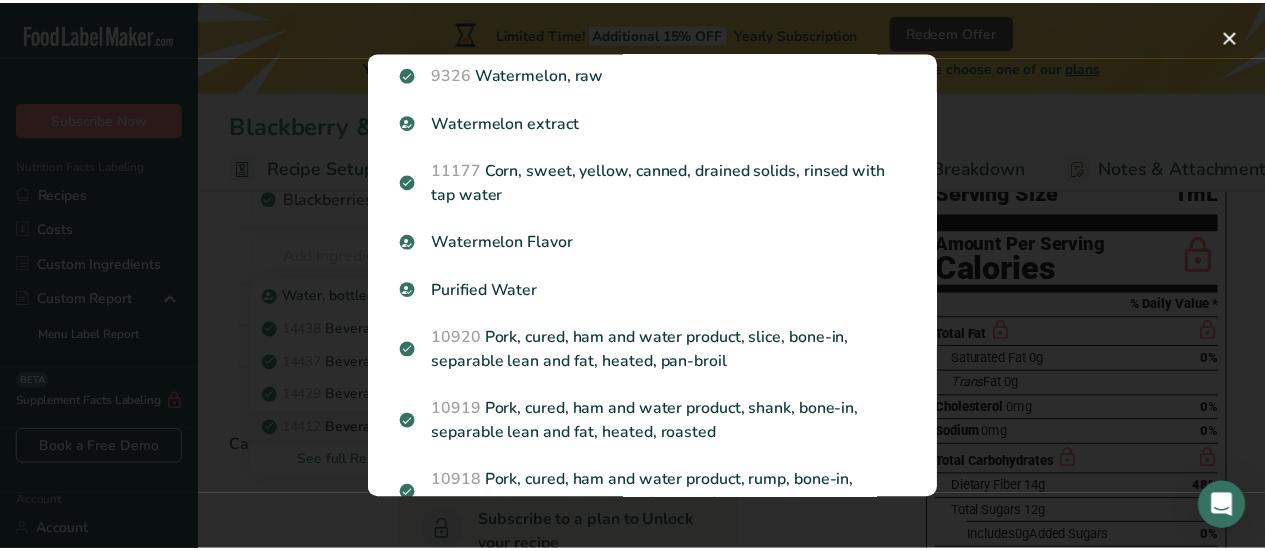scroll, scrollTop: 744, scrollLeft: 0, axis: vertical 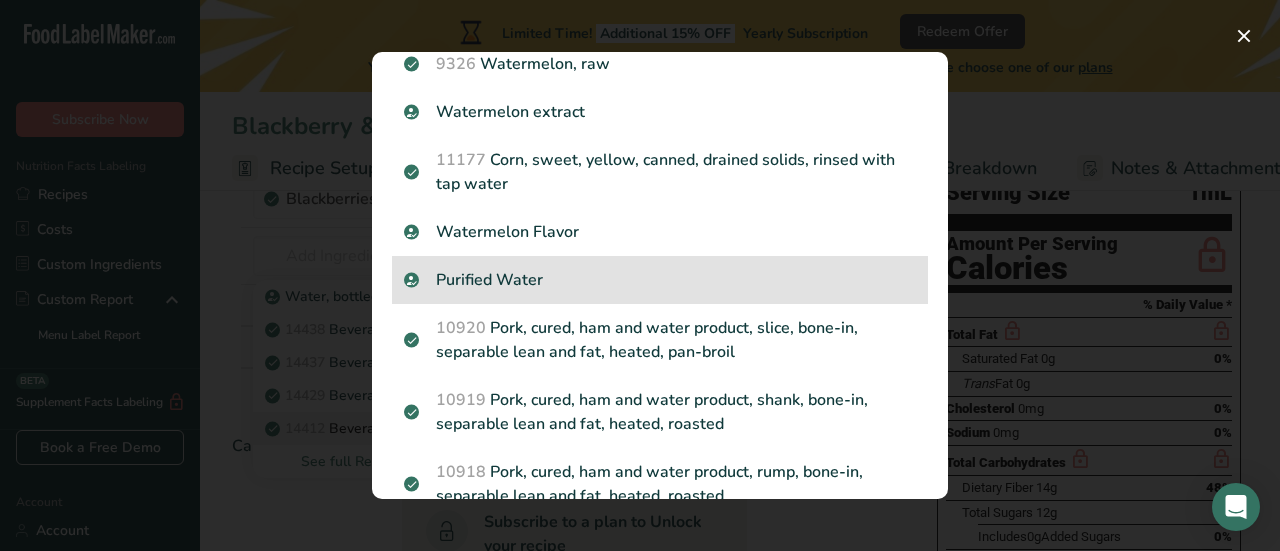 click on "Purified Water" at bounding box center (660, 280) 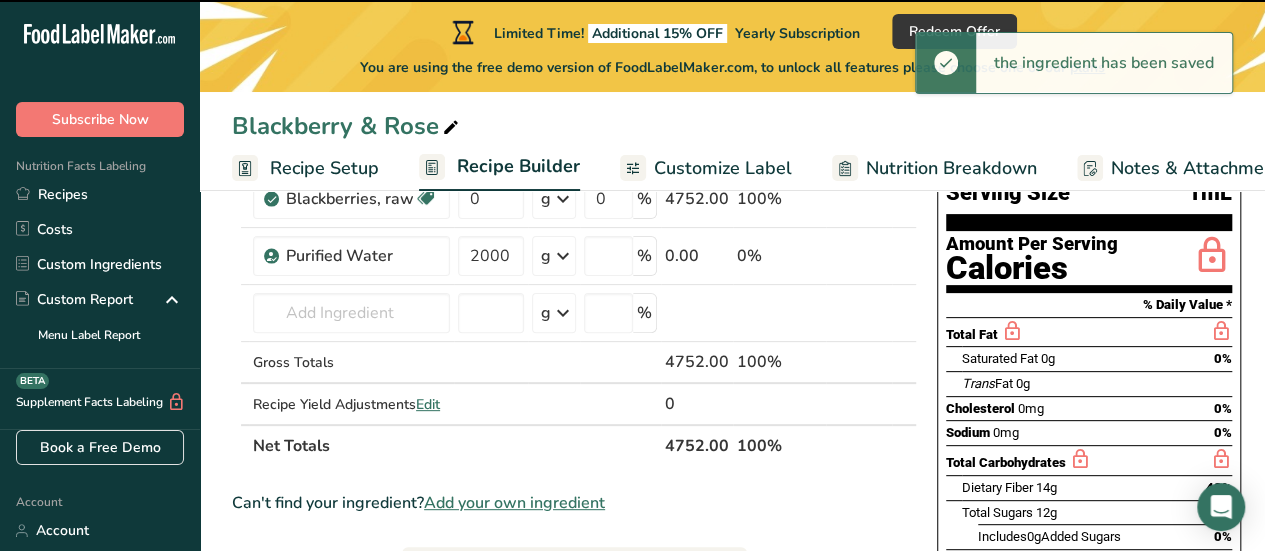 type on "0" 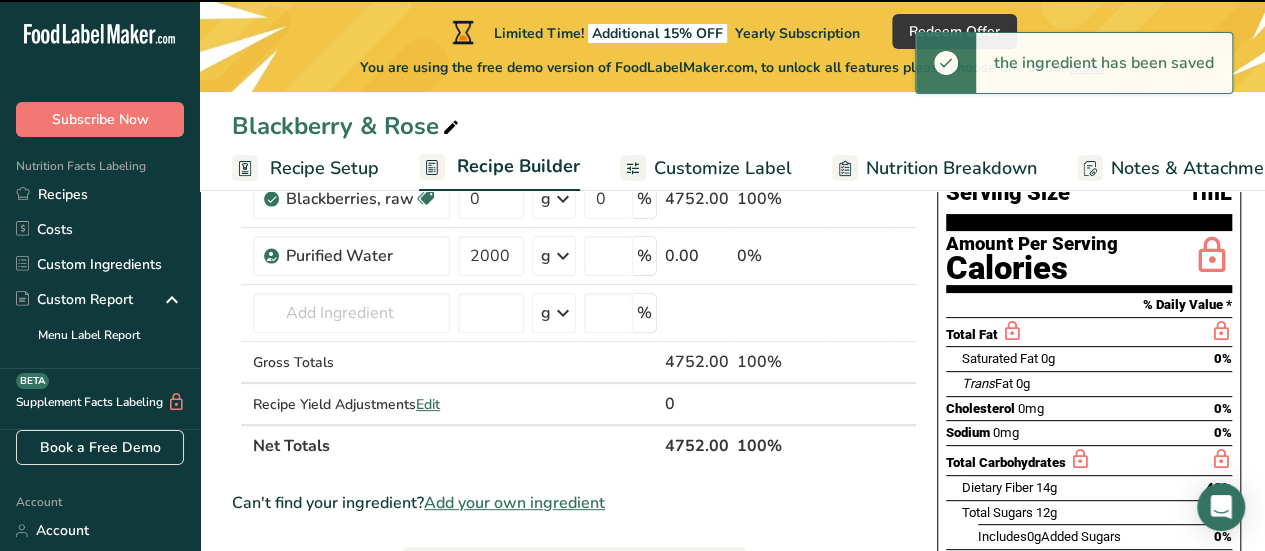 type on "0" 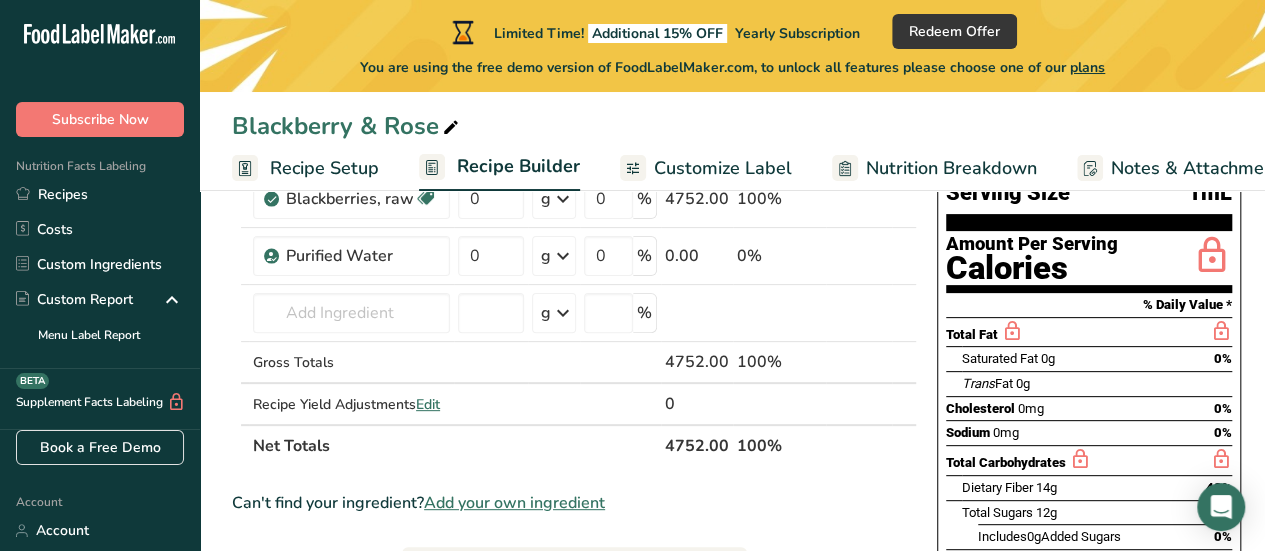 scroll, scrollTop: 160, scrollLeft: 0, axis: vertical 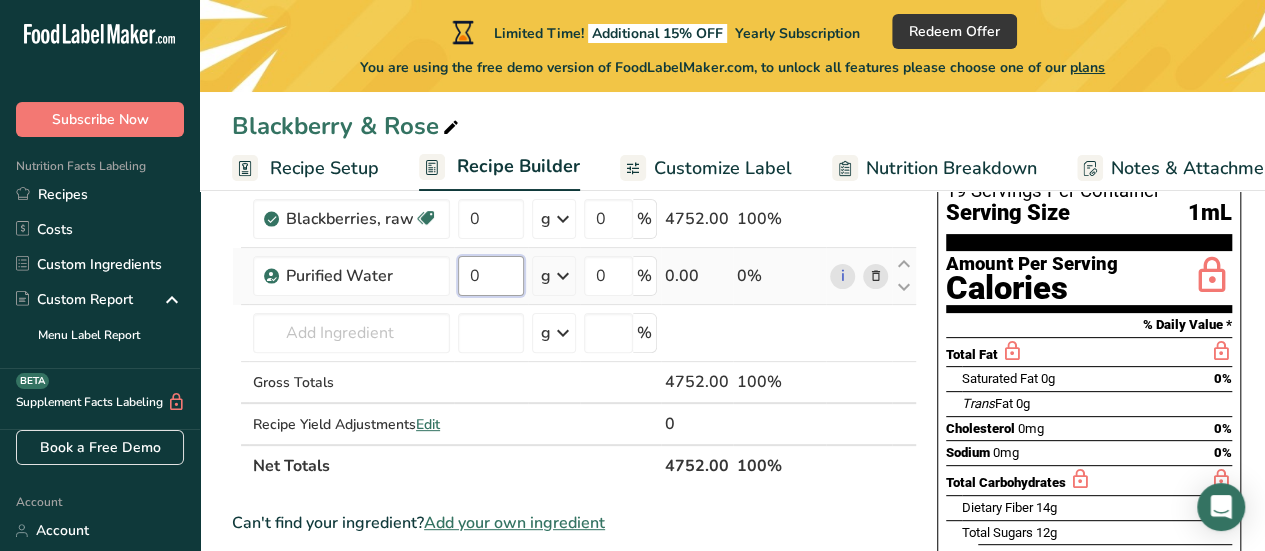 click on "0" at bounding box center [491, 276] 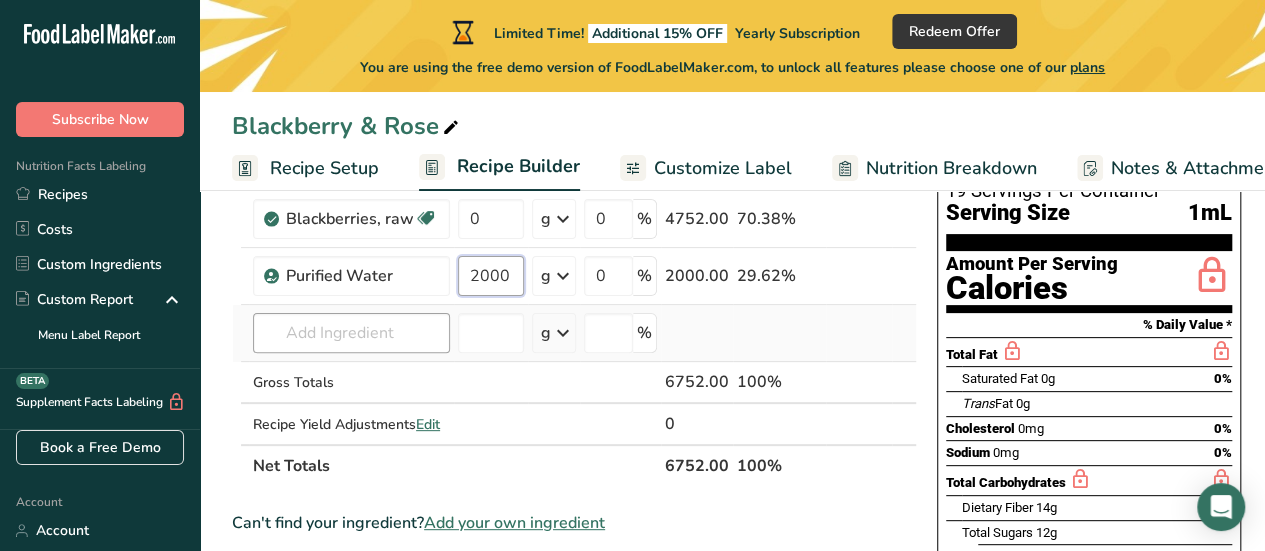 type on "2000" 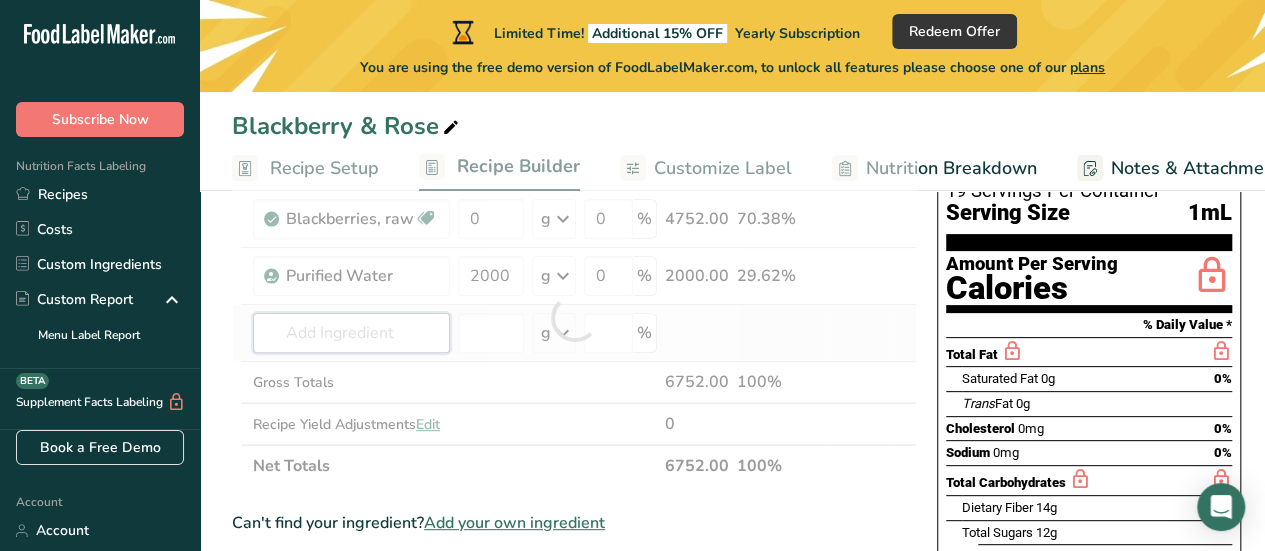 click on "Ingredient *
Amount *
Unit *
Waste *   .a-a{fill:#347362;}.b-a{fill:#fff;}          Grams
Percentage
[FOOD_ITEM], raw
Source of Antioxidants
Dairy free
Gluten free
Vegan
Vegetarian
Soy free
[NUMBER]
g
Portions
1 cup
Weight Units
g
kg
mg
See more
Volume Units
l
Volume units require a density conversion. If you know your ingredient's density enter it below. Otherwise, click on "RIA" our AI Regulatory bot - she will be able to help you
lb/ft3
g/cm3
Confirm
mL
lb/ft3" at bounding box center (574, 317) 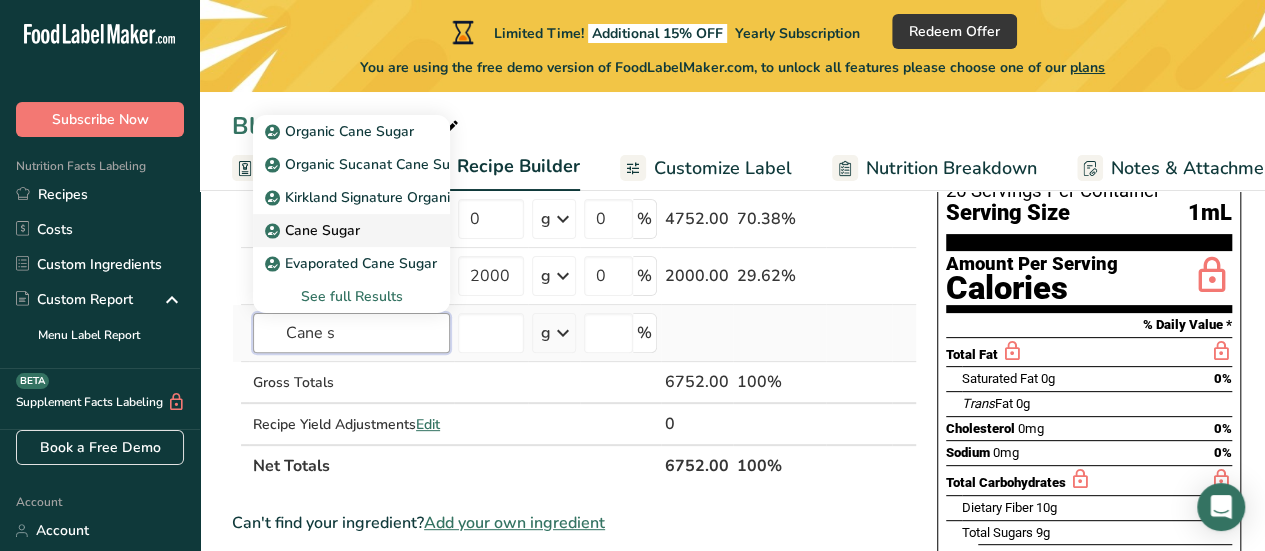 type on "Cane s" 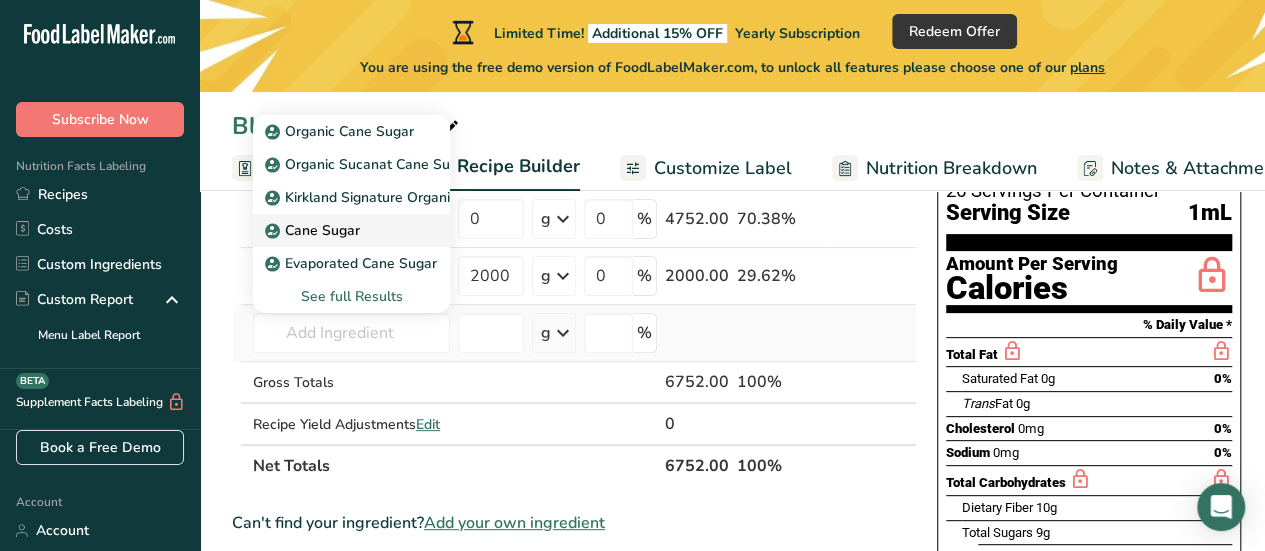click on "Cane Sugar" at bounding box center (314, 230) 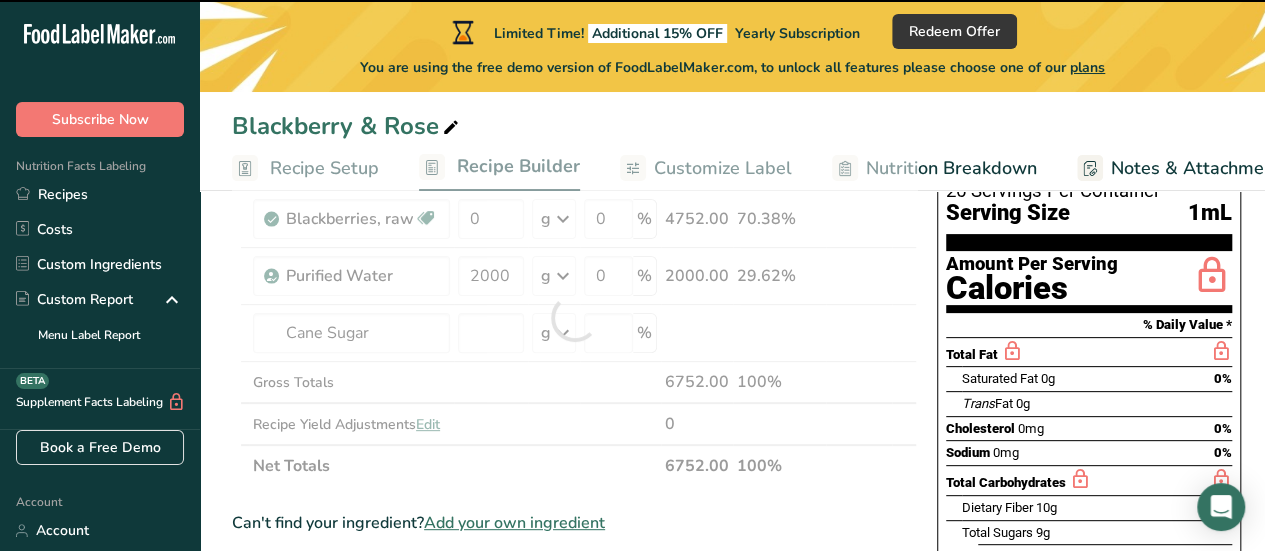 type on "0" 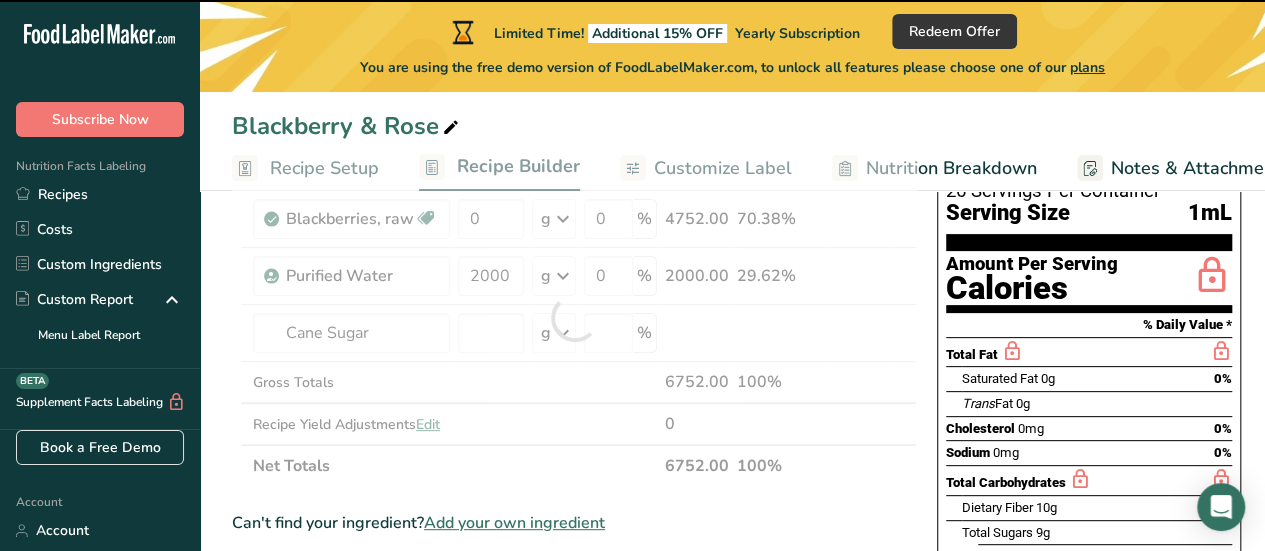 type on "0" 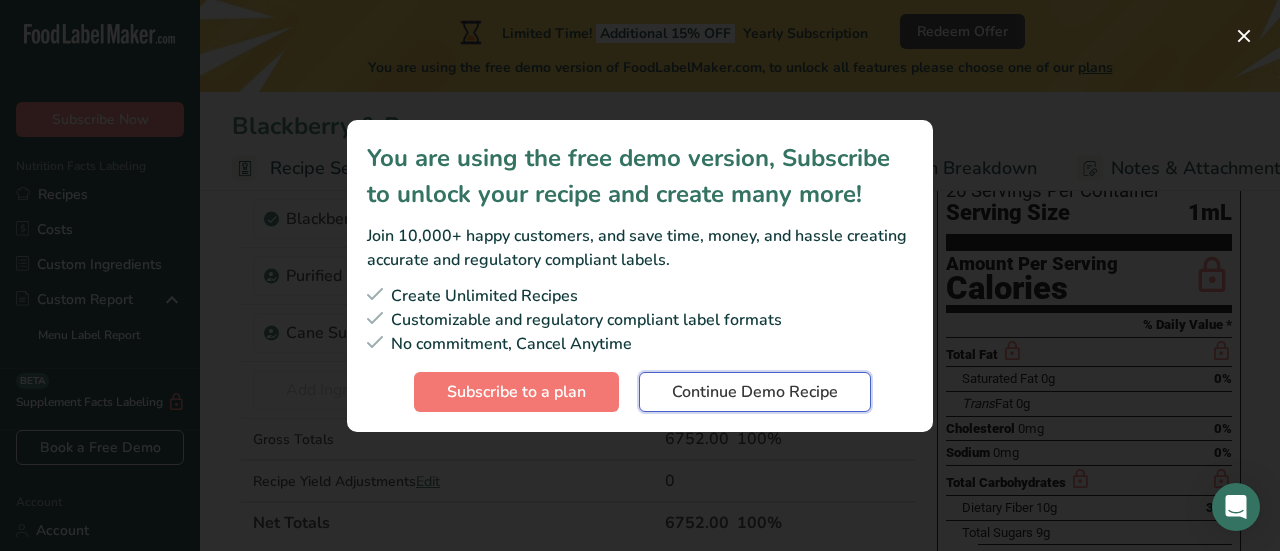 click on "Continue Demo Recipe" at bounding box center (755, 392) 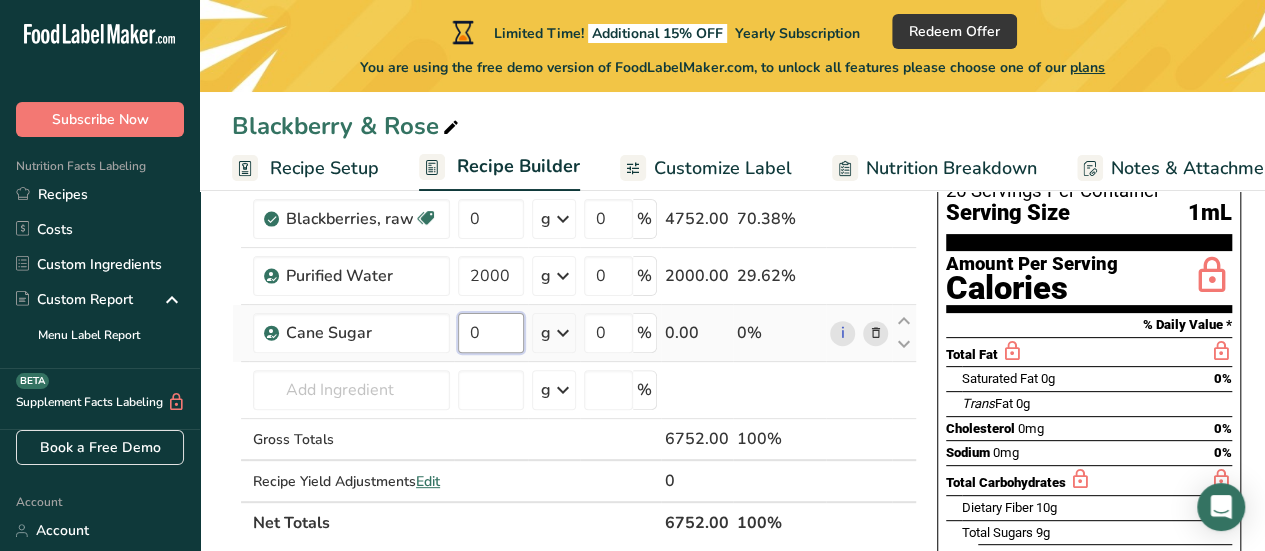 click on "0" at bounding box center [491, 333] 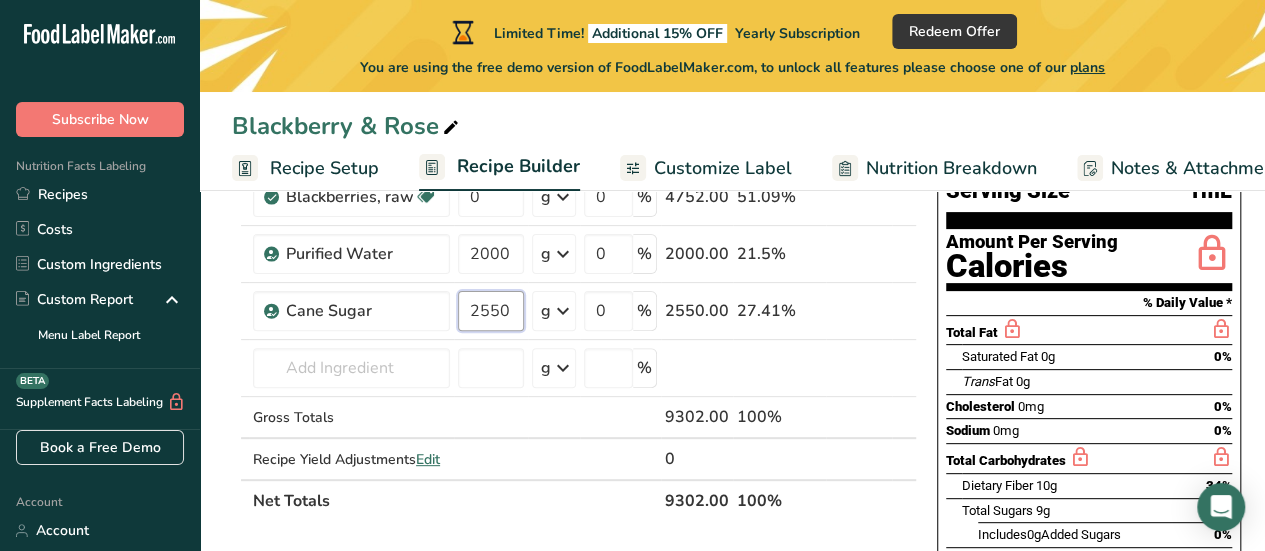 scroll, scrollTop: 200, scrollLeft: 0, axis: vertical 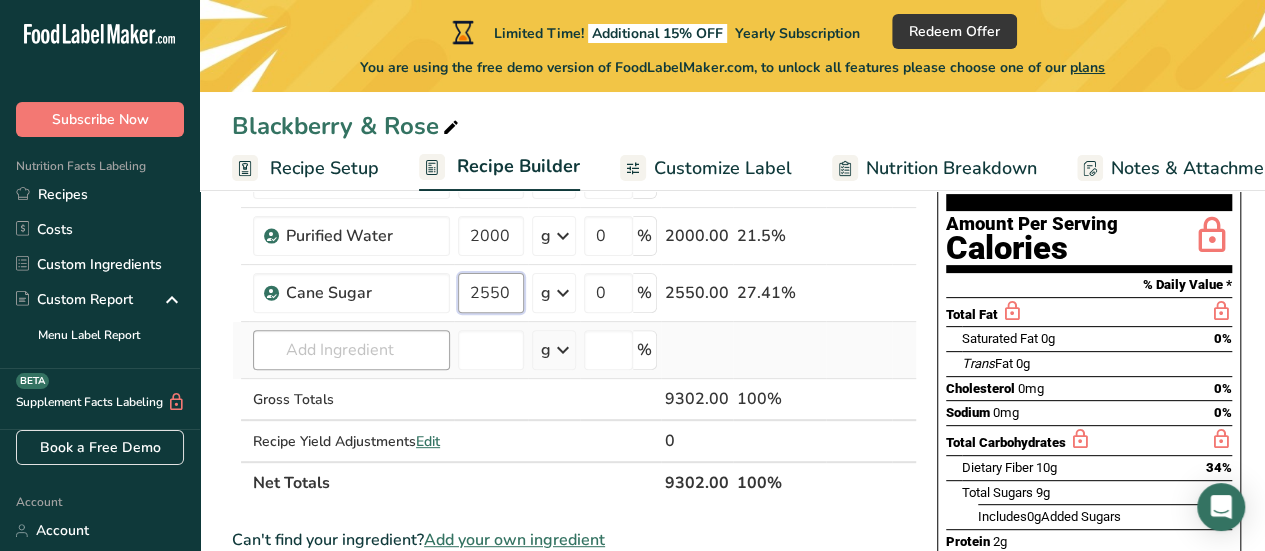 type on "2550" 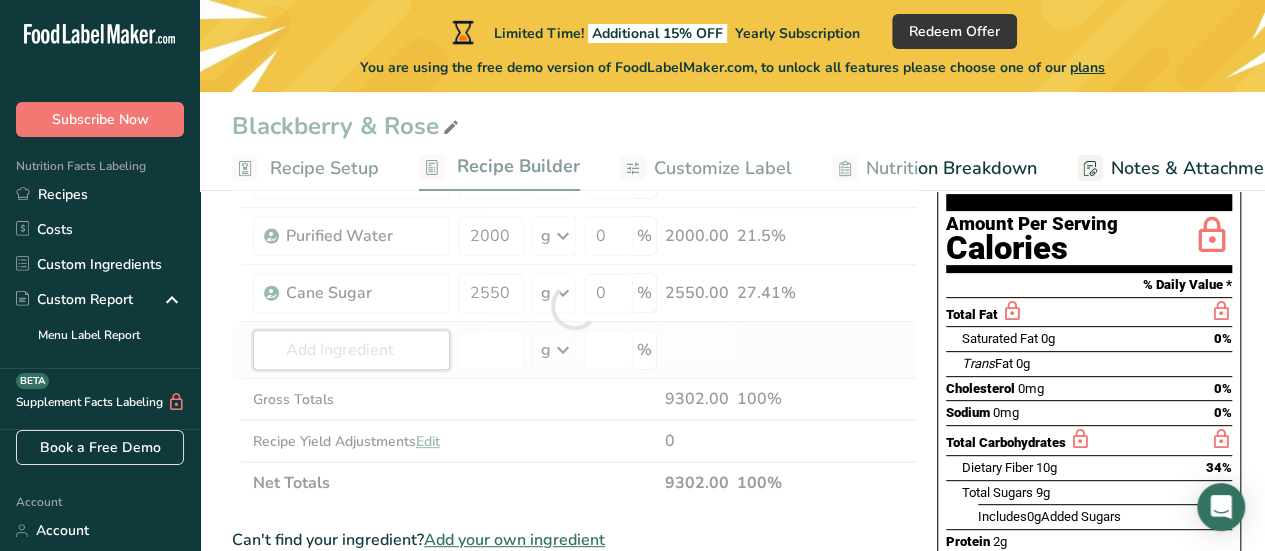 click on "Ingredient *
Amount *
Unit *
Waste *   .a-a{fill:#347362;}.b-a{fill:#fff;}          Grams
Percentage
[FOOD_ITEM], raw
Source of Antioxidants
Dairy free
Gluten free
Vegan
Vegetarian
Soy free
[NUMBER]
g
Portions
1 cup
Weight Units
g
kg
mg
See more
Volume Units
l
Volume units require a density conversion. If you know your ingredient's density enter it below. Otherwise, click on "RIA" our AI Regulatory bot - she will be able to help you
lb/ft3
g/cm3
Confirm
mL
lb/ft3" at bounding box center [574, 306] 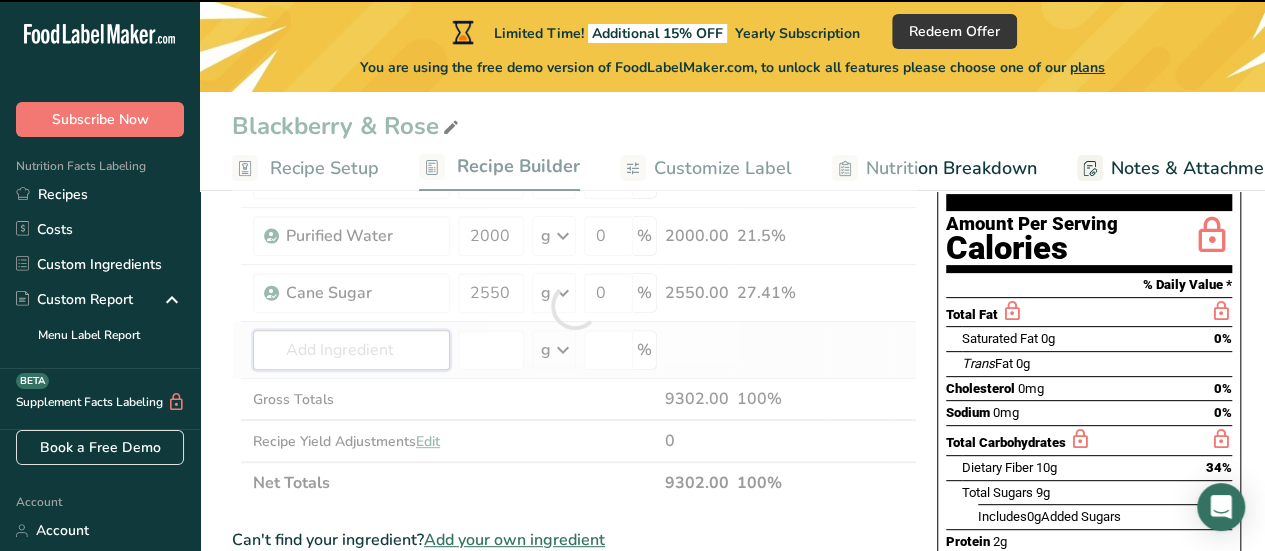 type on "L" 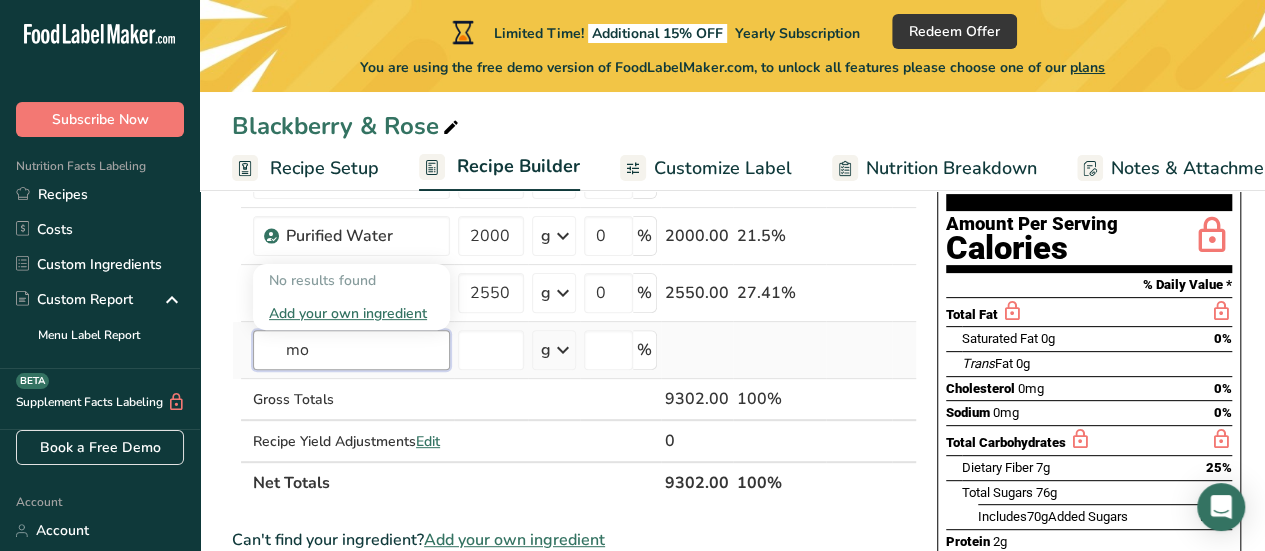type on "m" 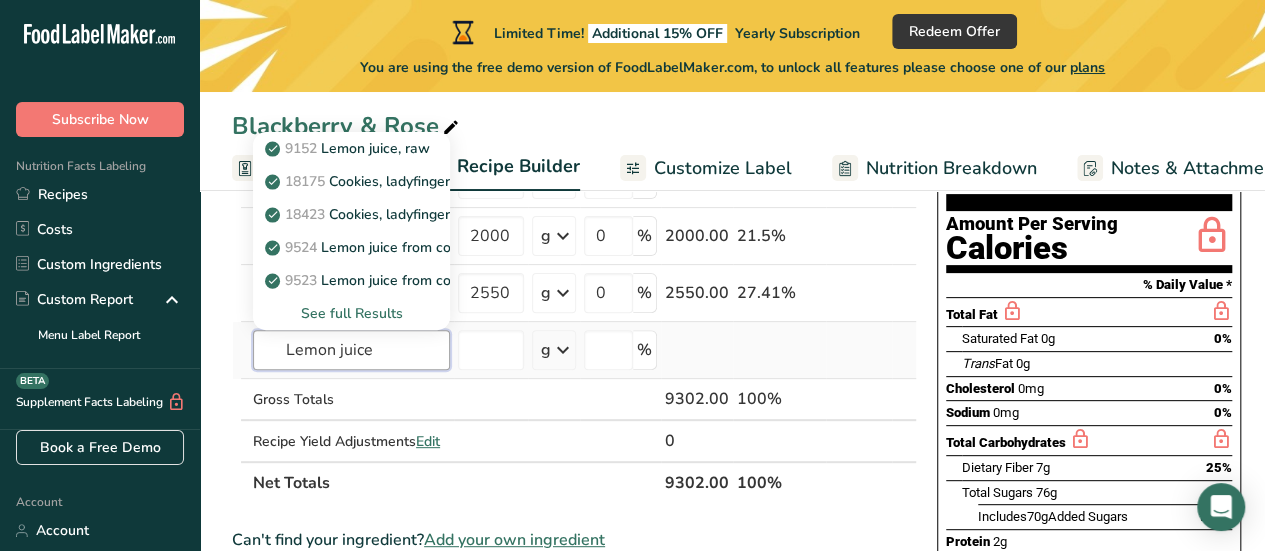 type on "Lemon juice" 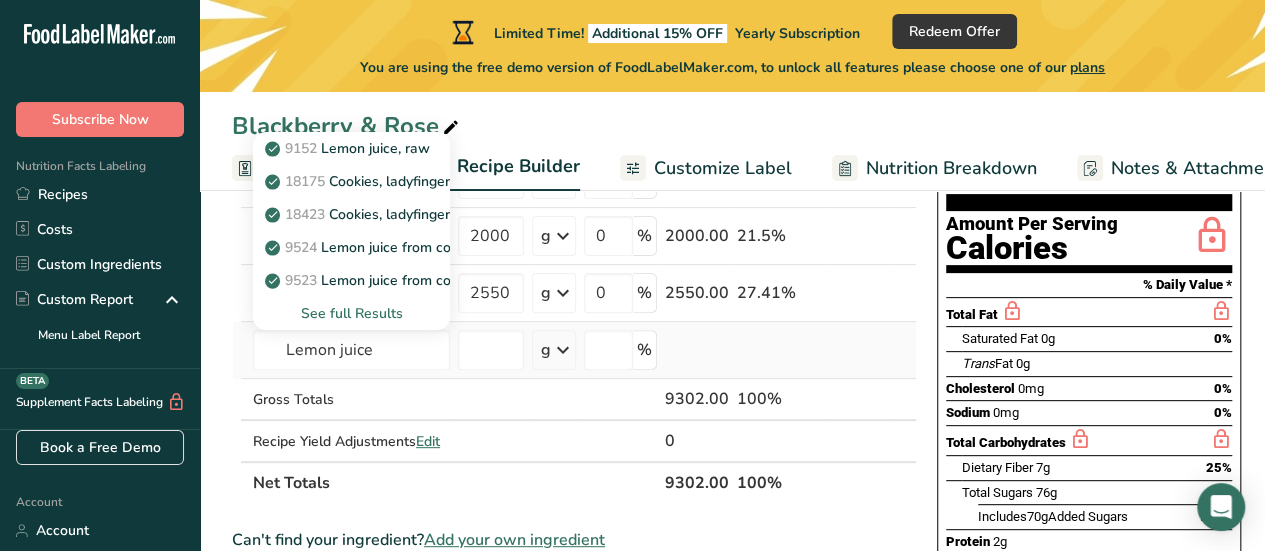 type 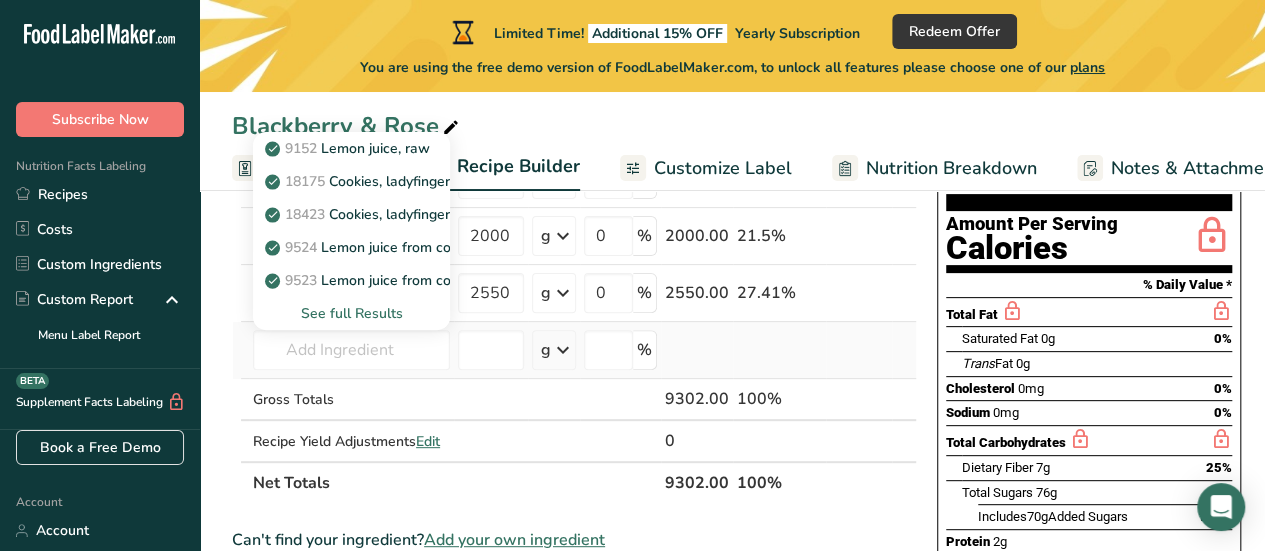 click on "See full Results" at bounding box center (351, 313) 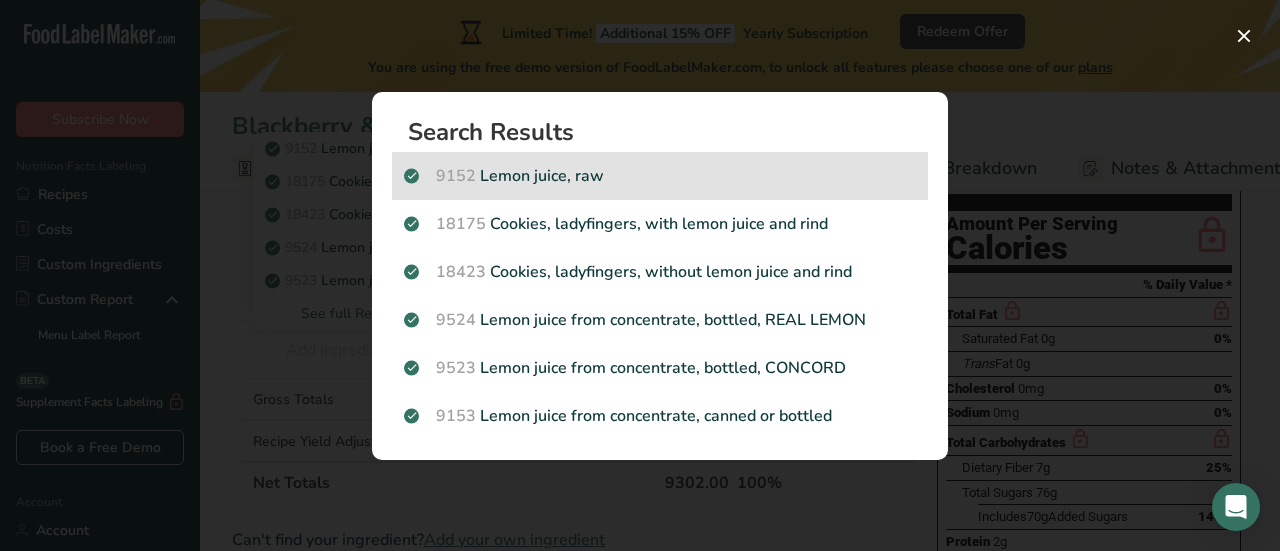 click on "9152
Lemon juice, raw" at bounding box center (660, 176) 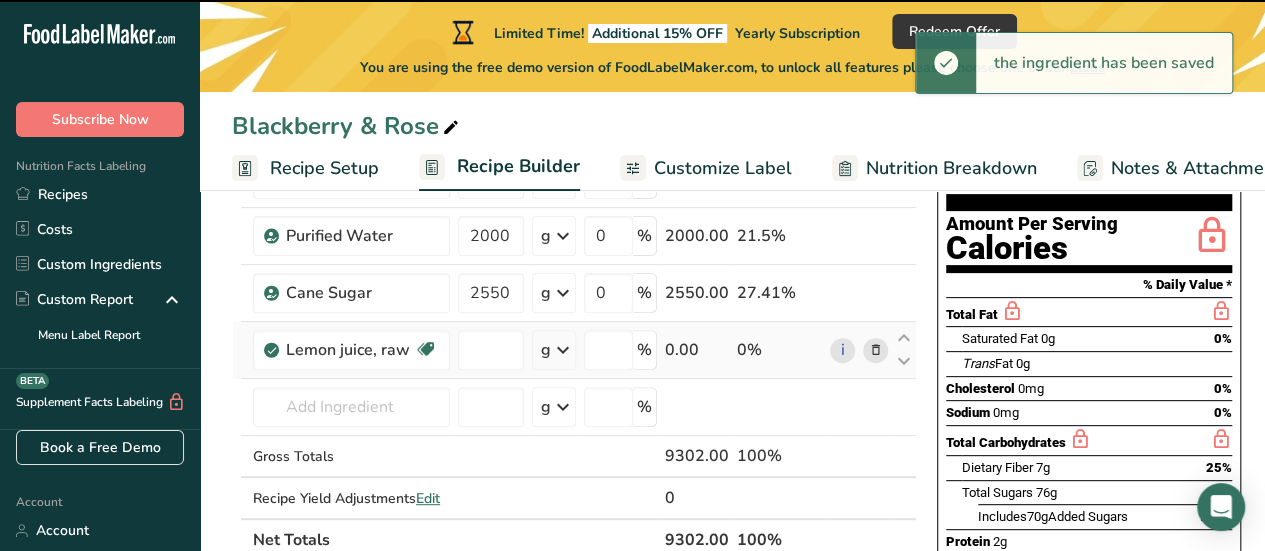 type on "0" 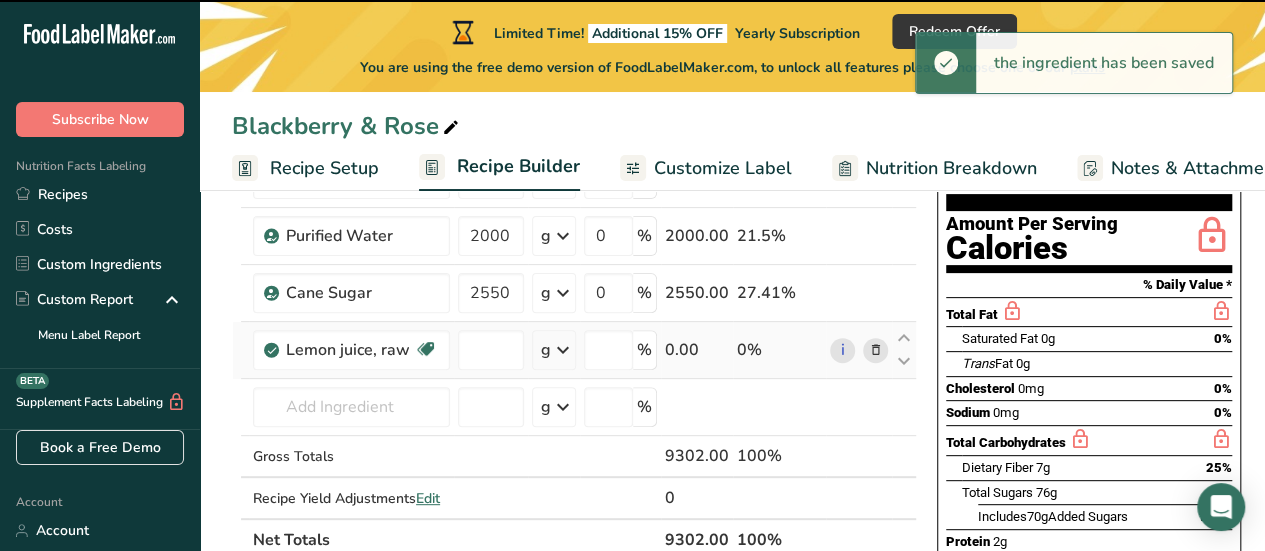 type on "0" 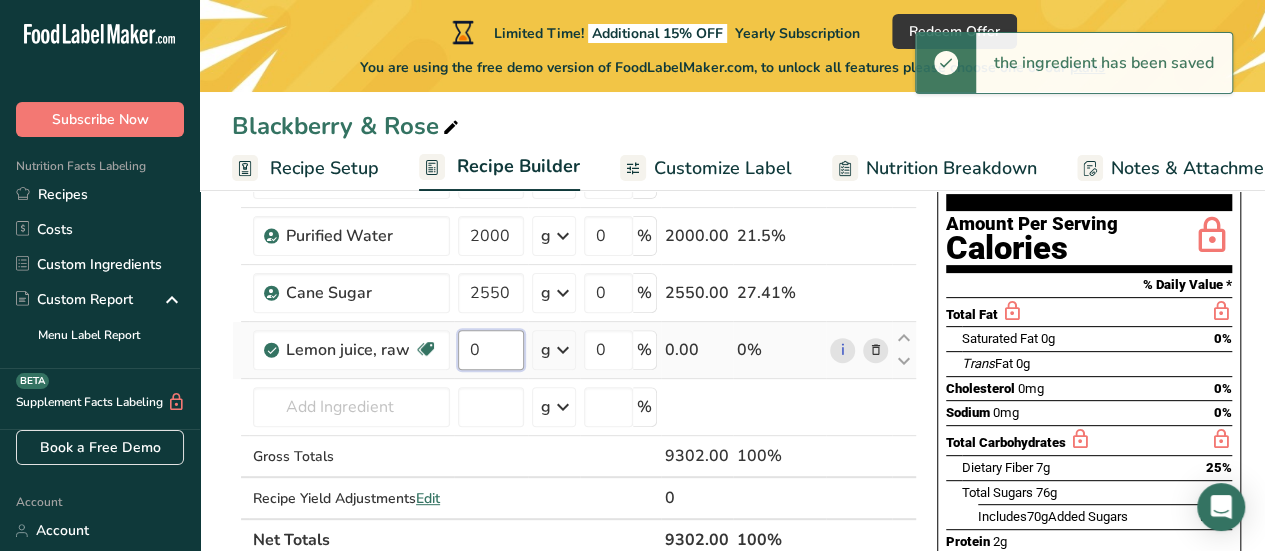 click on "0" at bounding box center [491, 350] 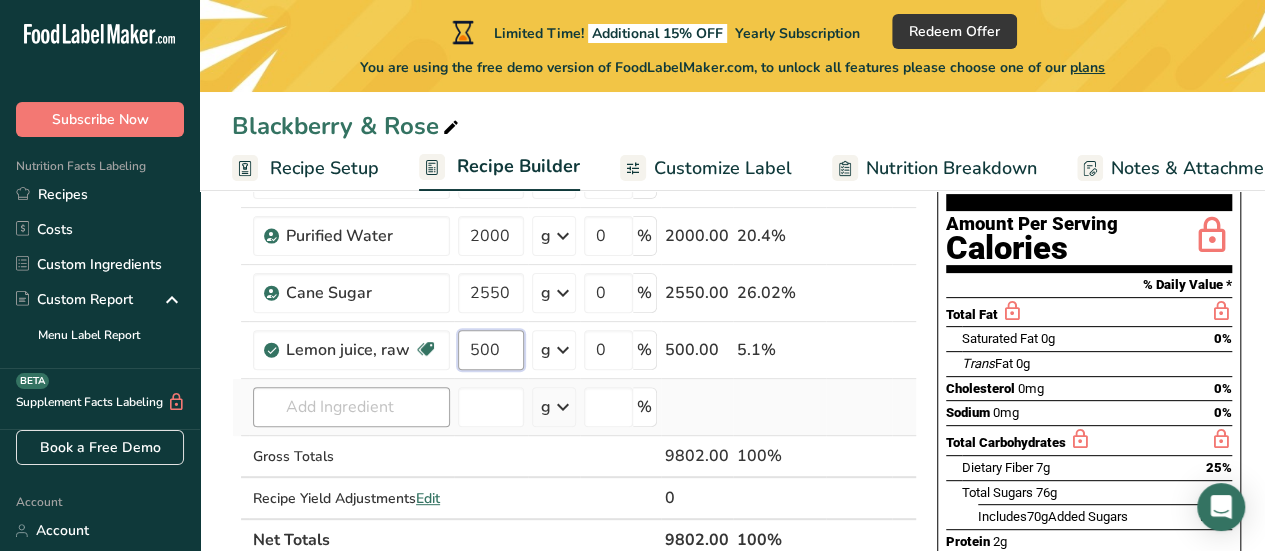 type on "500" 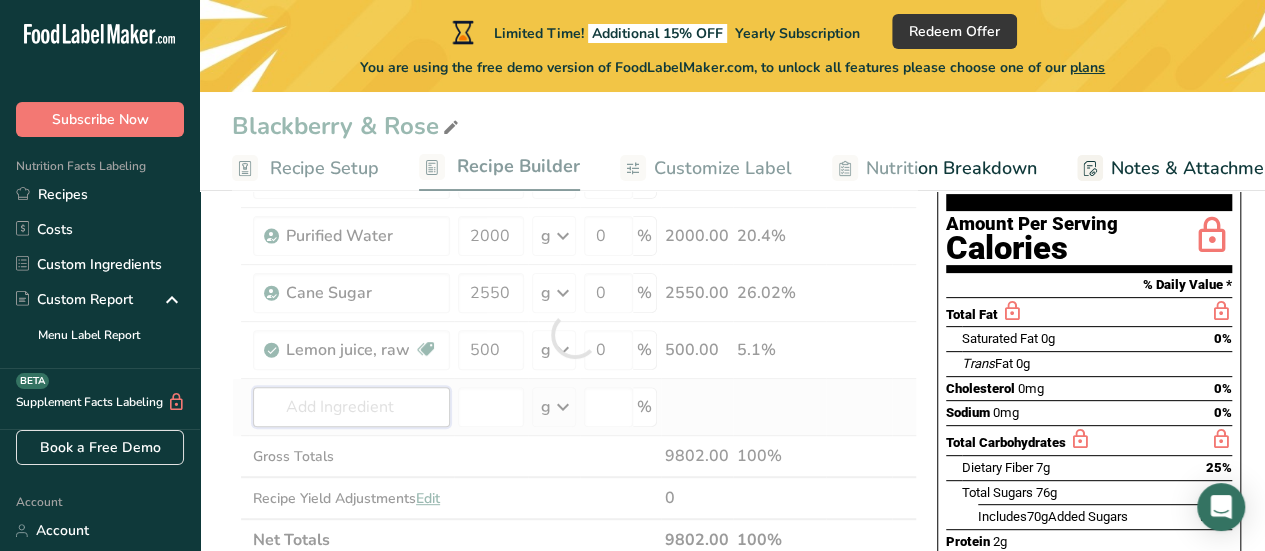 click on "Ingredient *
Amount *
Unit *
Waste *   .a-a{fill:#347362;}.b-a{fill:#fff;}          Grams
Percentage
[FOOD_ITEM], raw
Source of Antioxidants
Dairy free
Gluten free
Vegan
Vegetarian
Soy free
[NUMBER]
g
Portions
1 cup
Weight Units
g
kg
mg
See more
Volume Units
l
Volume units require a density conversion. If you know your ingredient's density enter it below. Otherwise, click on "RIA" our AI Regulatory bot - she will be able to help you
lb/ft3
g/cm3
Confirm
mL
lb/ft3" at bounding box center (574, 334) 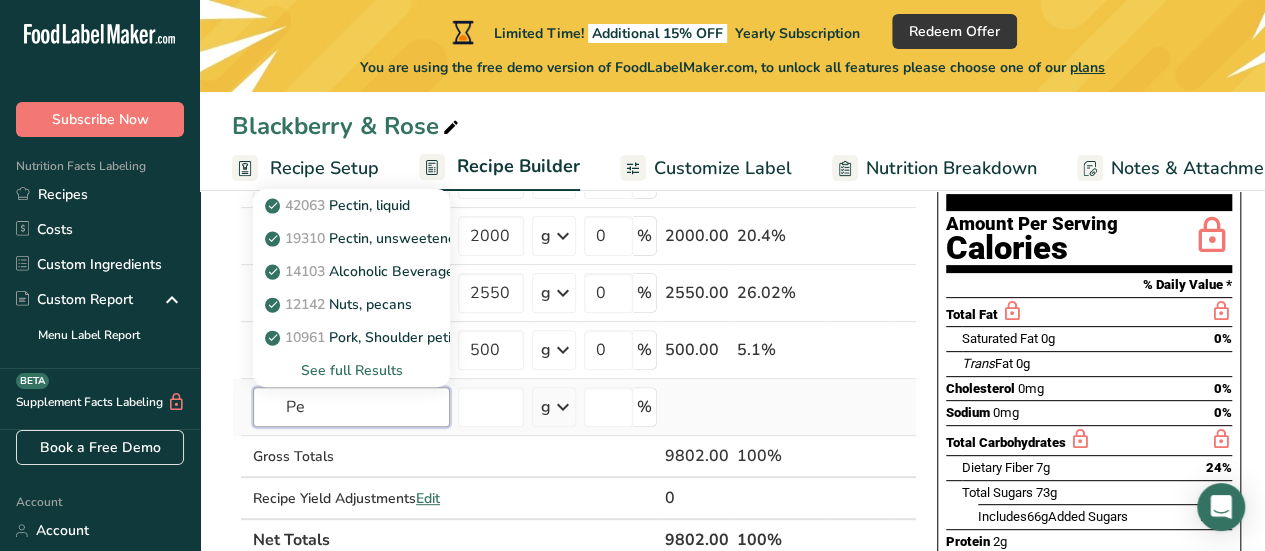 type on "P" 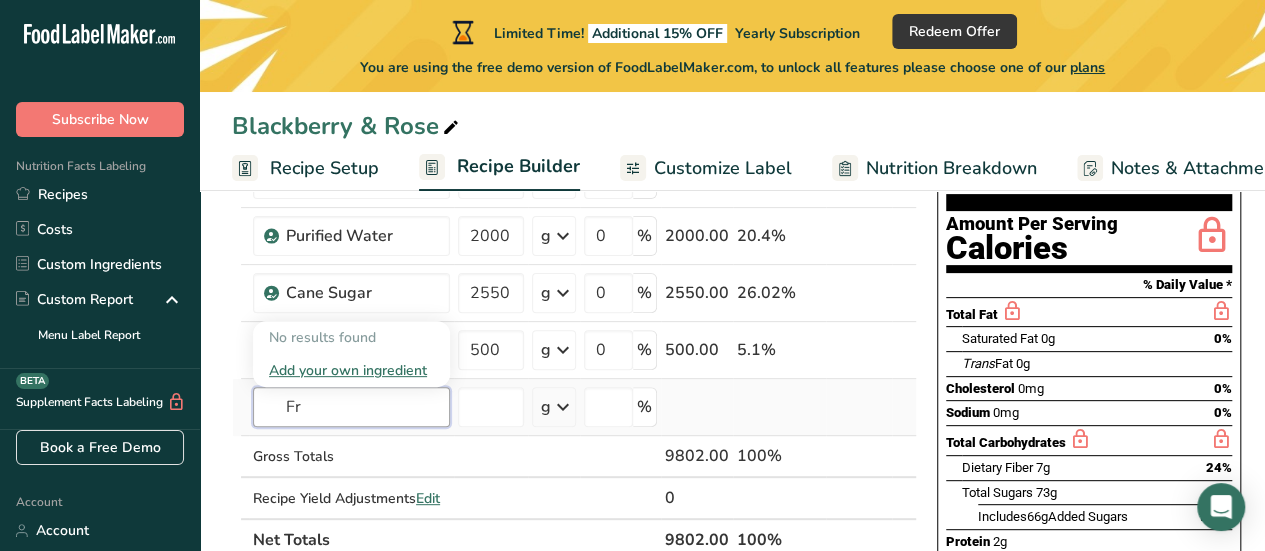 type on "F" 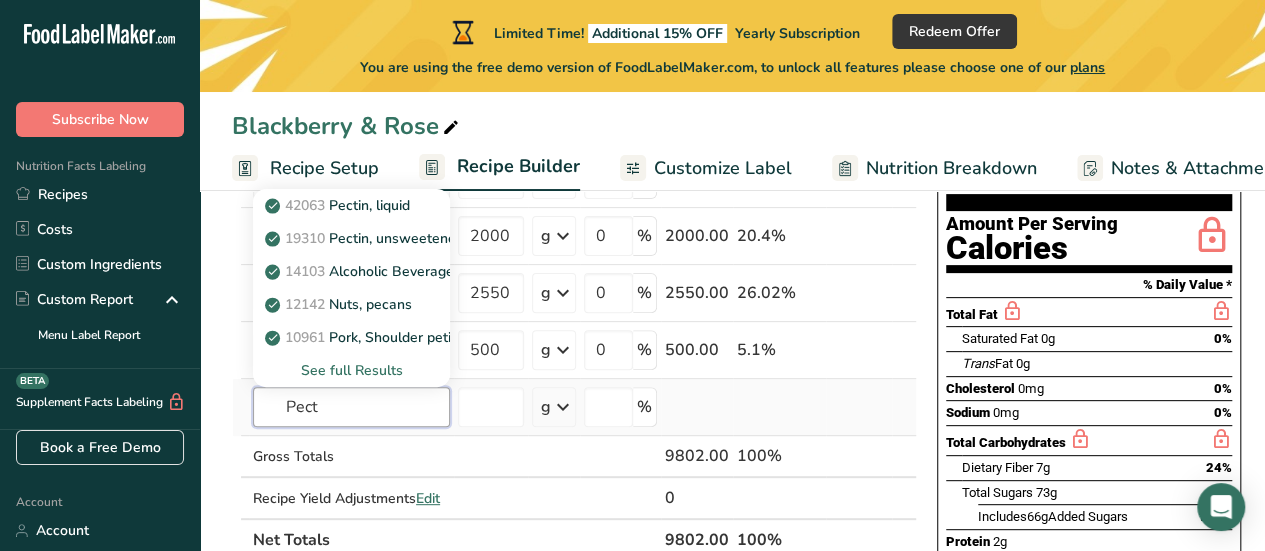 type on "Pect" 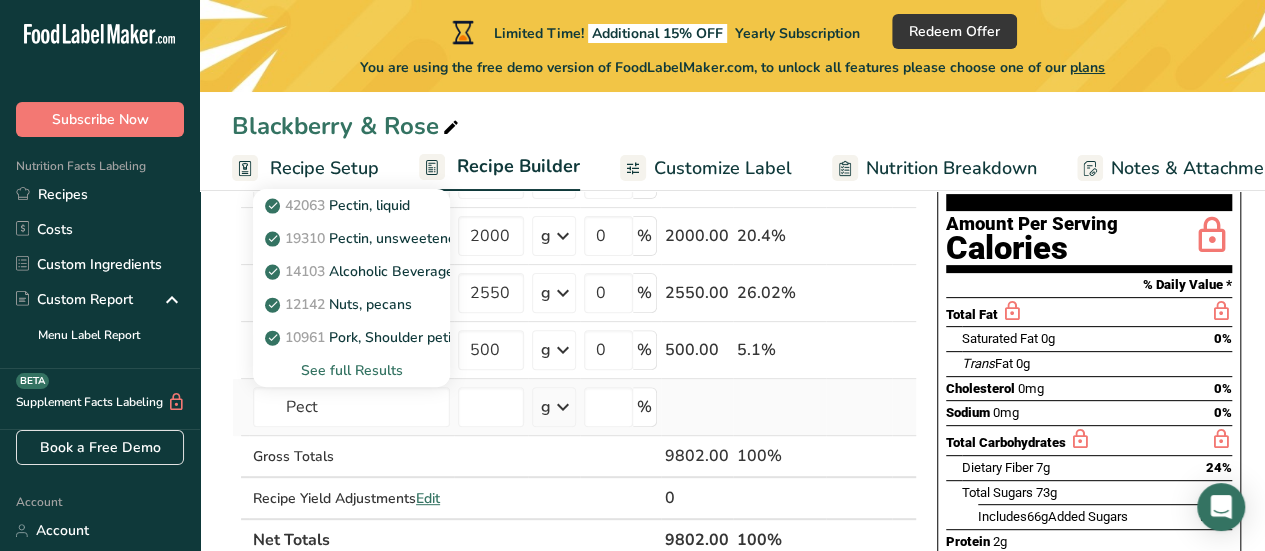 type 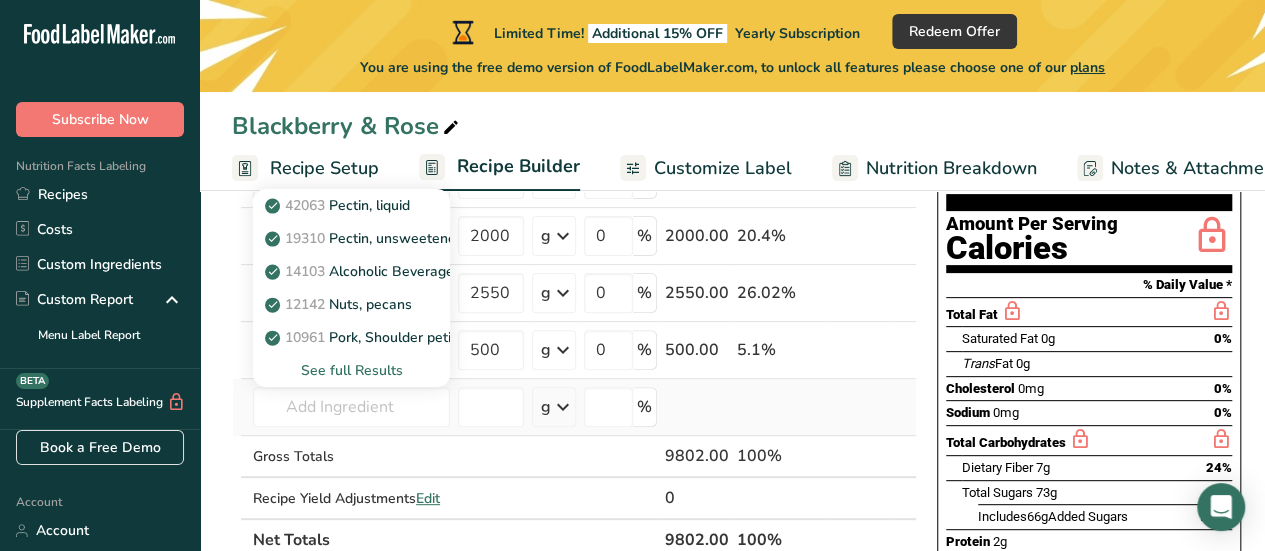 click on "See full Results" at bounding box center (351, 370) 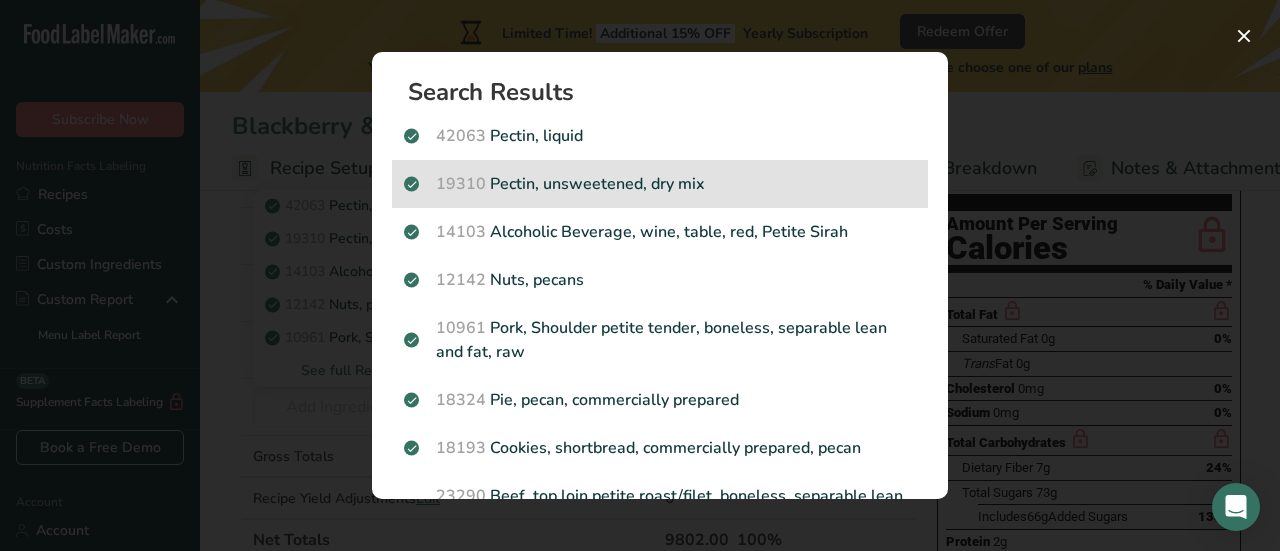 click on "19310
Pectin, unsweetened, dry mix" at bounding box center (660, 184) 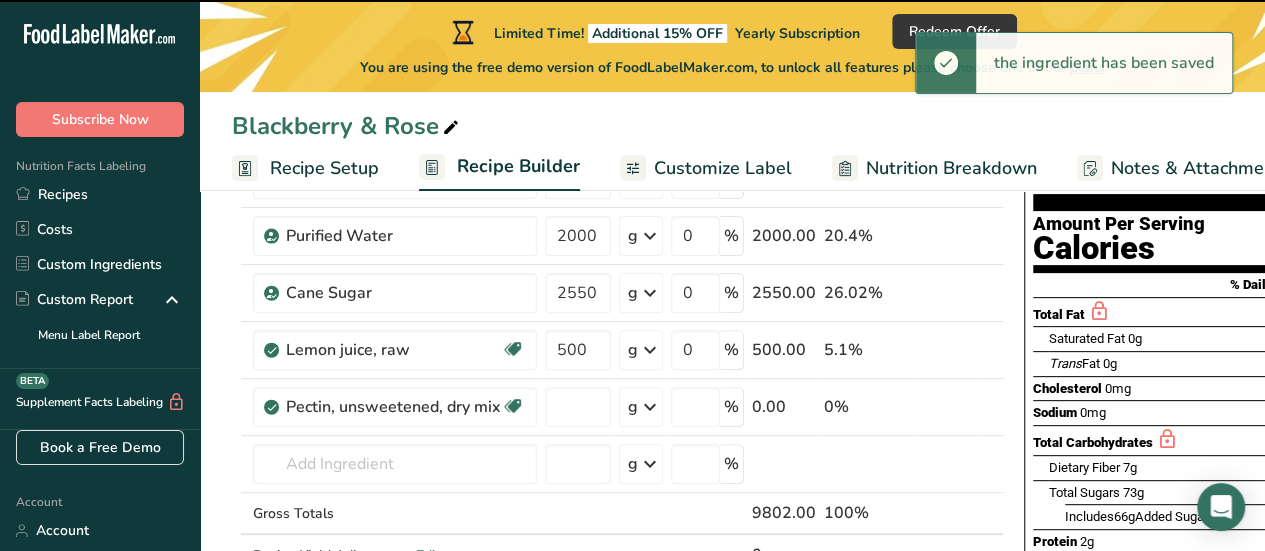 type on "0" 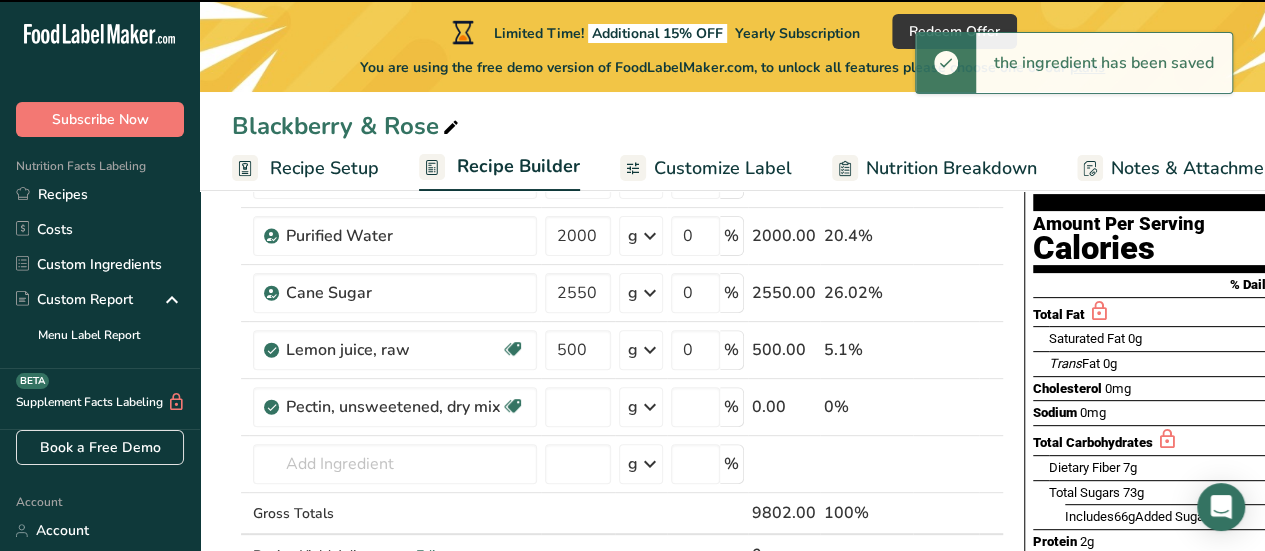 type on "0" 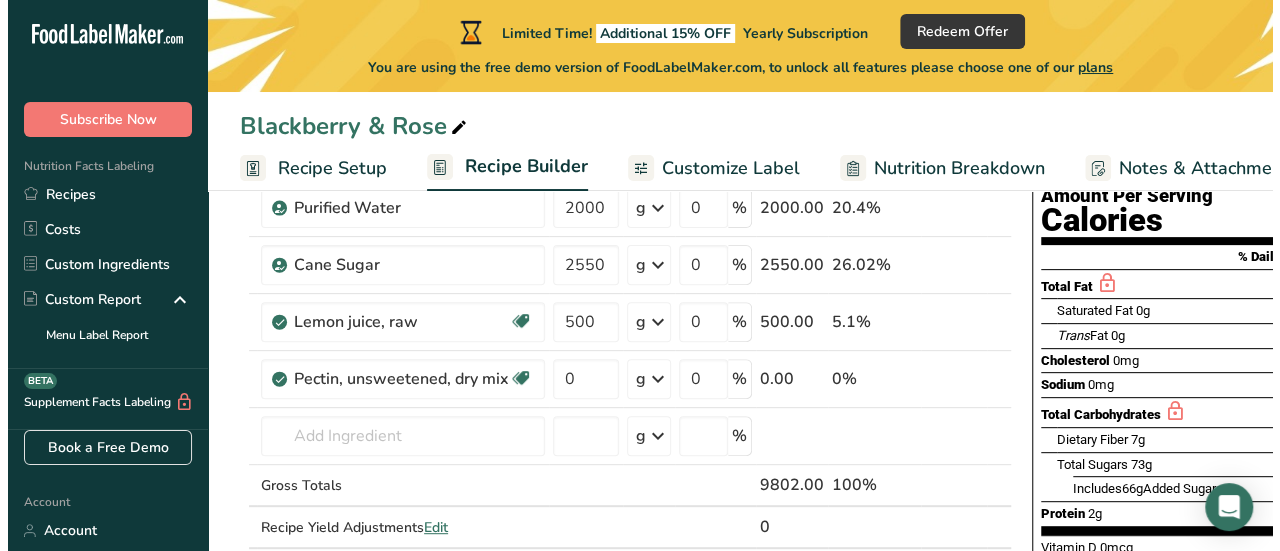 scroll, scrollTop: 240, scrollLeft: 0, axis: vertical 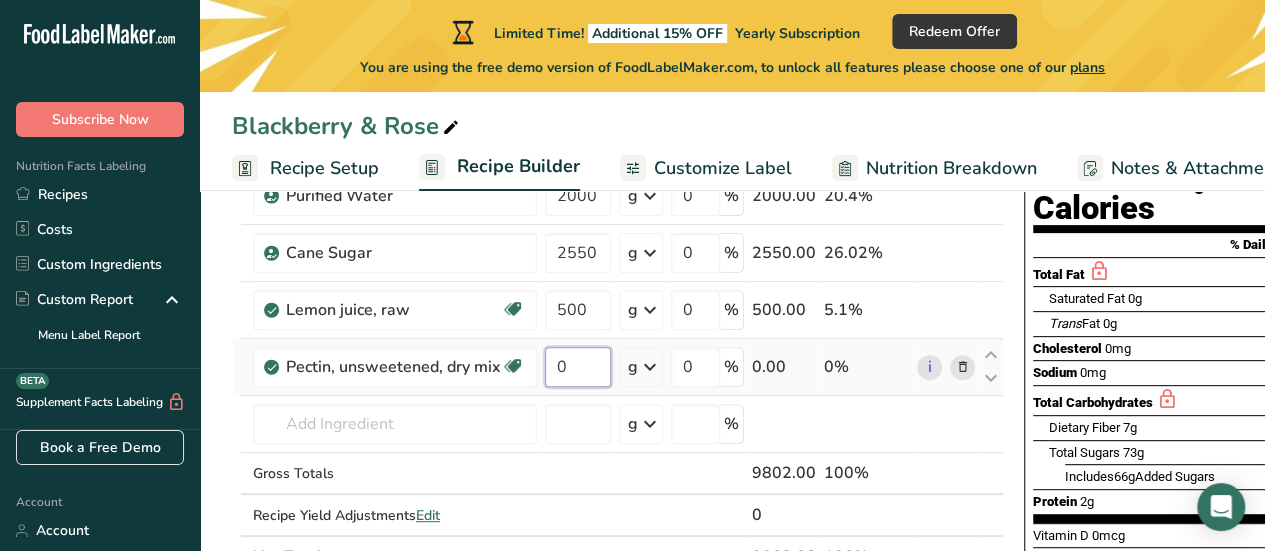 click on "0" at bounding box center [578, 367] 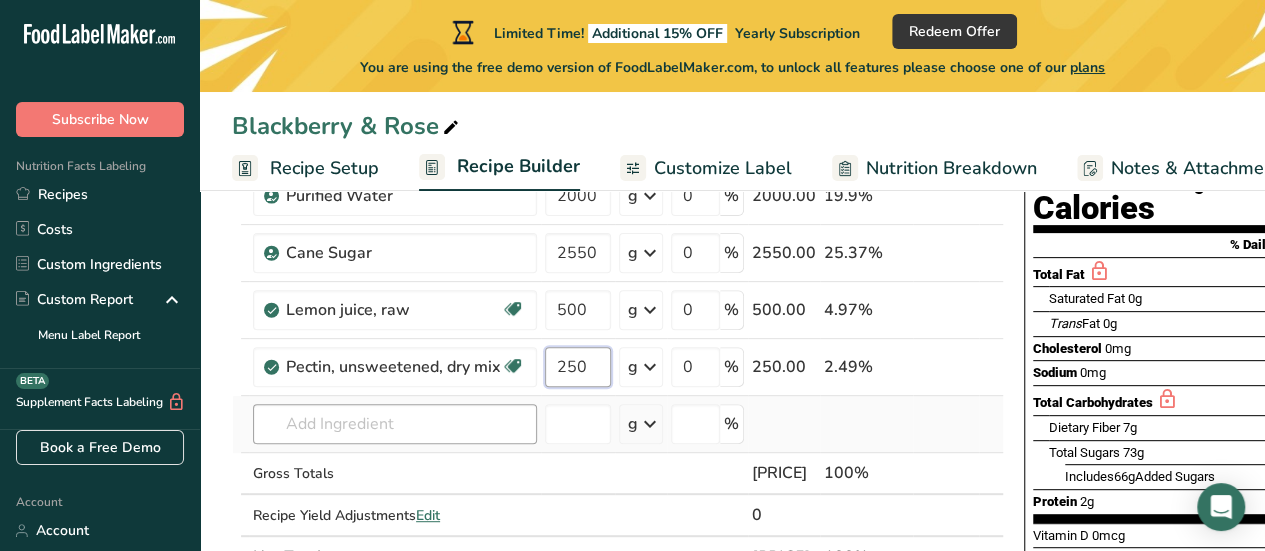type on "250" 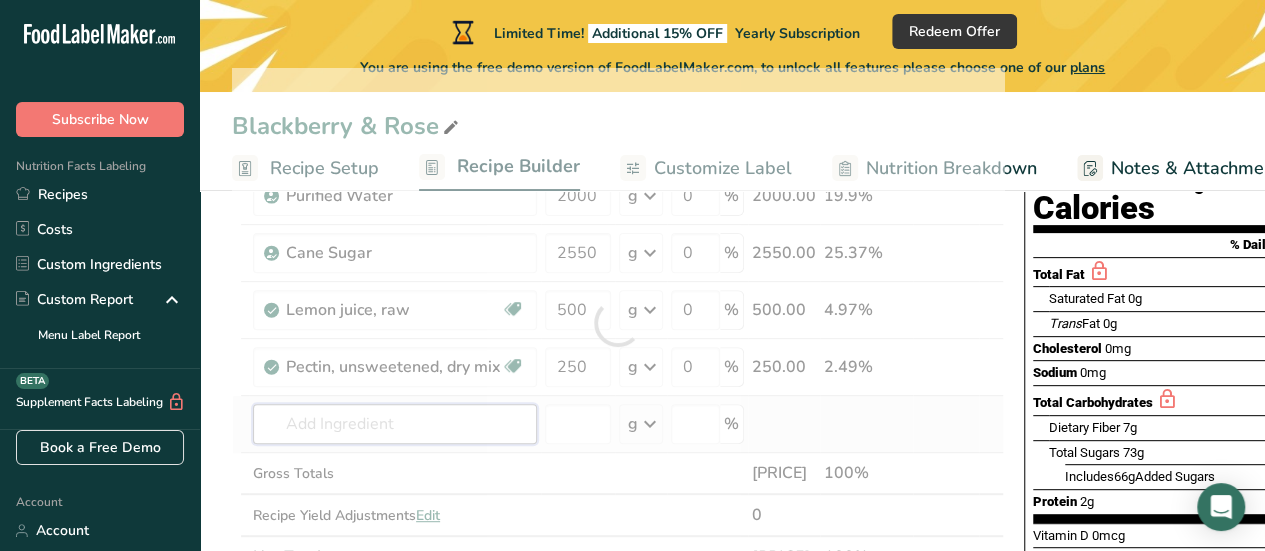 click on "Ingredient *
Amount *
Unit *
Waste *   .a-a{fill:#347362;}.b-a{fill:#fff;}          Grams
Percentage
[FOOD_ITEM], raw
Source of Antioxidants
Dairy free
Gluten free
Vegan
Vegetarian
Soy free
[NUMBER]
g
Portions
1 cup
Weight Units
g
kg
mg
See more
Volume Units
l
Volume units require a density conversion. If you know your ingredient's density enter it below. Otherwise, click on "RIA" our AI Regulatory bot - she will be able to help you
lb/ft3
g/cm3
Confirm
mL
lb/ft3" at bounding box center (618, 323) 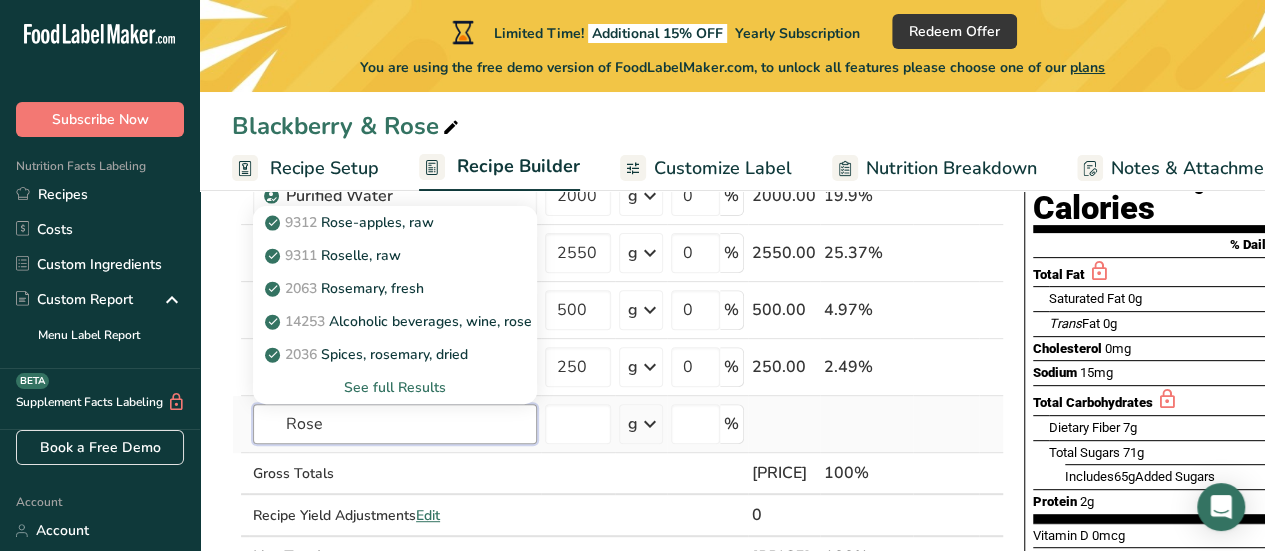 type on "Rose" 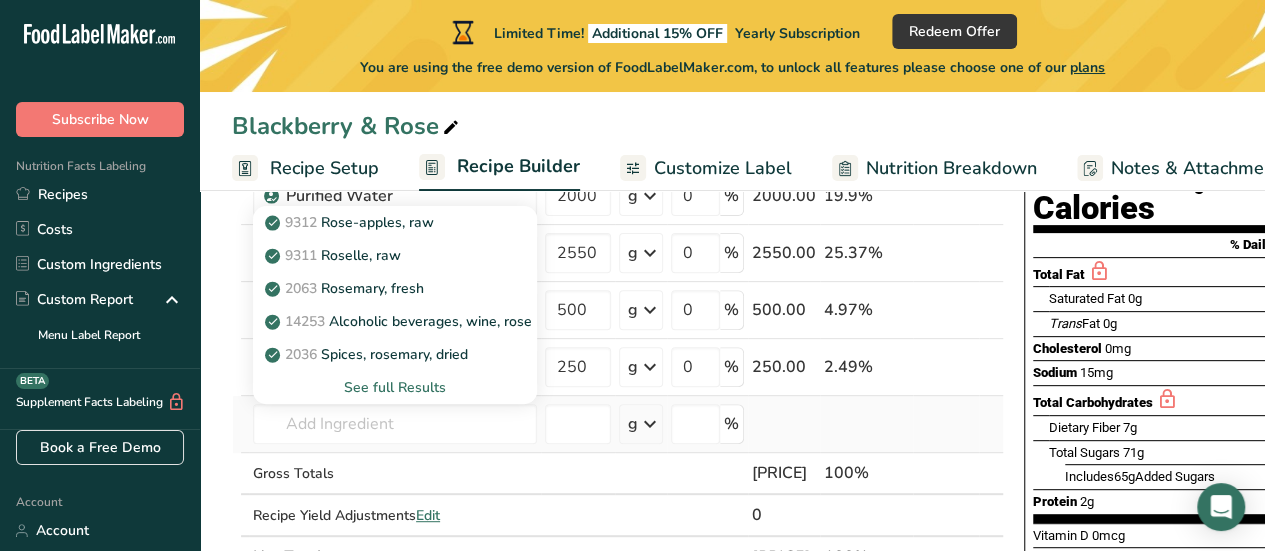 click on "See full Results" at bounding box center [395, 387] 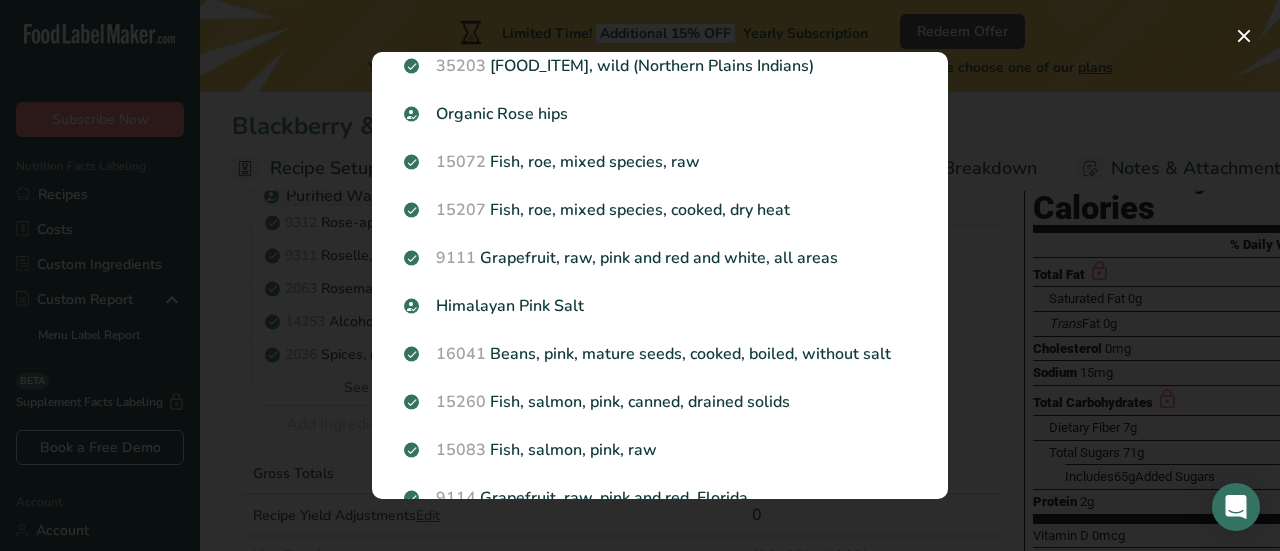 scroll, scrollTop: 419, scrollLeft: 0, axis: vertical 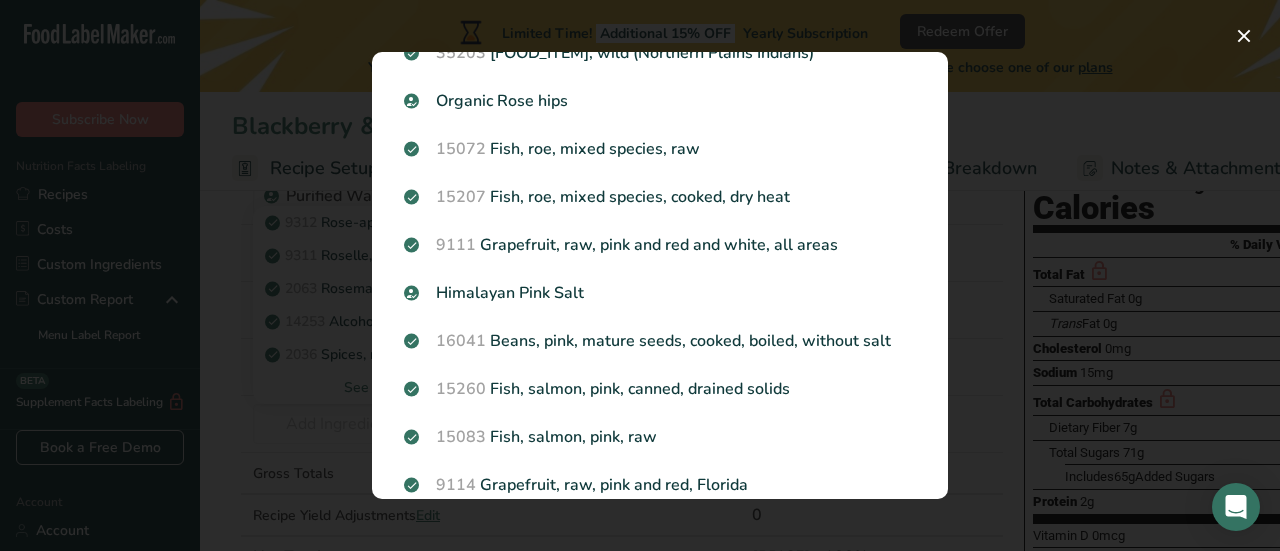 click at bounding box center (640, 275) 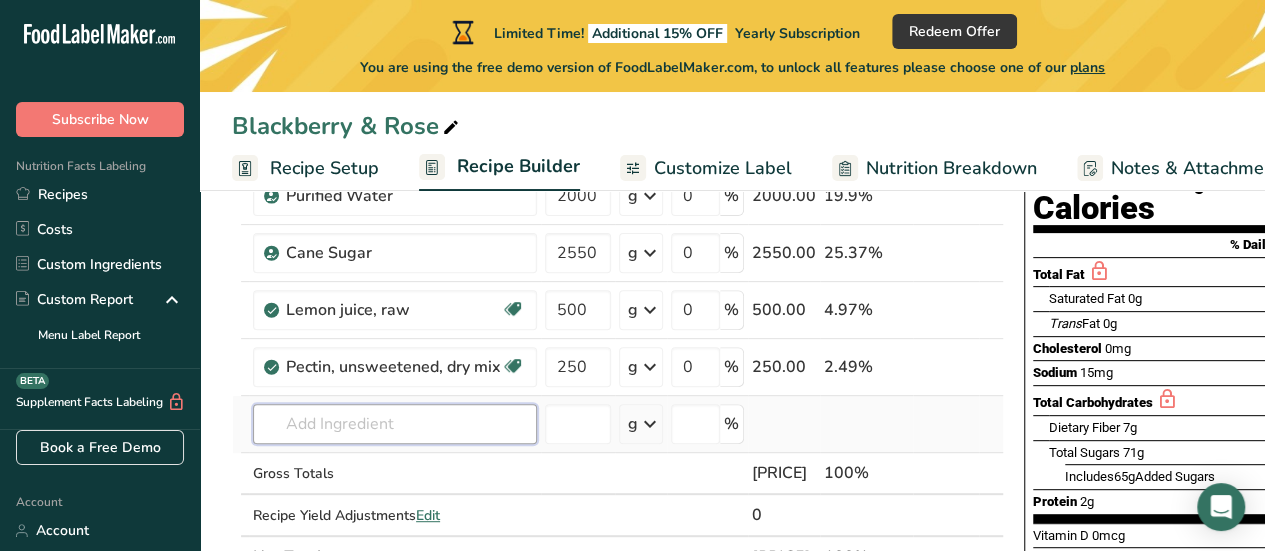 click at bounding box center (395, 424) 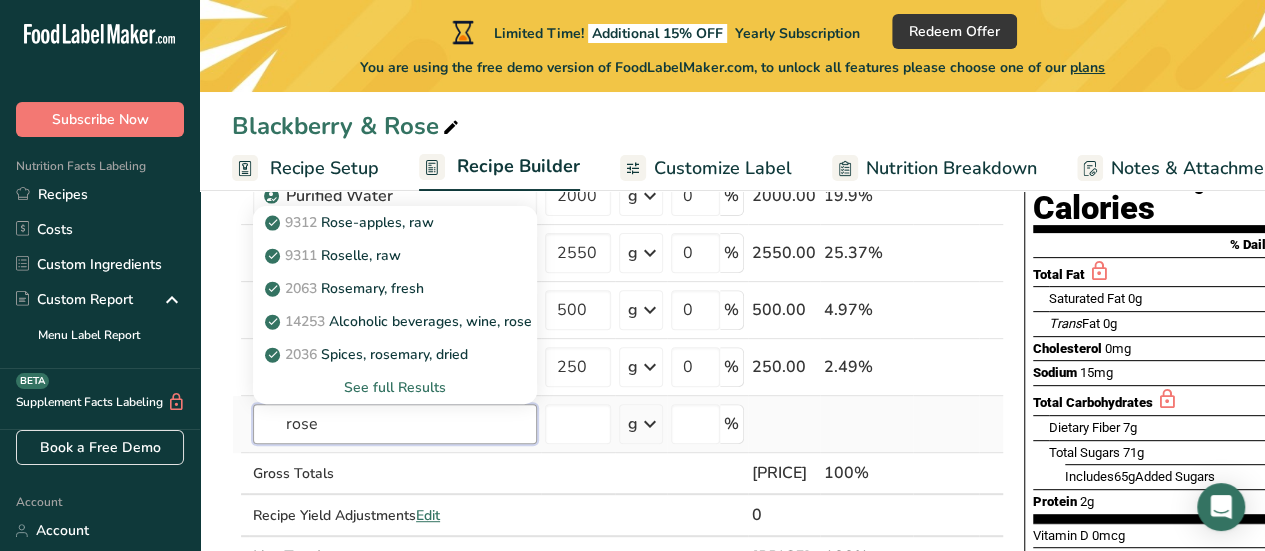 type on "rose" 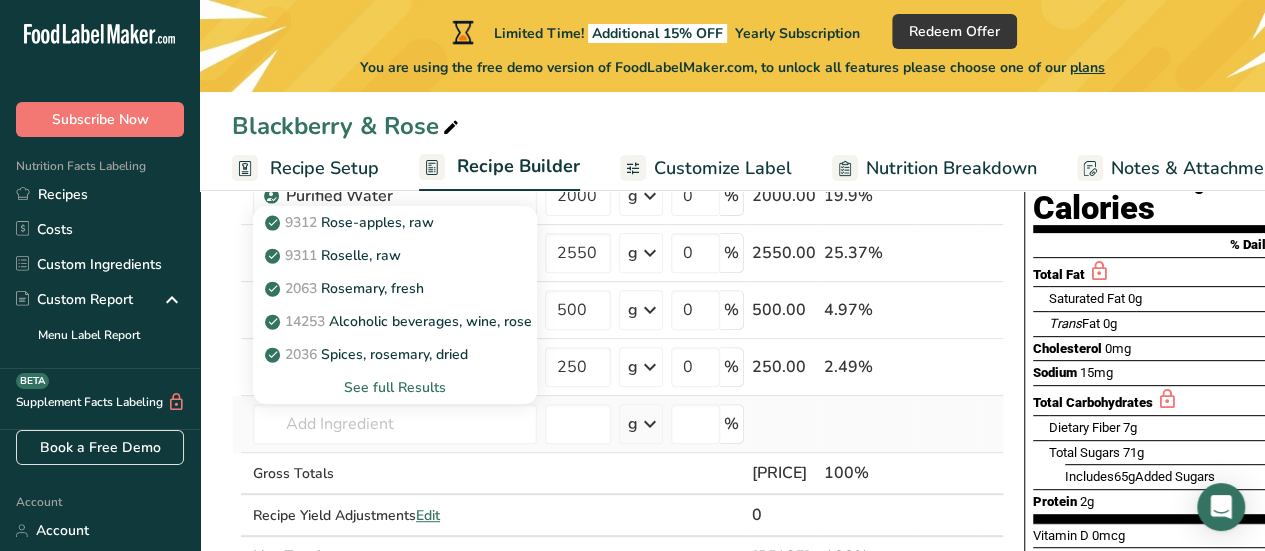 click on "See full Results" at bounding box center [395, 387] 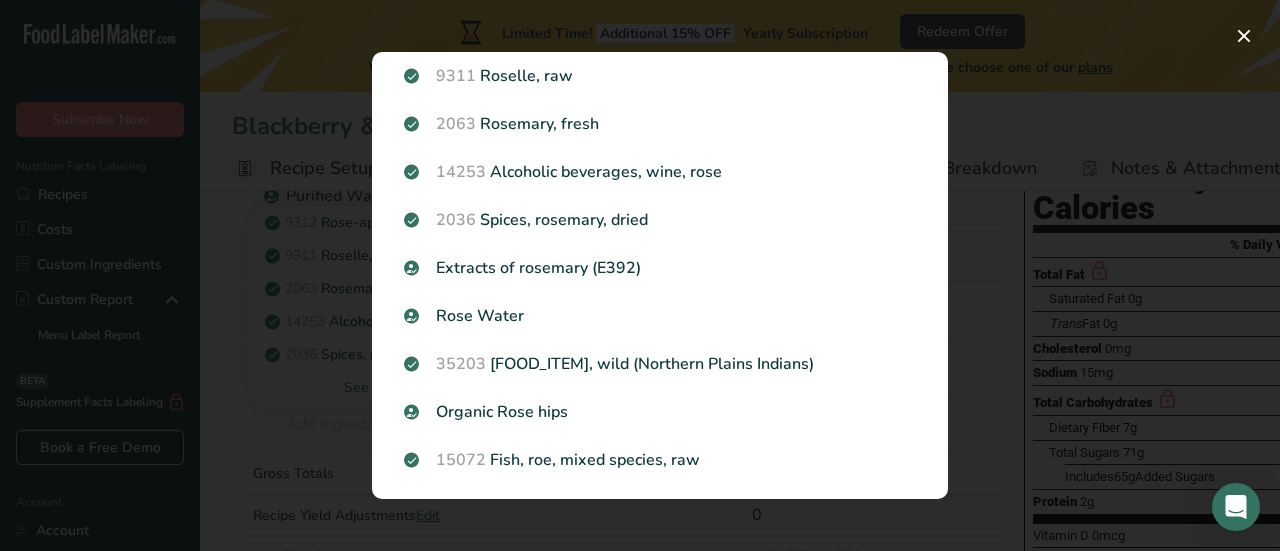 scroll, scrollTop: 0, scrollLeft: 0, axis: both 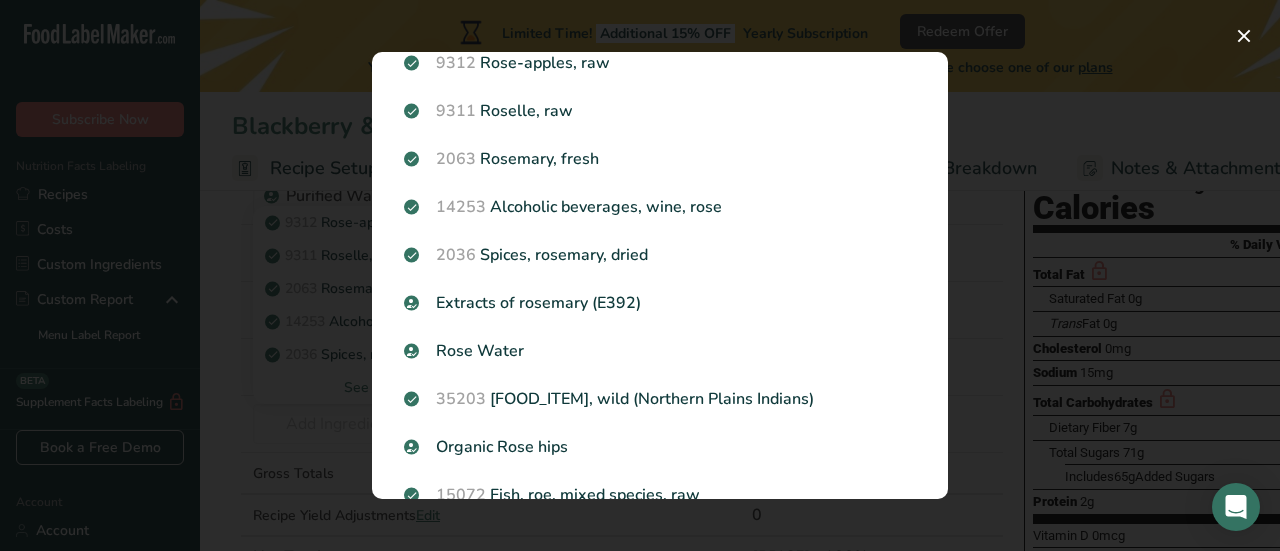 click on "Search Results
9312
Rose-apples, raw
9311
Roselle, raw
2063
Rosemary, fresh
14253
Alcoholic beverages, wine, rose
2036
Spices, rosemary, dried
Extracts of rosemary (E392)
Rose Water
35203
Rose Hips, wild (Northern Plains Indians)
Organic Rose hips
15072
Fish, roe, mixed species, raw
15207
Fish, roe, mixed species, cooked, dry heat
9111" at bounding box center [660, 275] 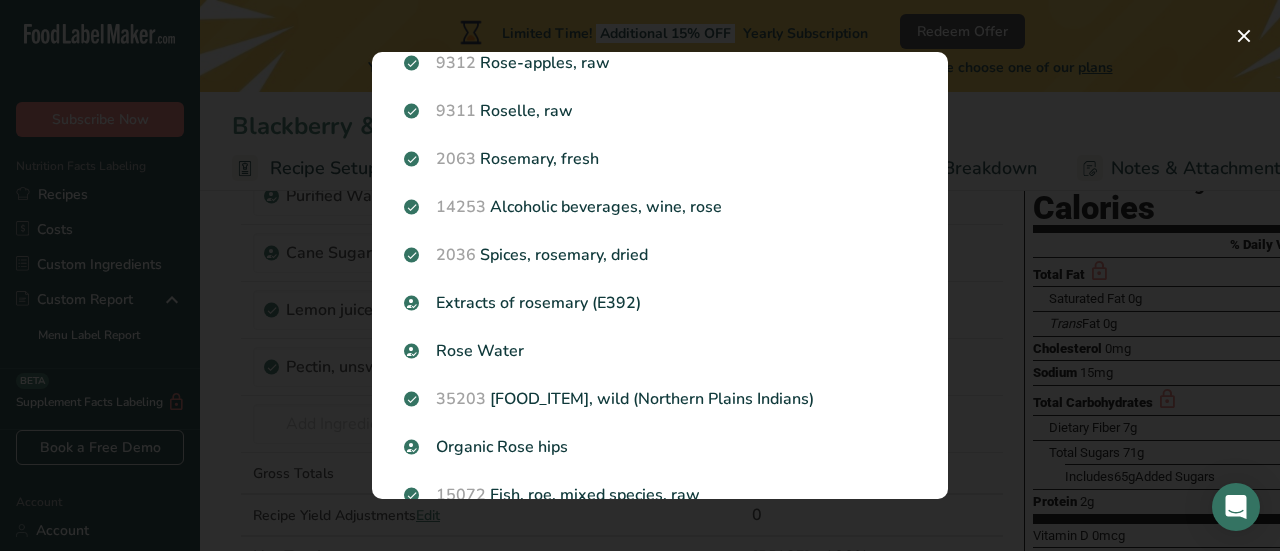 click at bounding box center [640, 275] 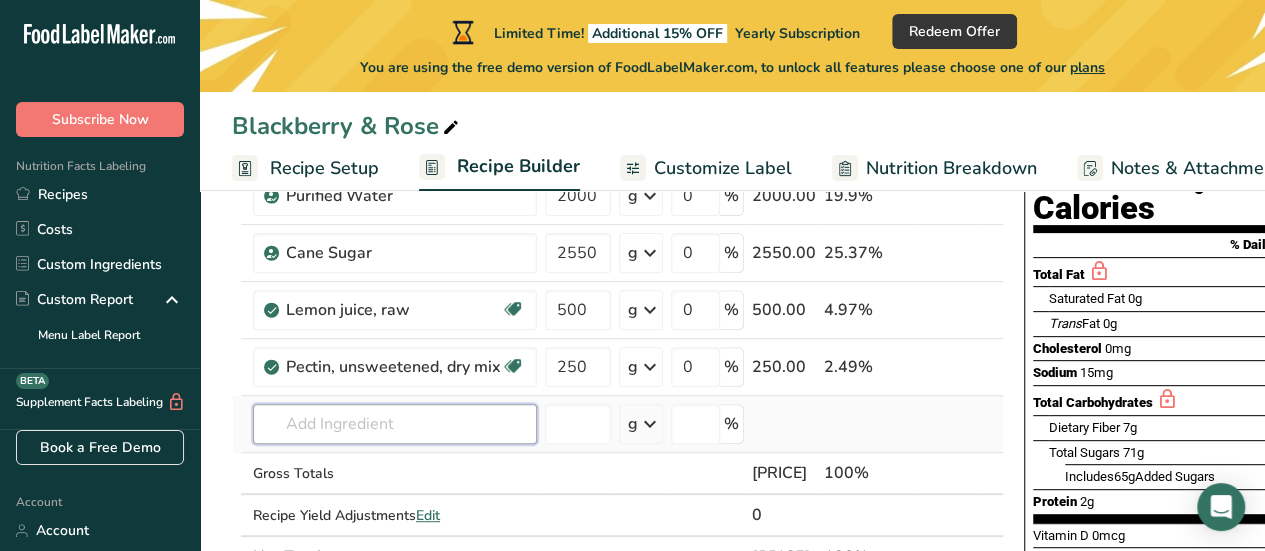 click at bounding box center (395, 424) 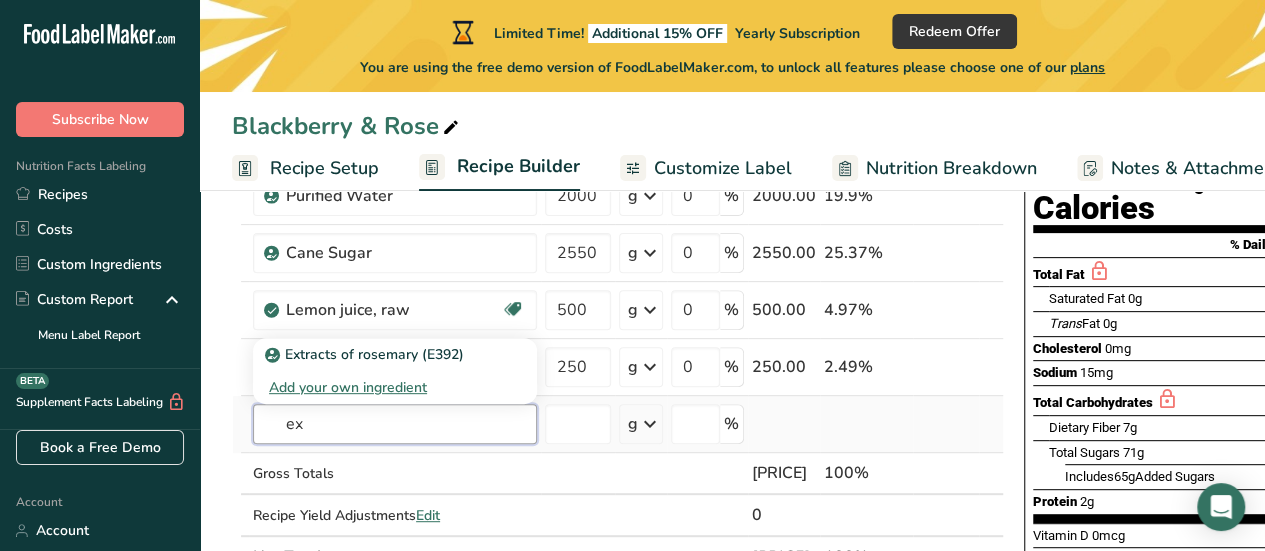 type on "e" 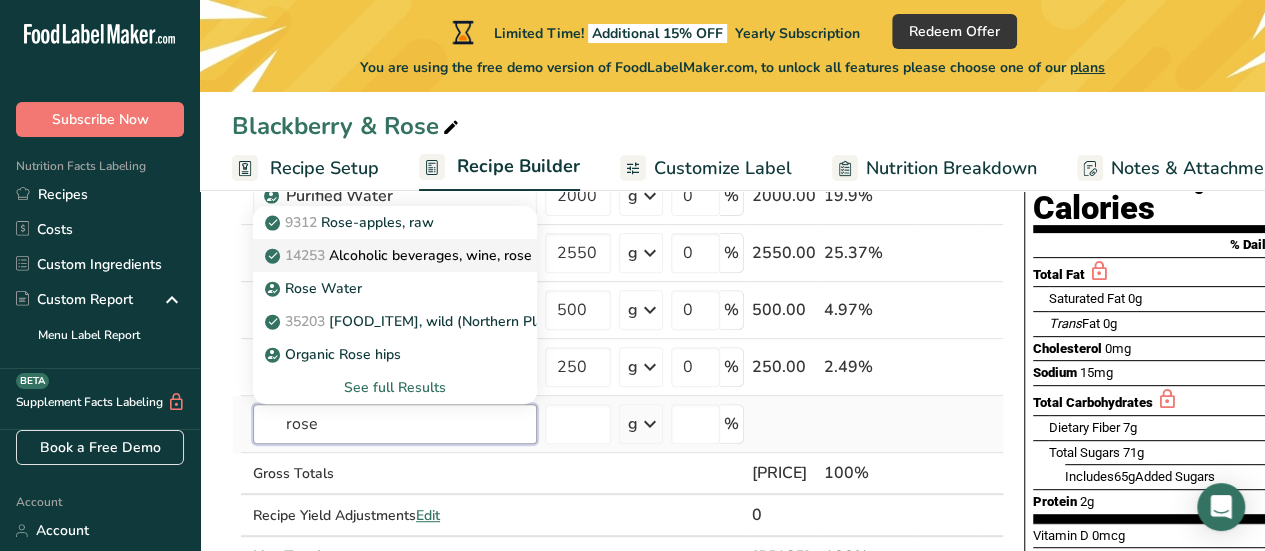 type on "rose" 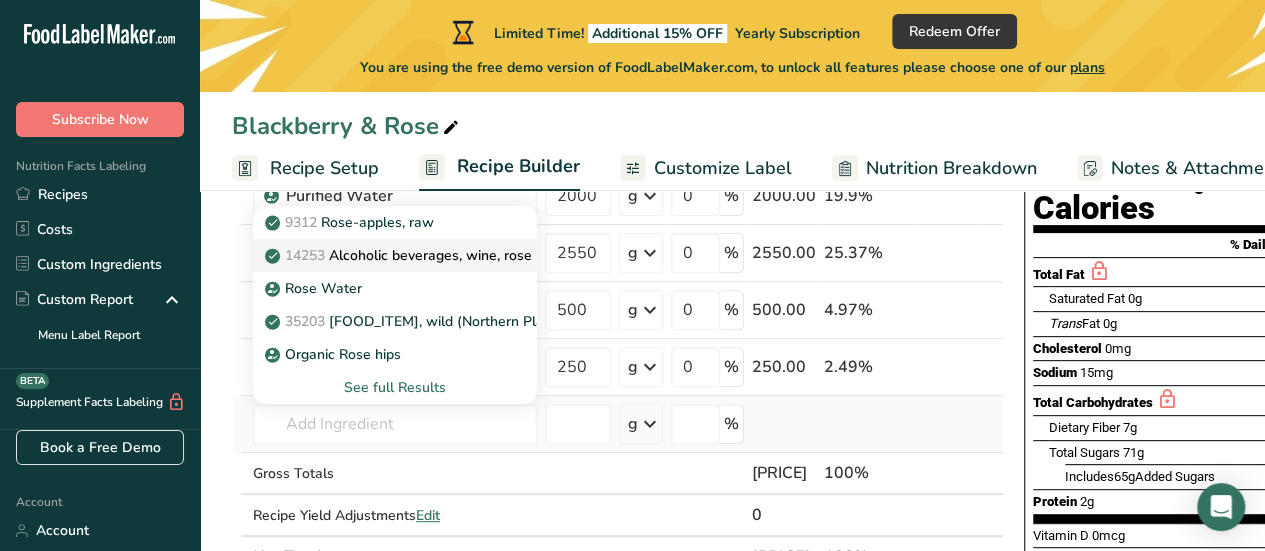 click on "14253
Alcoholic beverages, wine, rose" at bounding box center [400, 255] 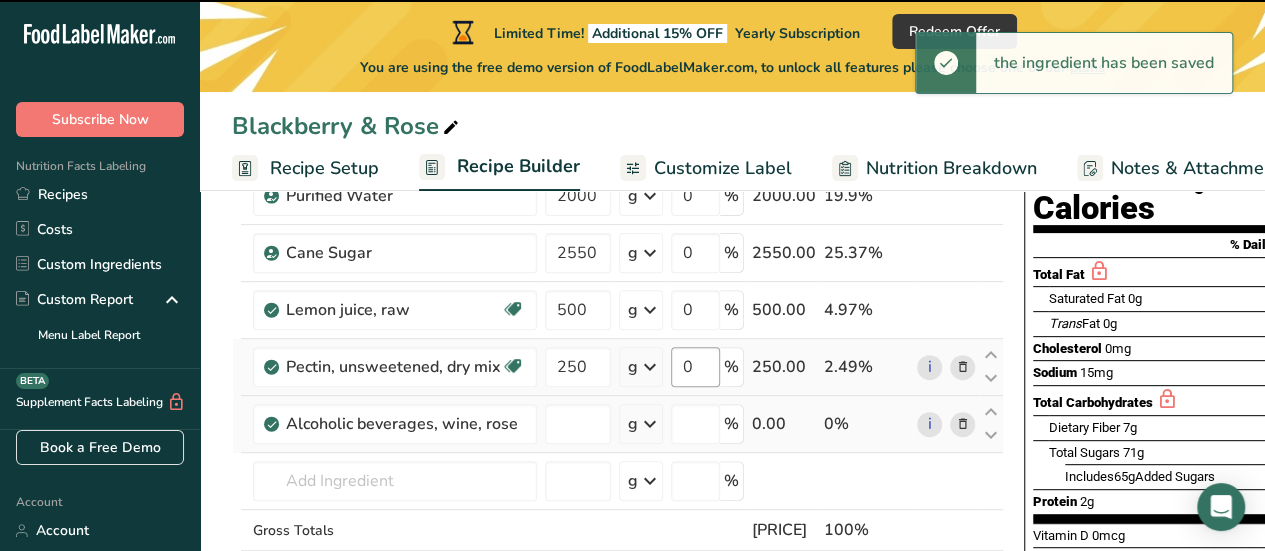 type on "0" 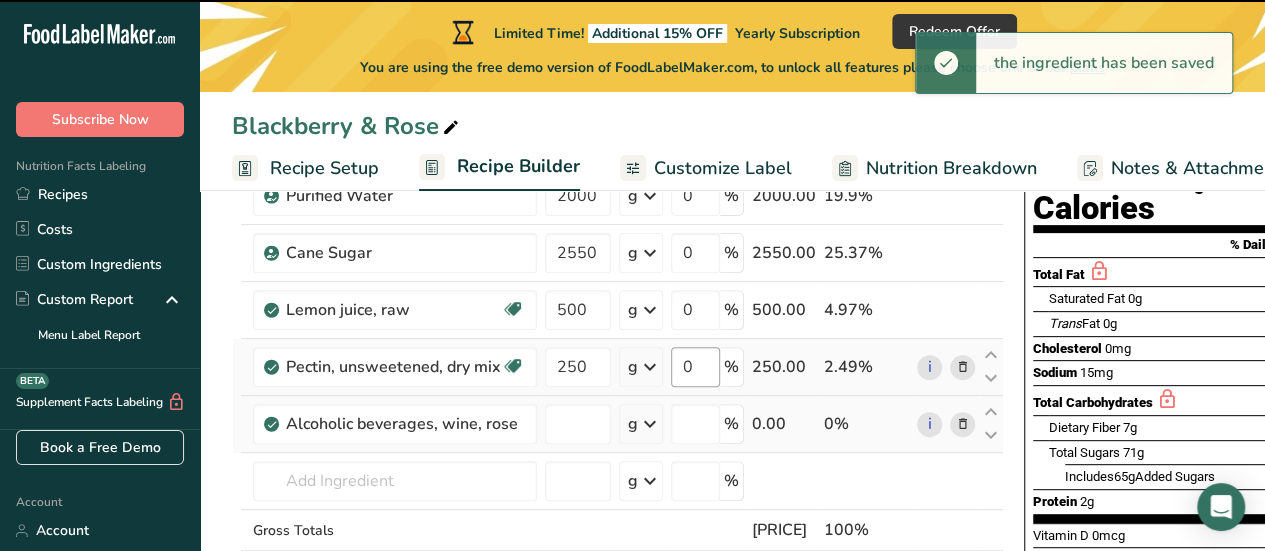 type on "0" 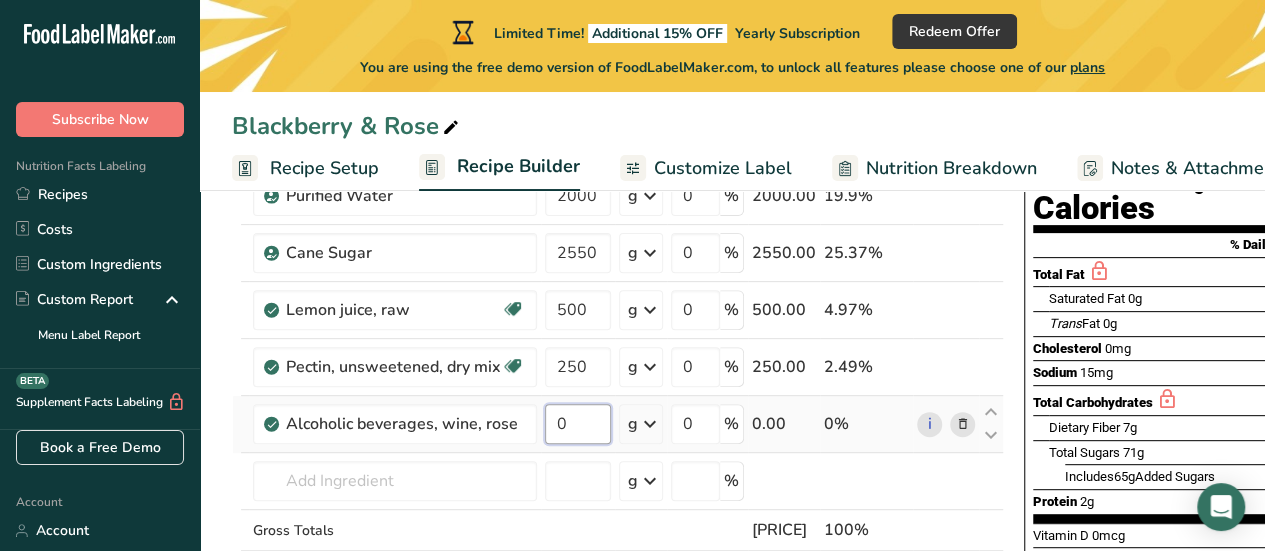 click on "0" at bounding box center (578, 424) 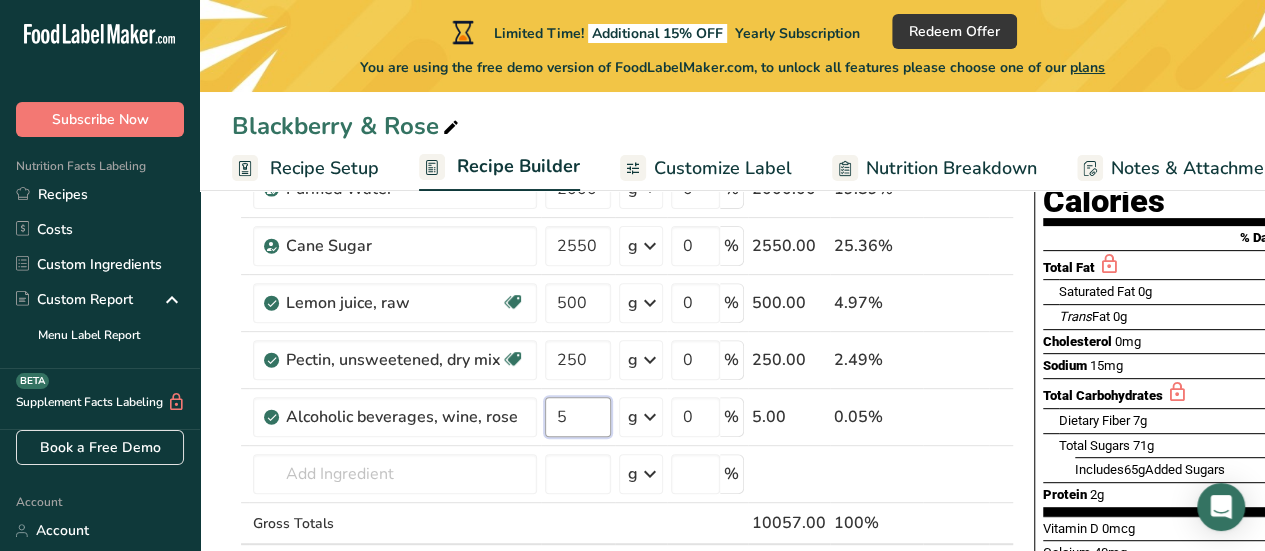 scroll, scrollTop: 232, scrollLeft: 0, axis: vertical 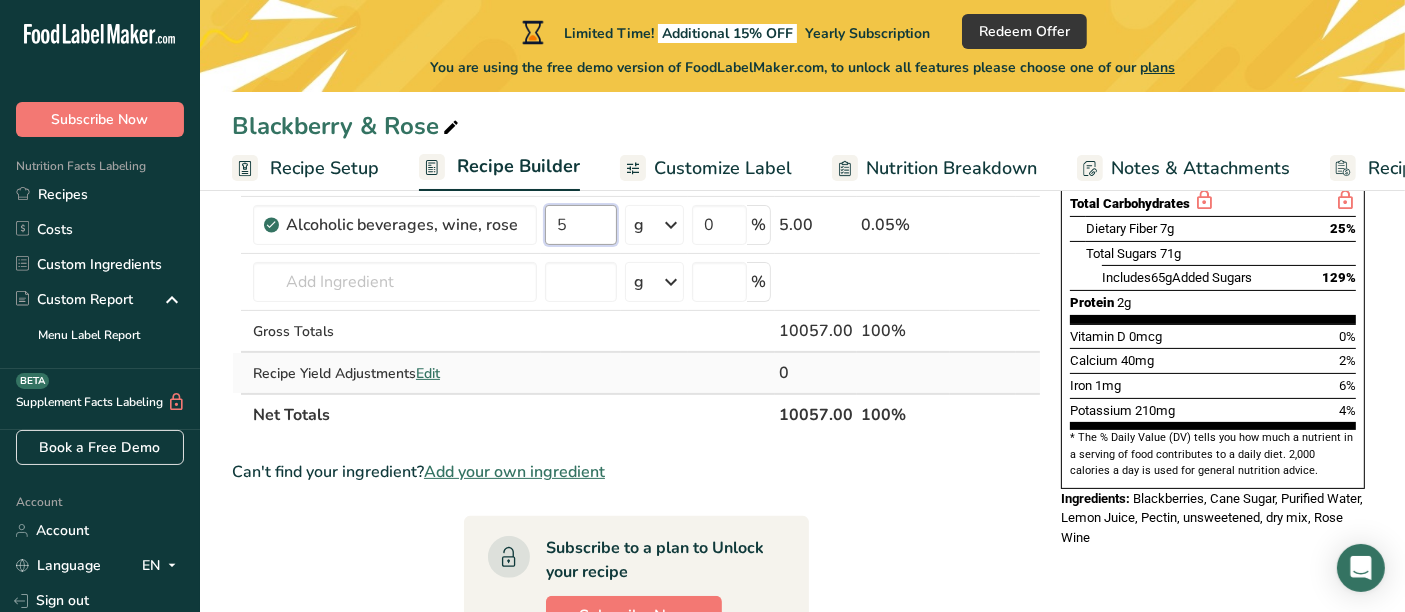type on "5" 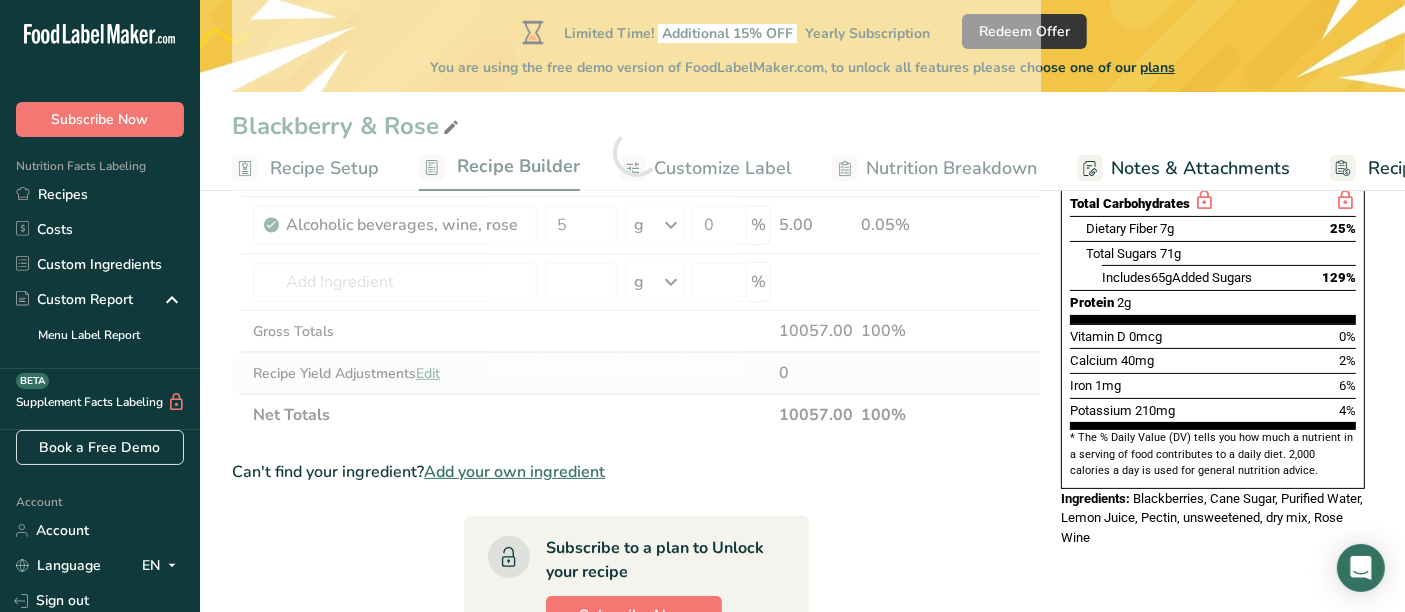 click on "Ingredient *
Amount *
Unit *
Waste *   .a-a{fill:#347362;}.b-a{fill:#fff;}          Grams
Percentage
[FOOD_ITEM], raw
Source of Antioxidants
Dairy free
Gluten free
Vegan
Vegetarian
Soy free
[NUMBER]
g
Portions
1 cup
Weight Units
g
kg
mg
See more
Volume Units
l
Volume units require a density conversion. If you know your ingredient's density enter it below. Otherwise, click on "RIA" our AI Regulatory bot - she will be able to help you
lb/ft3
g/cm3
Confirm
mL
lb/ft3" at bounding box center [636, 152] 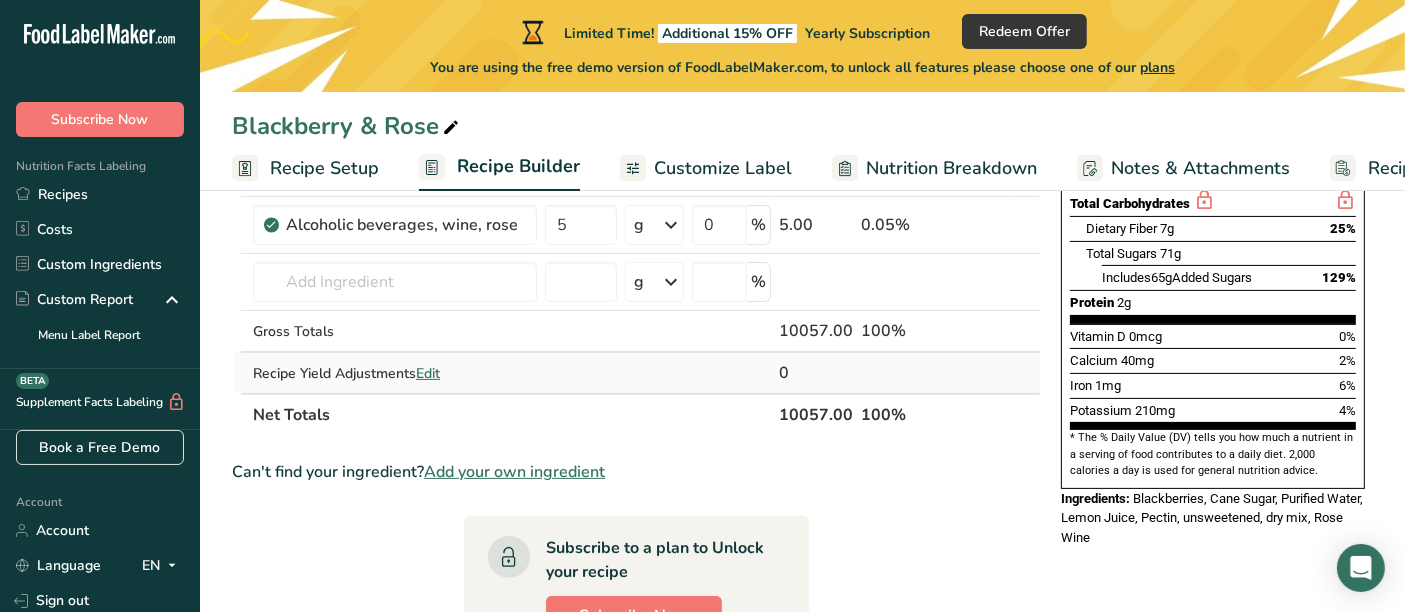 click on "Edit" at bounding box center (428, 373) 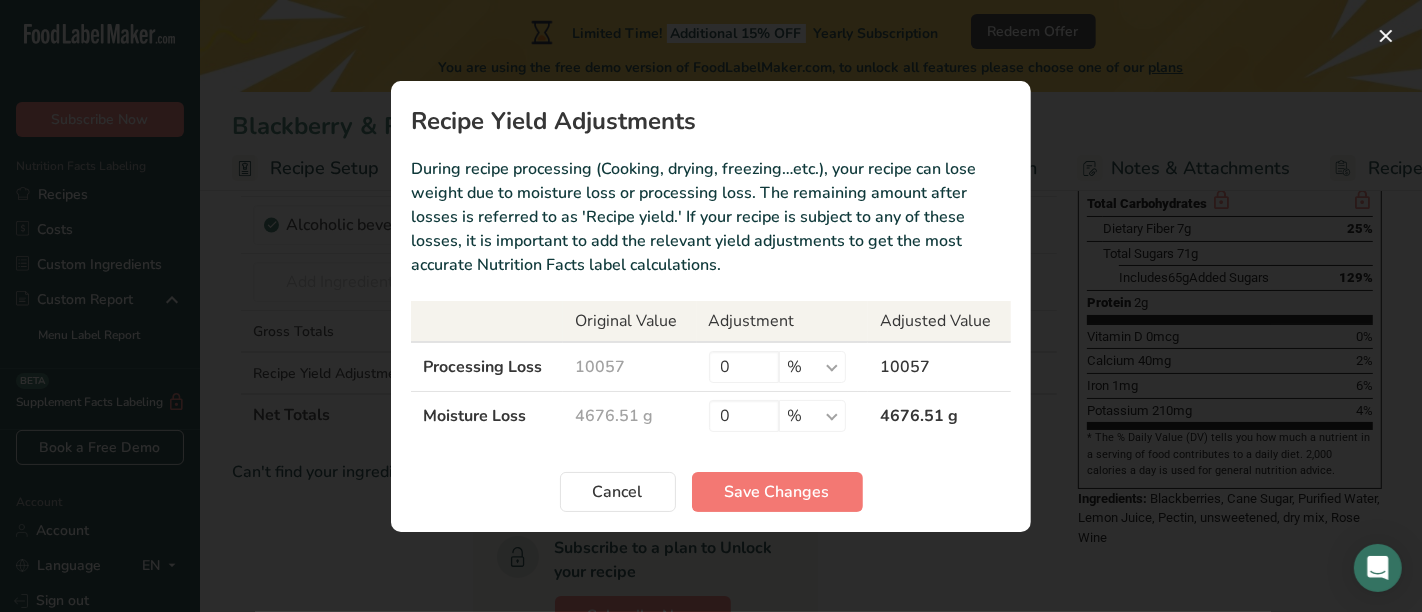 click at bounding box center (711, 306) 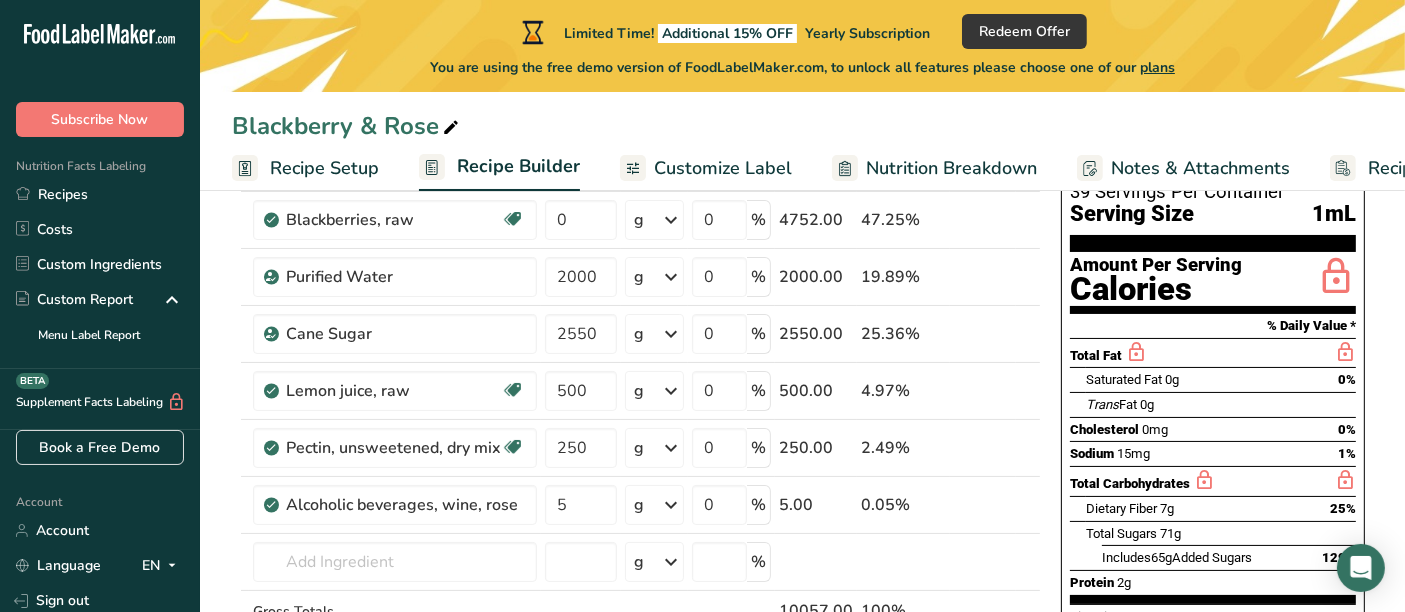 scroll, scrollTop: 0, scrollLeft: 0, axis: both 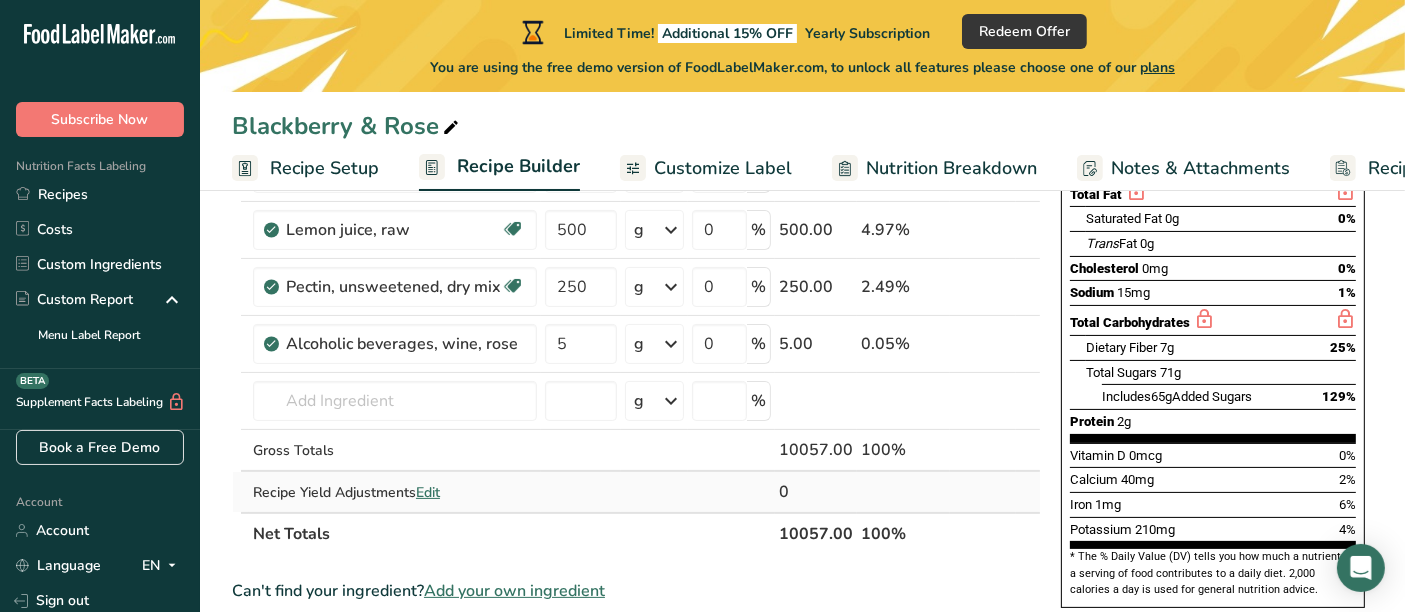click on "0" at bounding box center (816, 492) 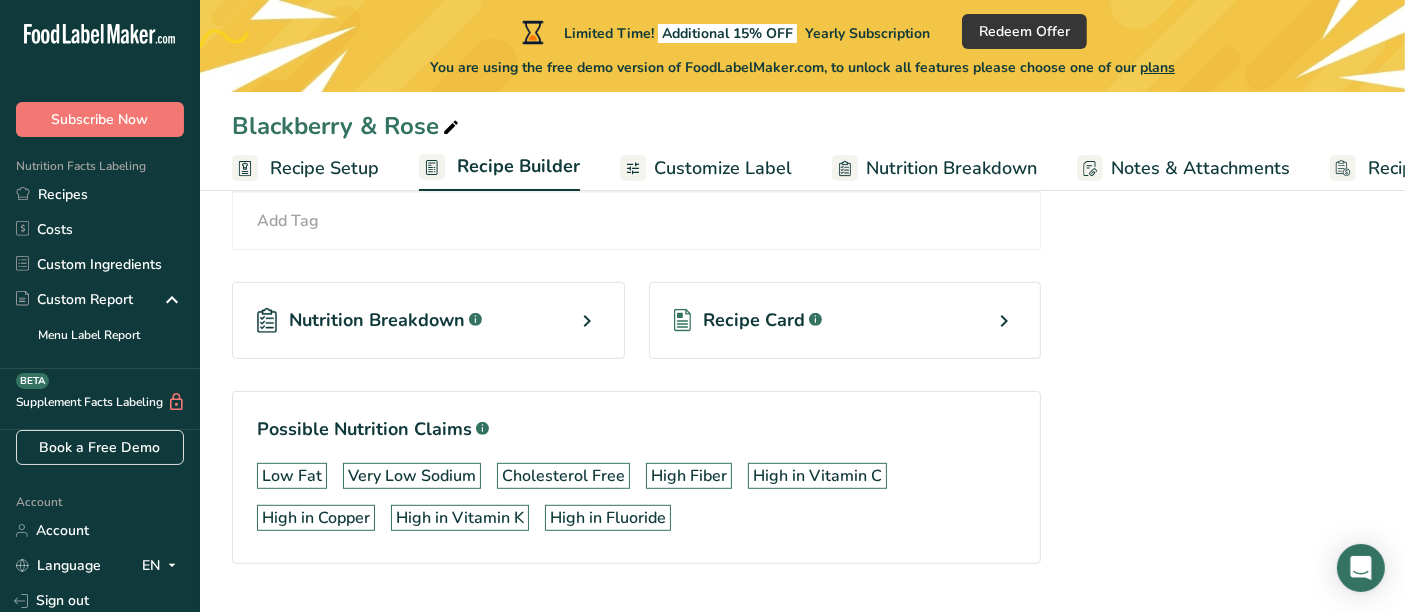 scroll, scrollTop: 1019, scrollLeft: 0, axis: vertical 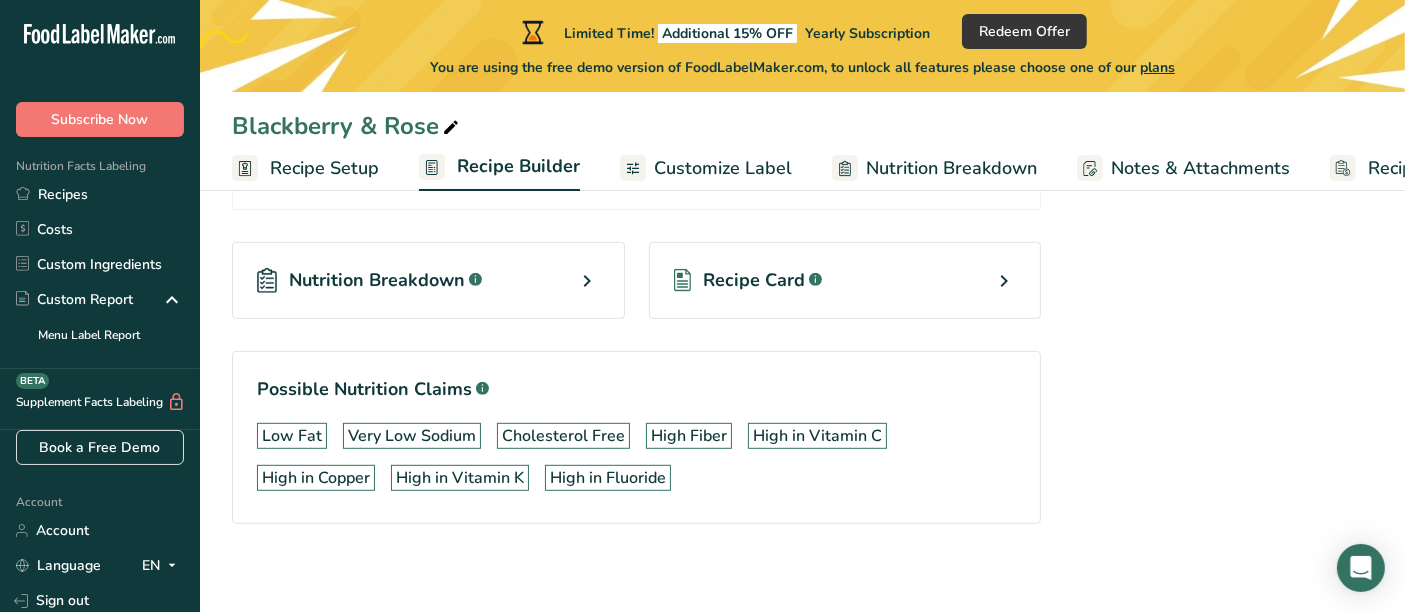 click at bounding box center (588, 281) 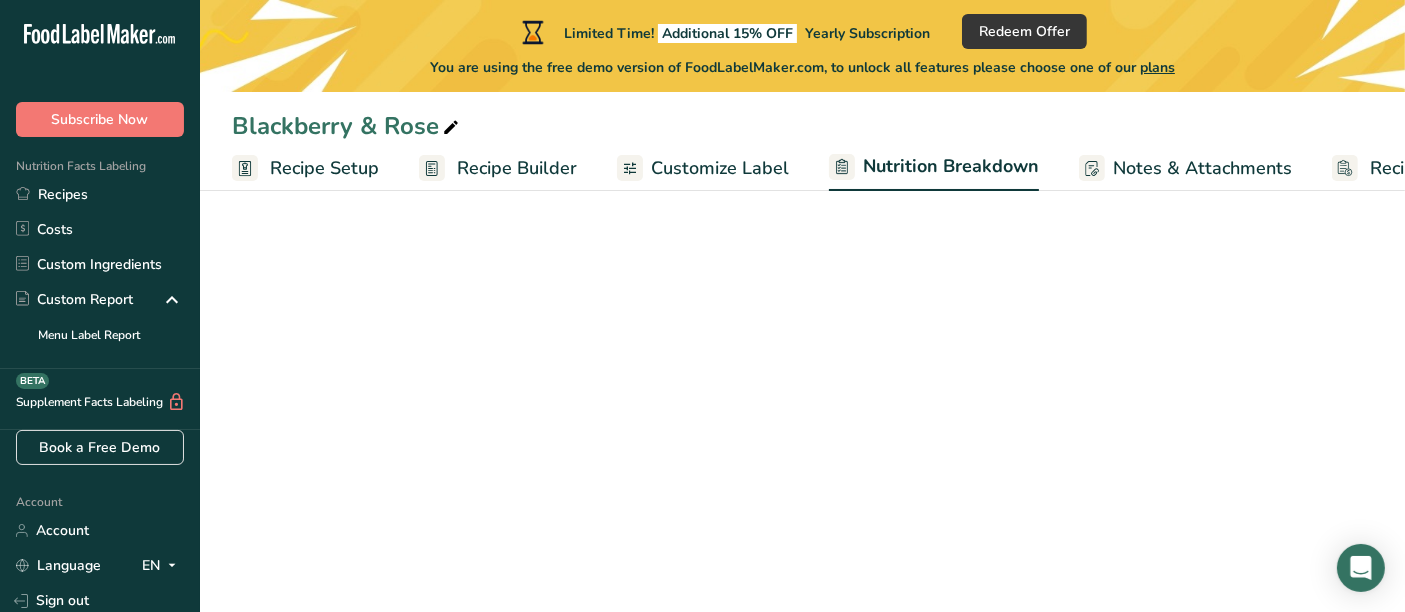 select on "Calories" 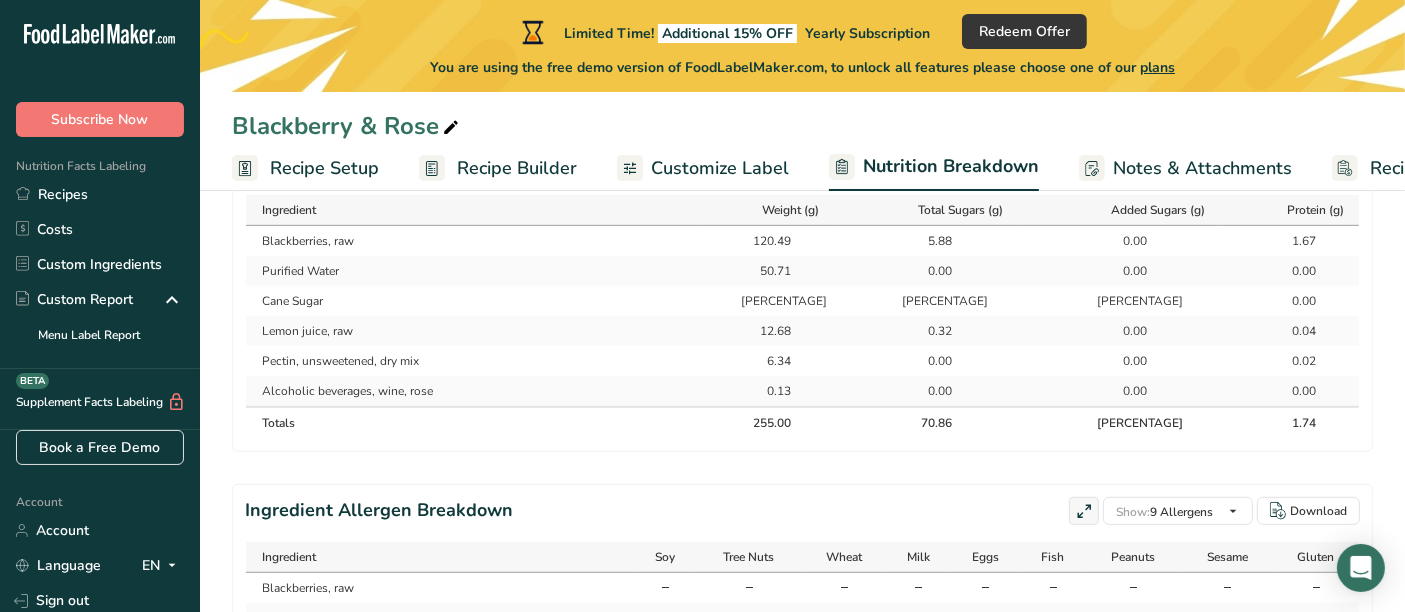 scroll, scrollTop: 0, scrollLeft: 0, axis: both 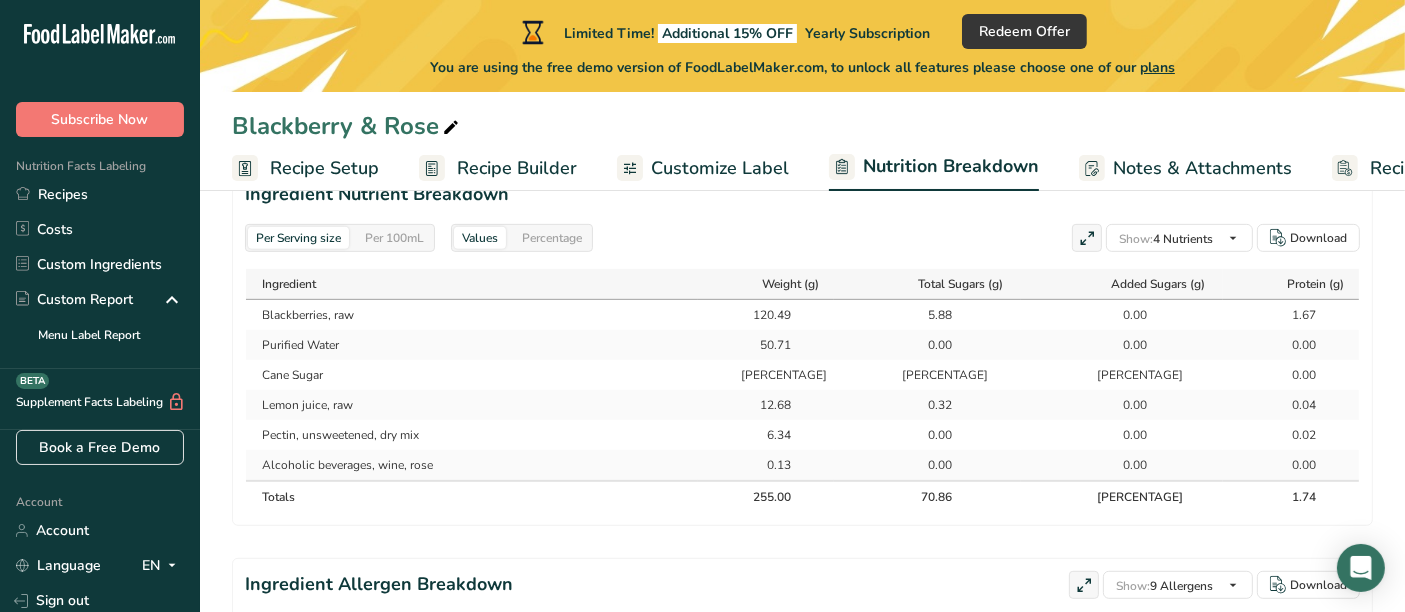click on "Alcoholic beverages, wine, rose" at bounding box center [472, 465] 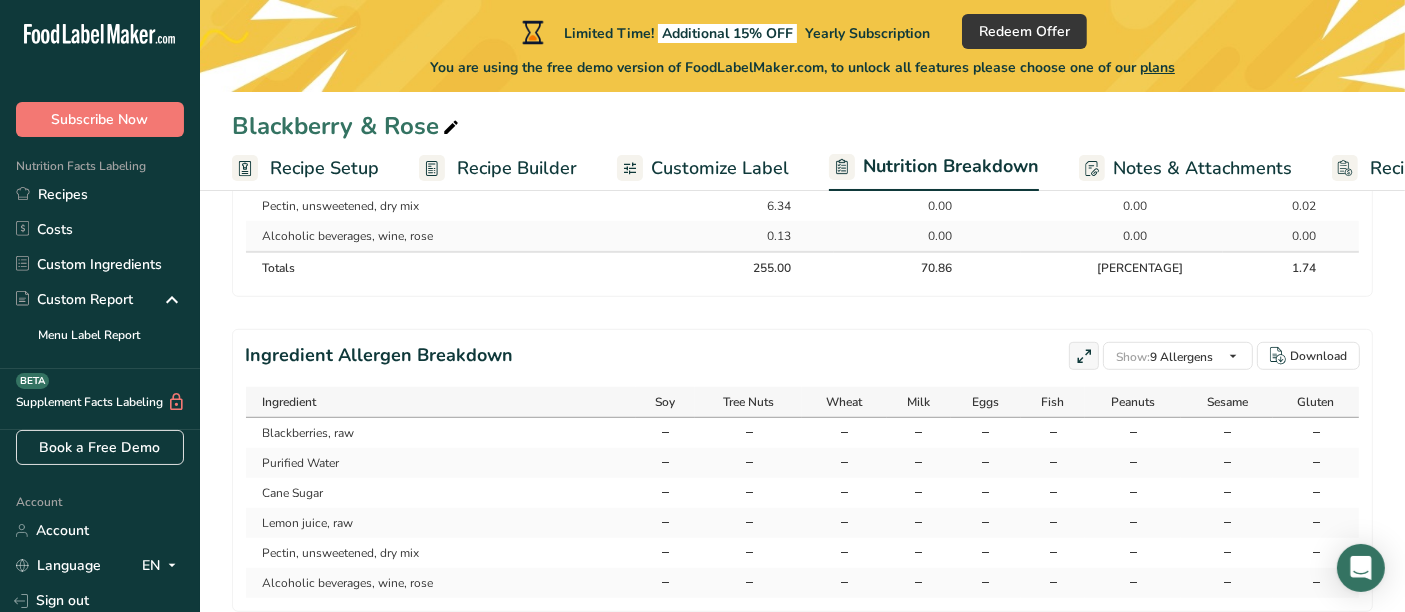 scroll, scrollTop: 1167, scrollLeft: 0, axis: vertical 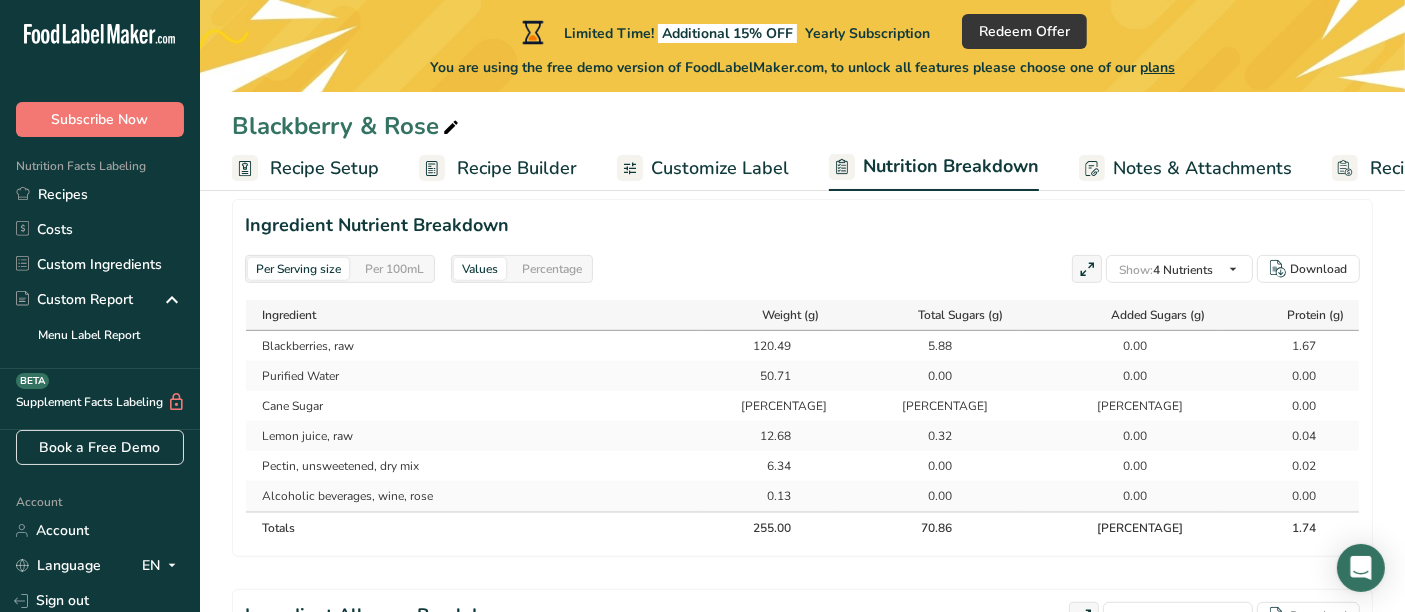 click at bounding box center [451, 128] 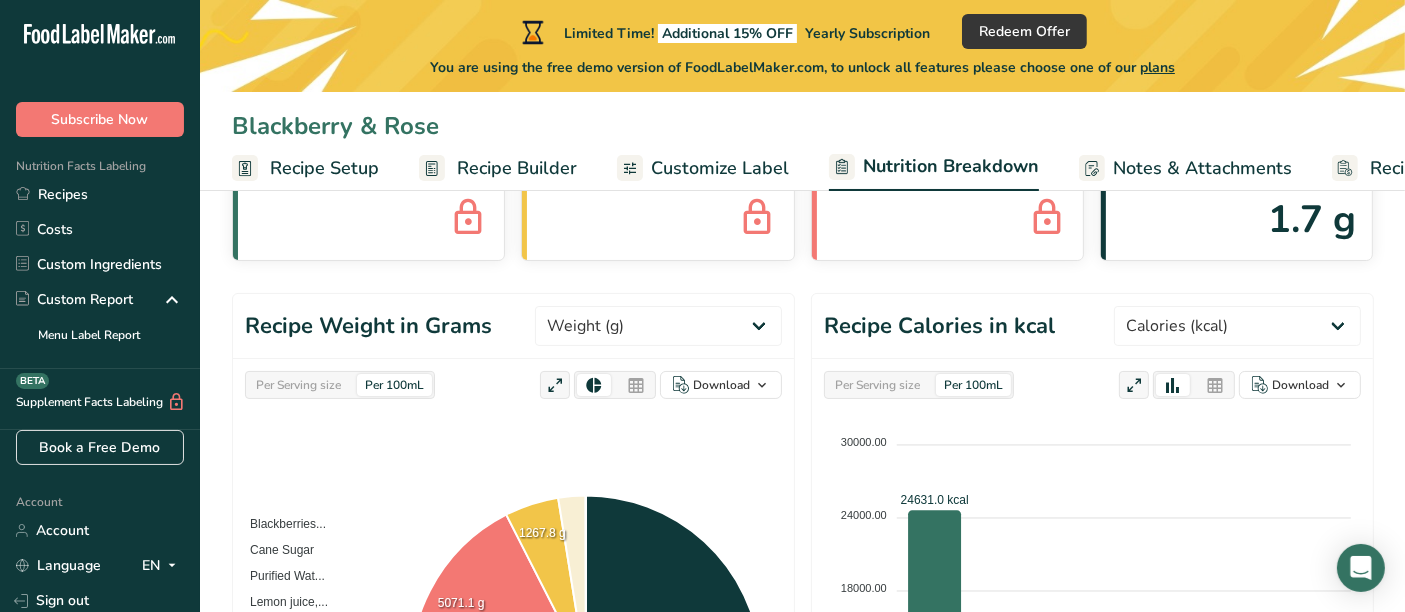 scroll, scrollTop: 136, scrollLeft: 0, axis: vertical 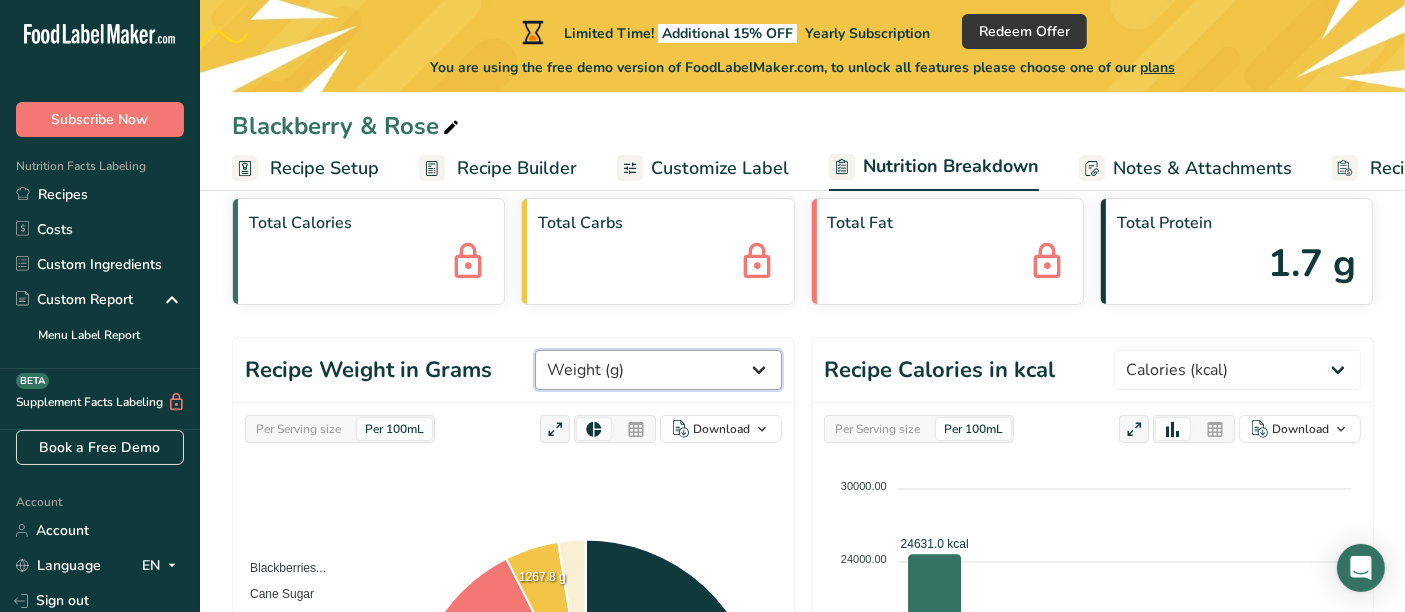 click on "Weight (g)
Calories (kcal)
Energy KJ (kj)
Total Fat (g)
Saturated Fat (g)
Trans Fat (g)
Cholesterol (mg)
Sodium (mg)
Total Carbohydrates (g)
Dietary Fiber (g)
Total Sugars (g)
Added Sugars (g)
Protein (g)
Vitamin D (mcg)
Vitamin A, RAE (mcg)
Vitamin C (mg)
Vitamin E (mg)
Vitamin K (mcg)
Thiamin (B1) (mg)
Riboflavin (B2) (mg)
Niacin (B3) (mg)
Vitamin B6 (mg)
Folate DFE (mcg)
(Folic Acid) (mcg)
Vitamin B12 (mcg)" at bounding box center (658, 370) 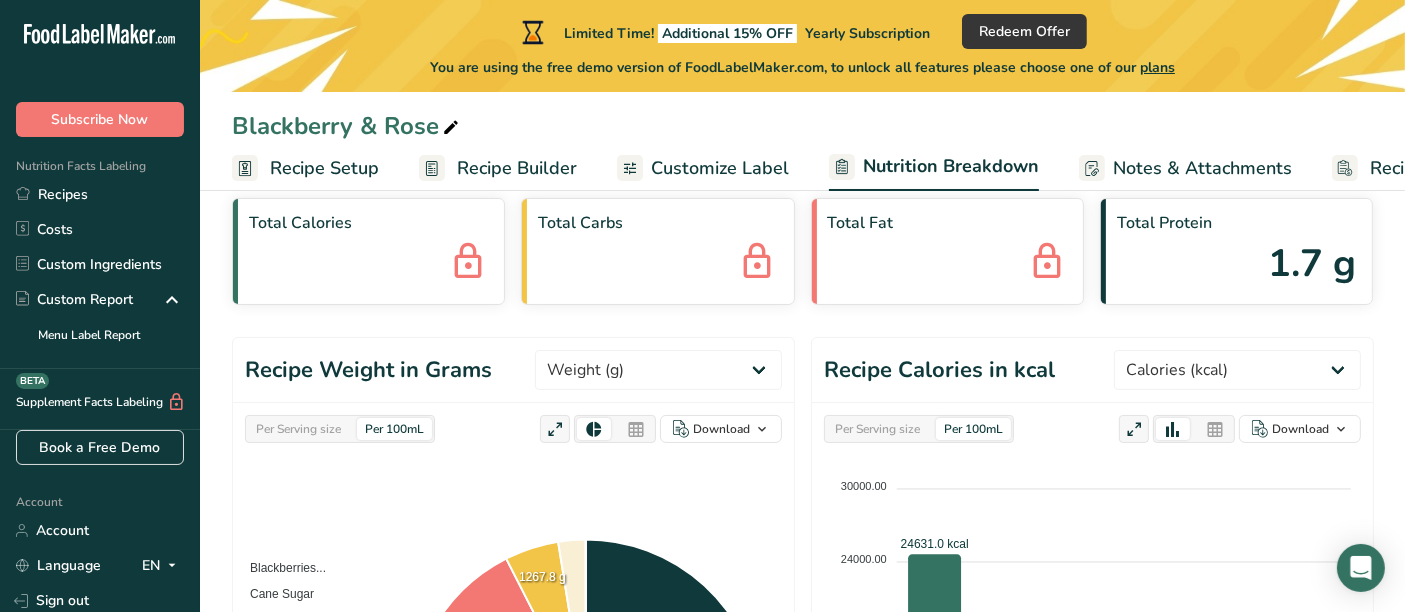 click on "Per Serving size
Per 100mL
Download
As image (.png)
As table (.xlsx)
[FOOD_ITEM]... Cane Sugar Purified Wat... Lemon juice,... Pectin, unsw... Alcoholic be... [NUMBER] g [NUMBER] g [NUMBER] g [NUMBER]          Ingredients   Percentage (%)   Amount
[FOOD_ITEM], raw
47.25 %
[NUMBER]
Cane Sugar
25.36 %
[NUMBER]
Purified Water
19.89 %
[NUMBER]
Lemon juice, raw
4.97 %
[NUMBER]
Pectin, unsweetened, dry mix
2.49 %
[NUMBER]
Alcoholic beverages, wine, rose
0.05 %
[NUMBER]" at bounding box center [513, 694] 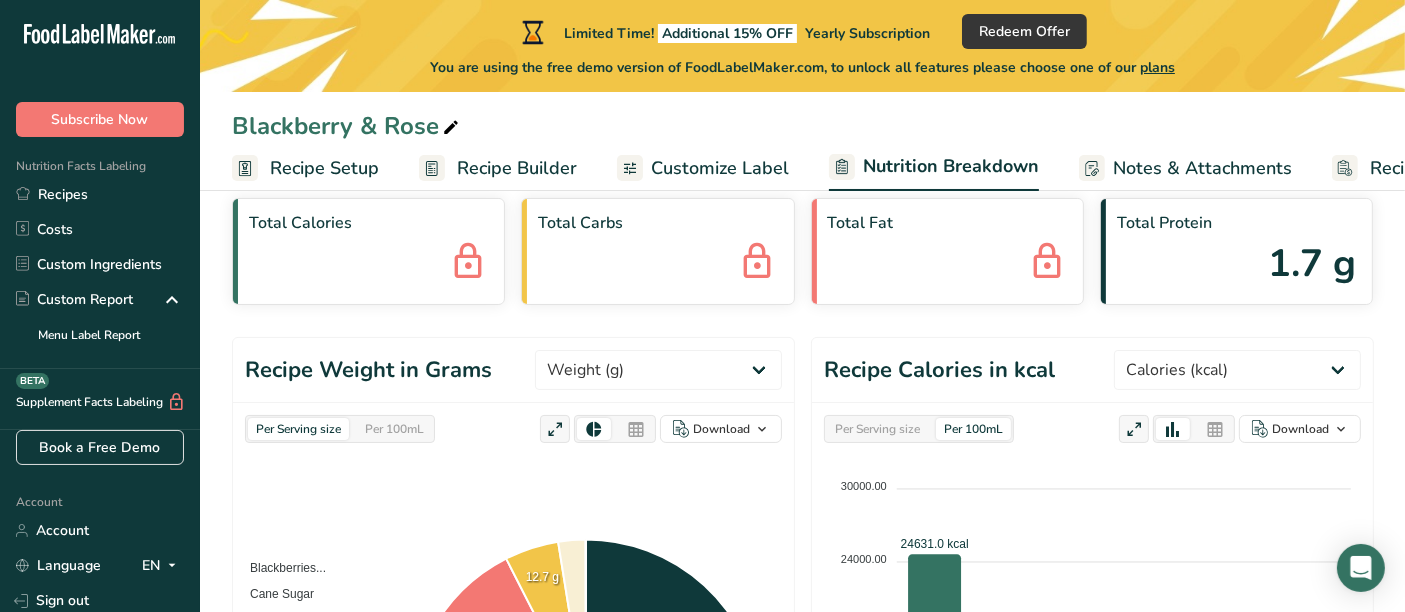 click on "Per 100mL" at bounding box center [973, 429] 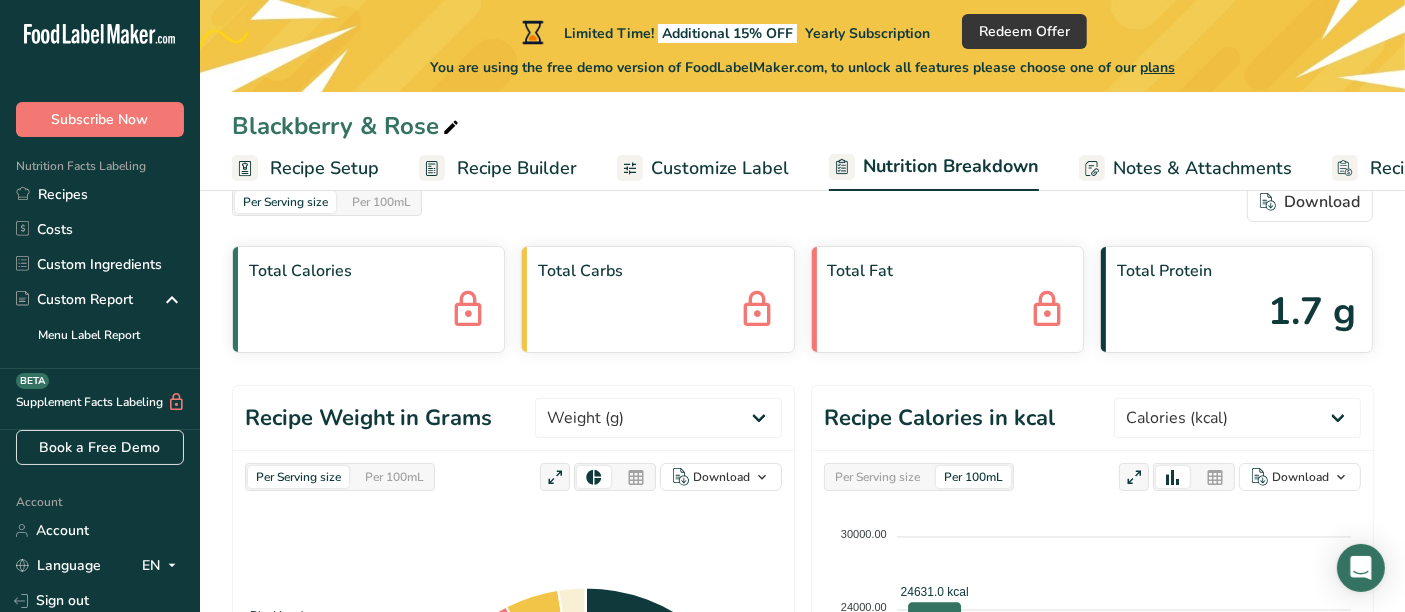 scroll, scrollTop: 42, scrollLeft: 0, axis: vertical 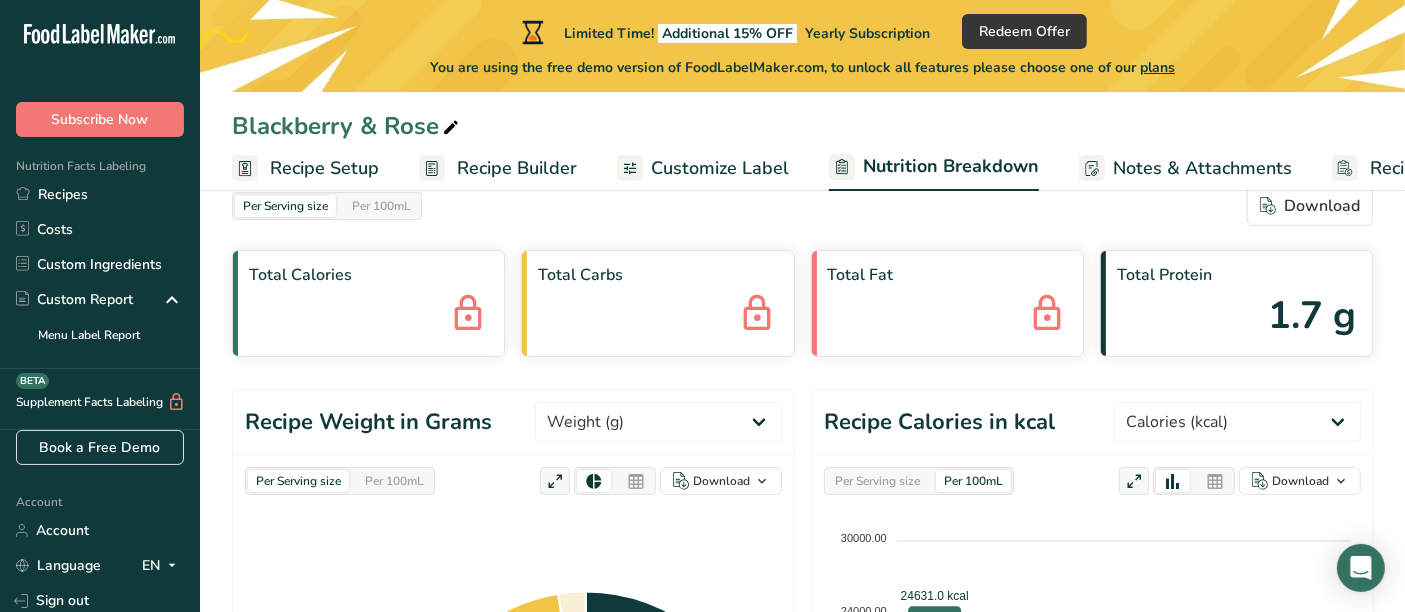 click on "Recipe Setup" at bounding box center (324, 168) 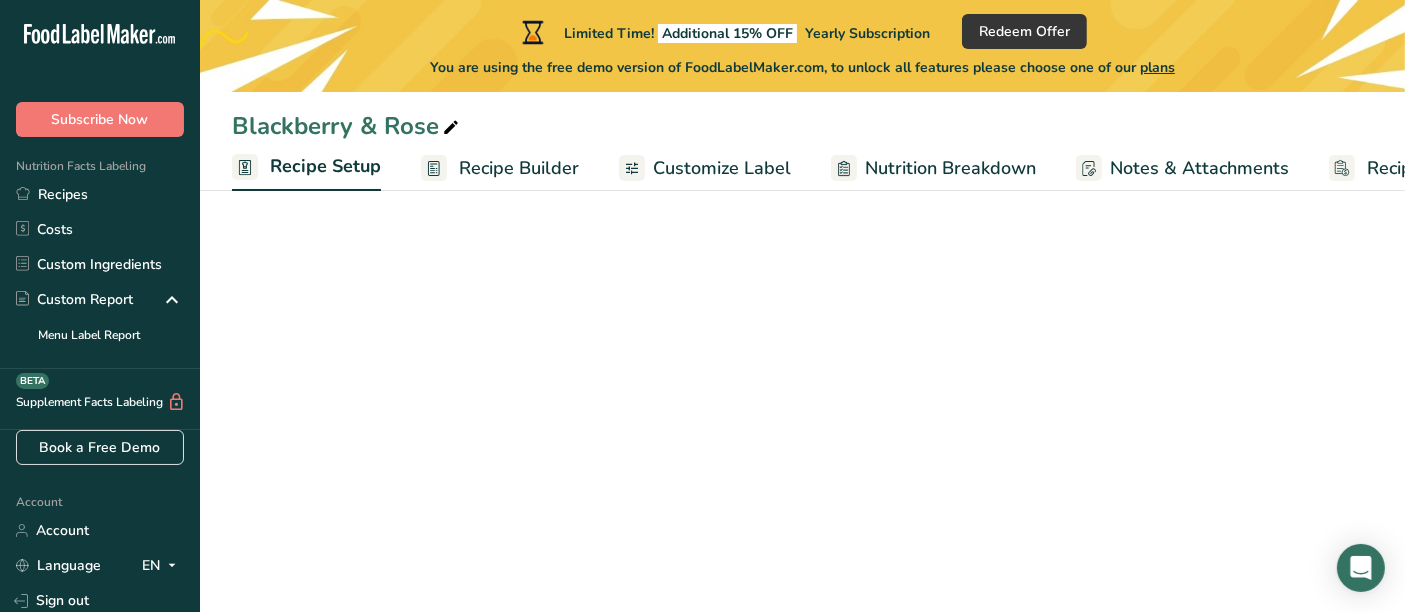 scroll, scrollTop: 0, scrollLeft: 6, axis: horizontal 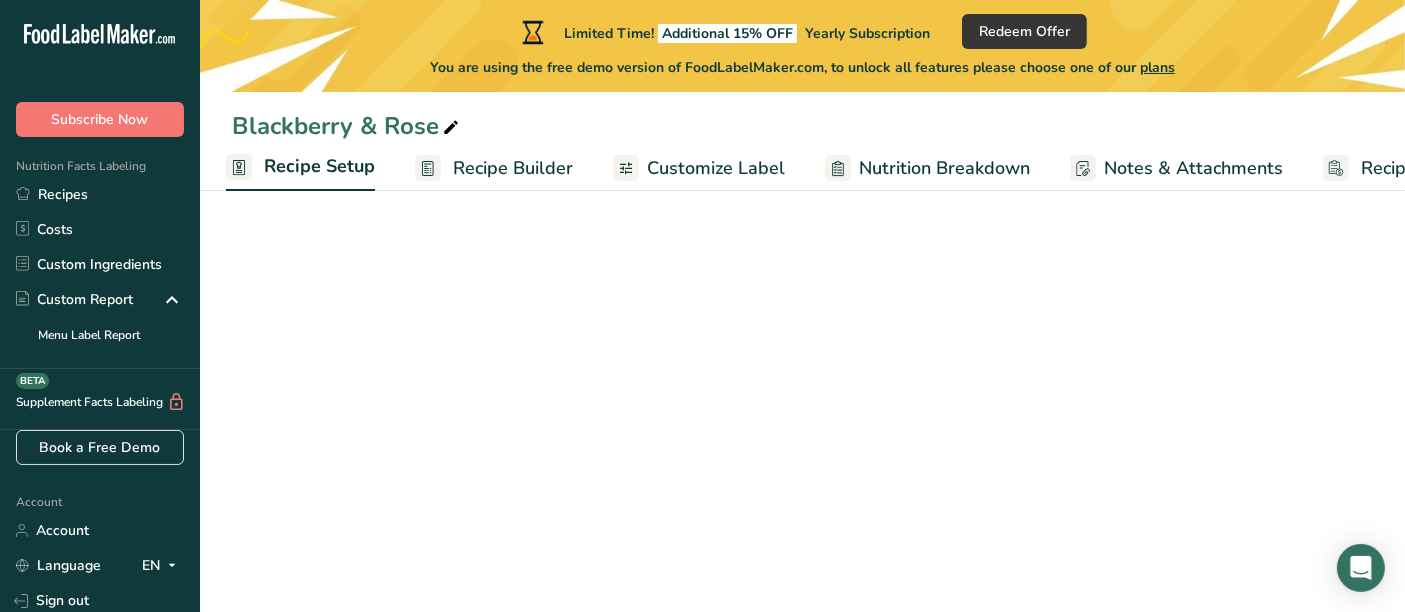 select on "22" 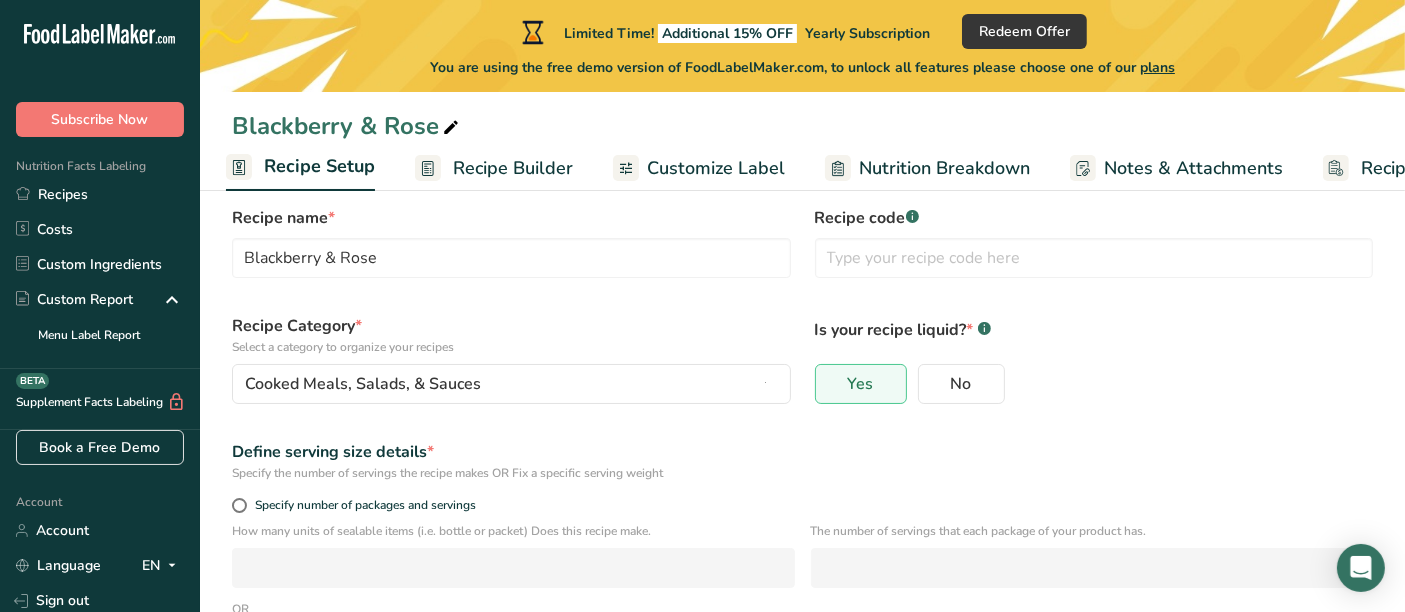 scroll, scrollTop: 0, scrollLeft: 0, axis: both 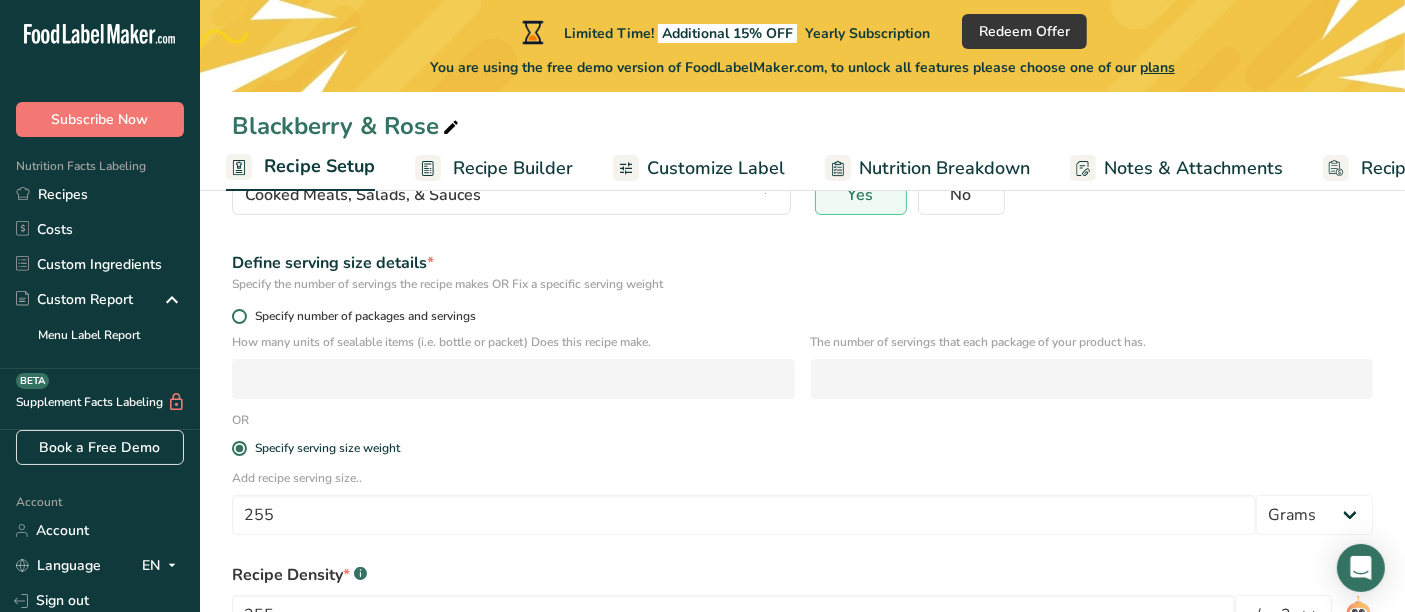 click at bounding box center [239, 316] 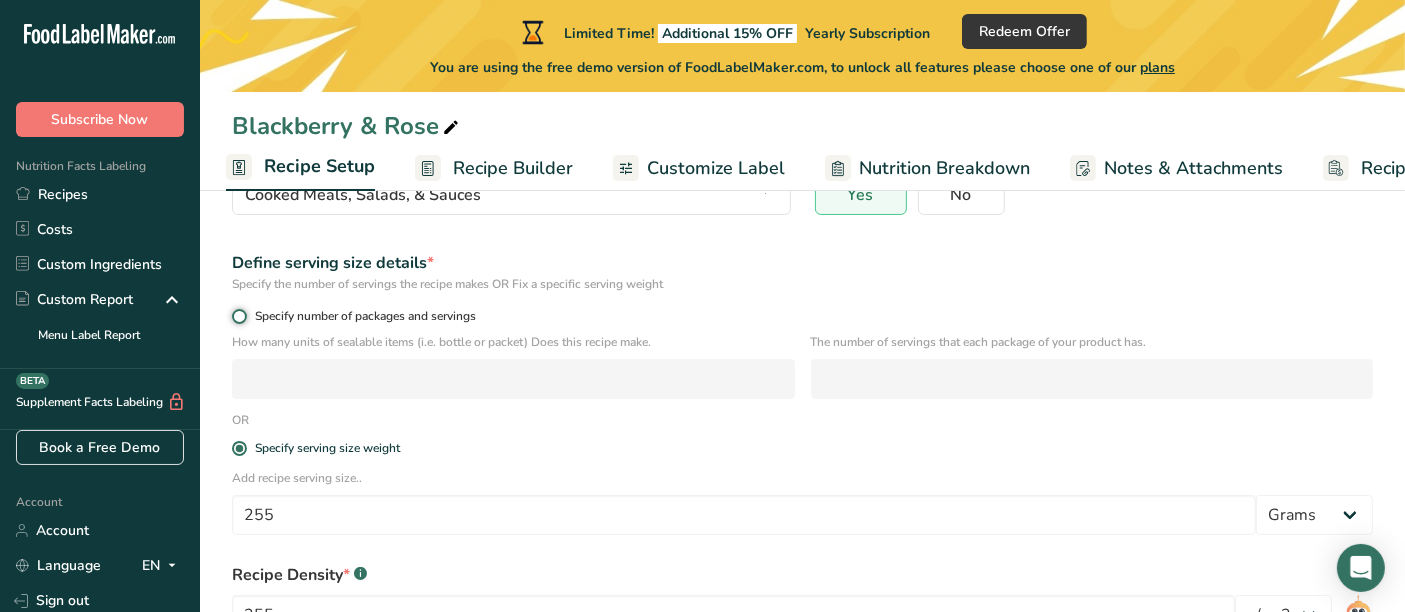click on "Specify number of packages and servings" at bounding box center (238, 316) 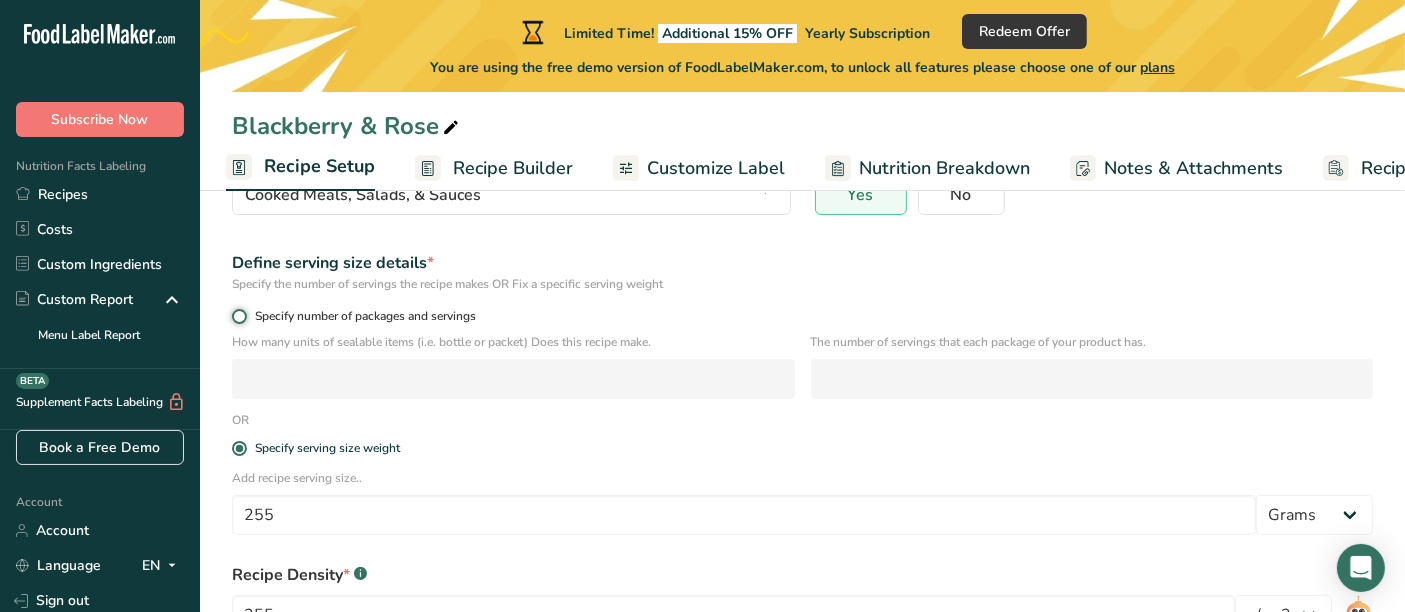 radio on "true" 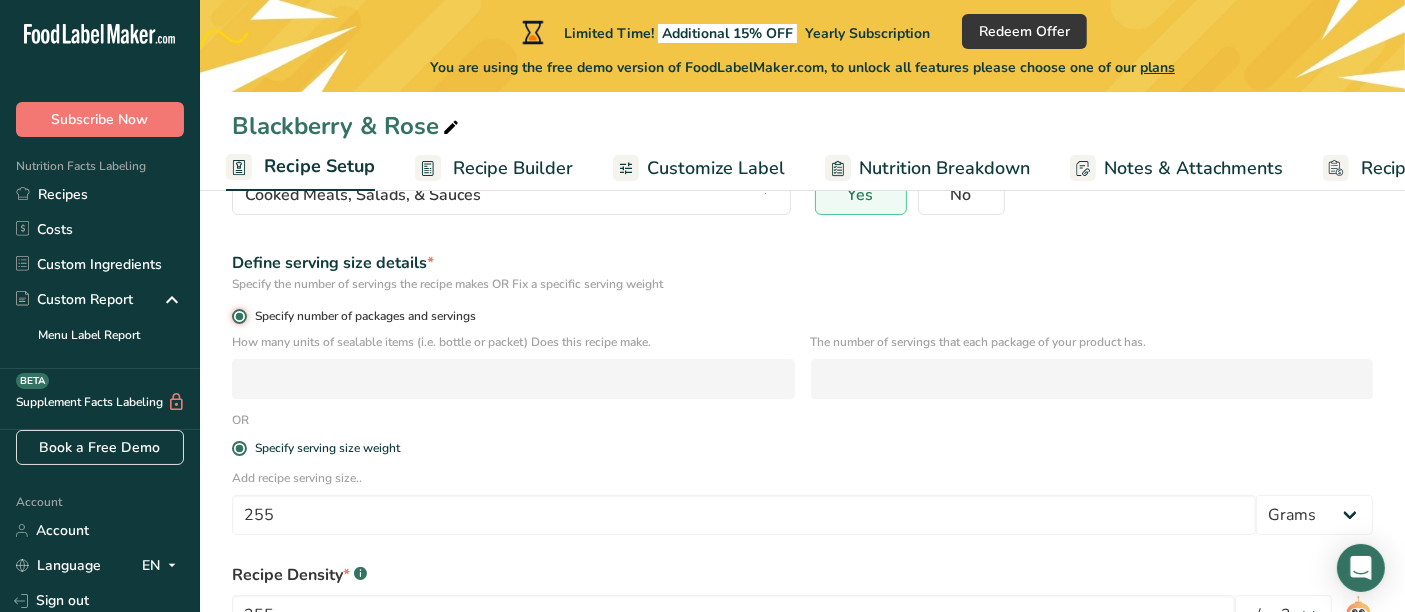 radio on "false" 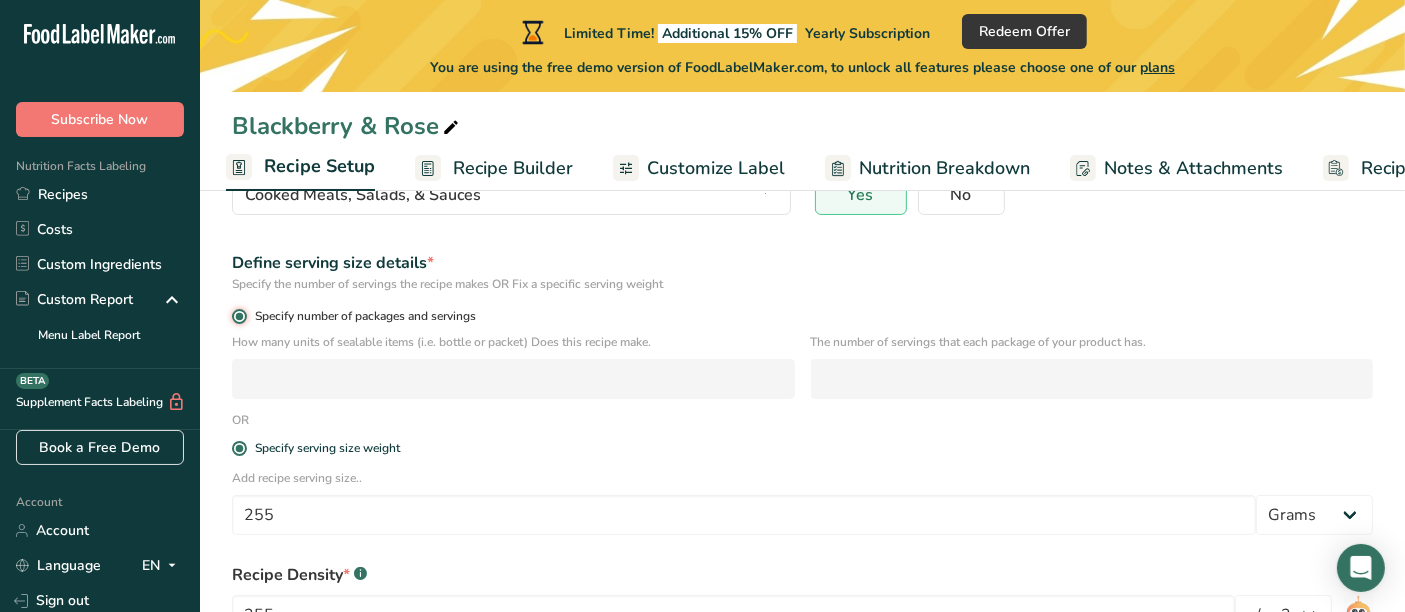 type 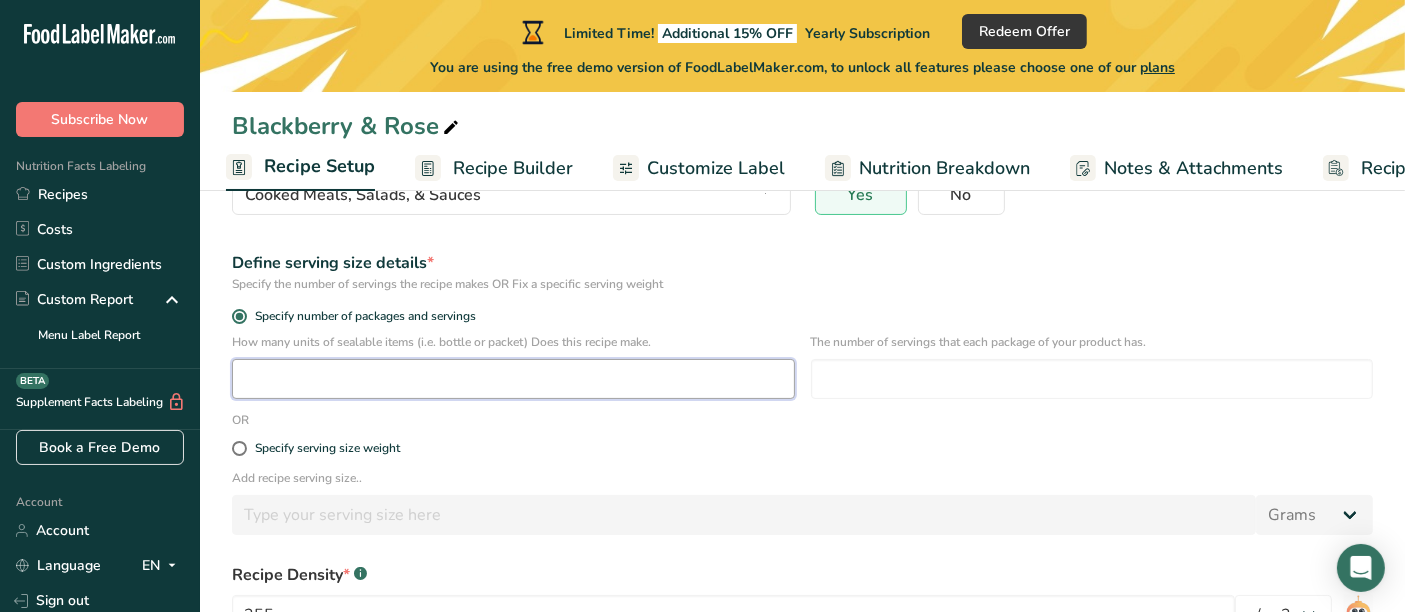 click at bounding box center [513, 379] 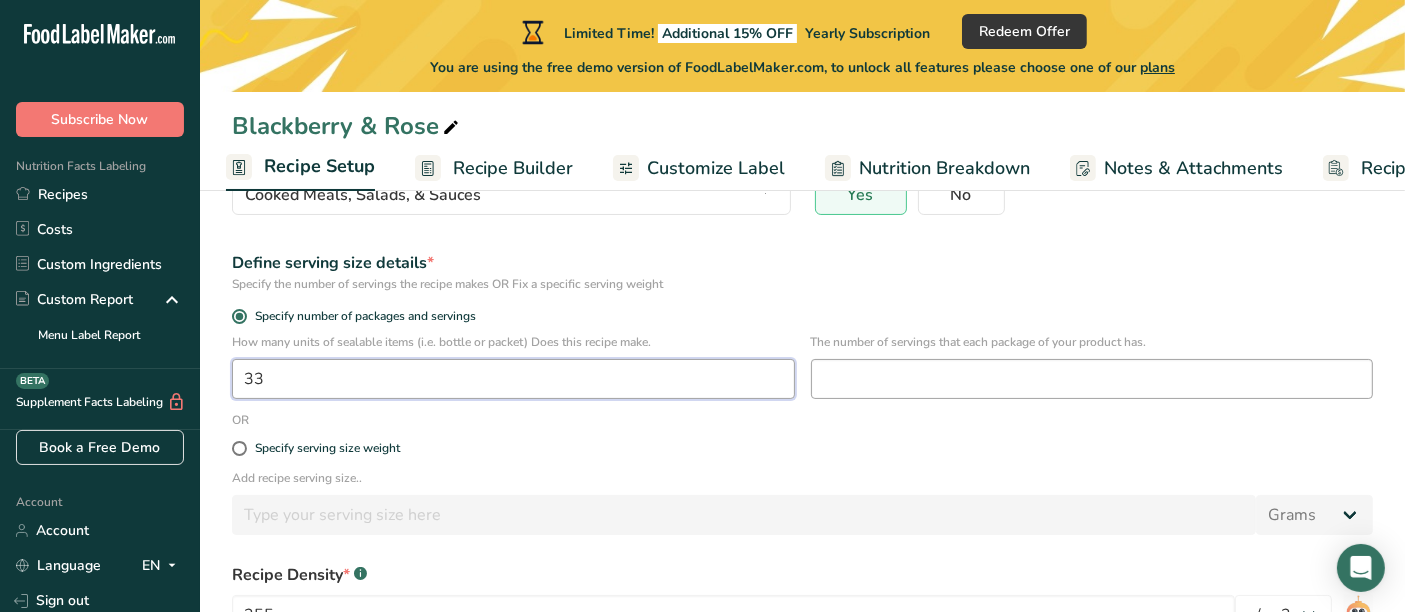 type on "33" 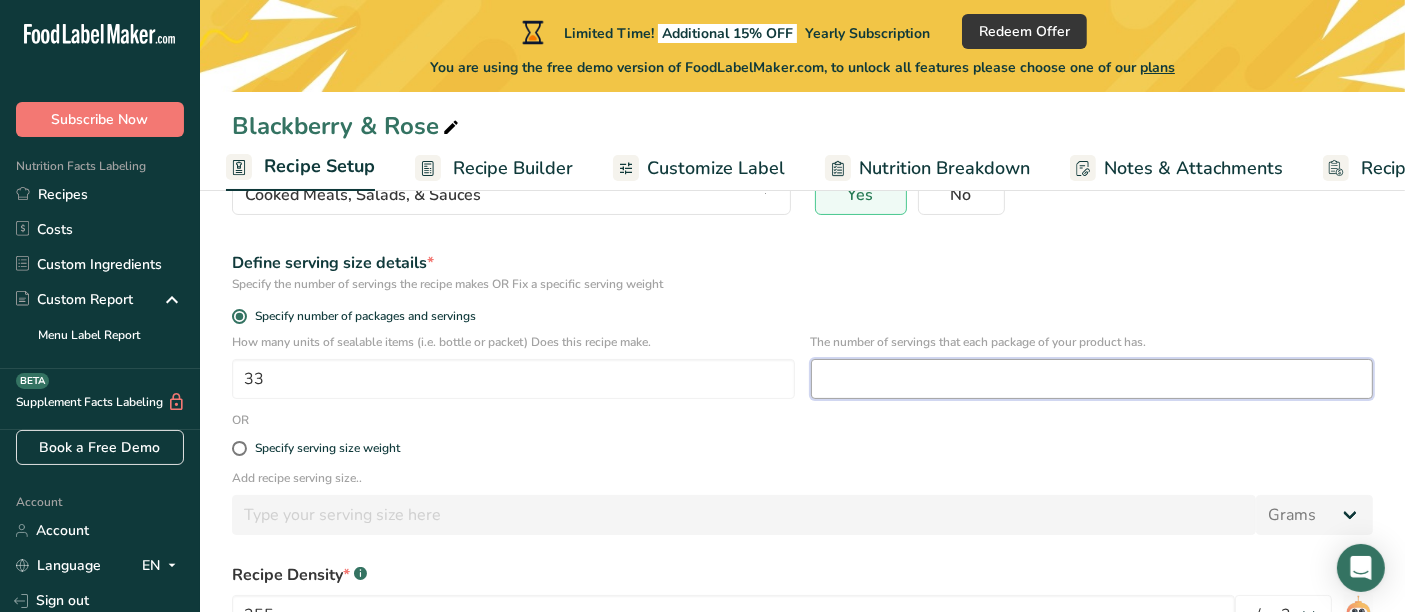 click at bounding box center (1092, 379) 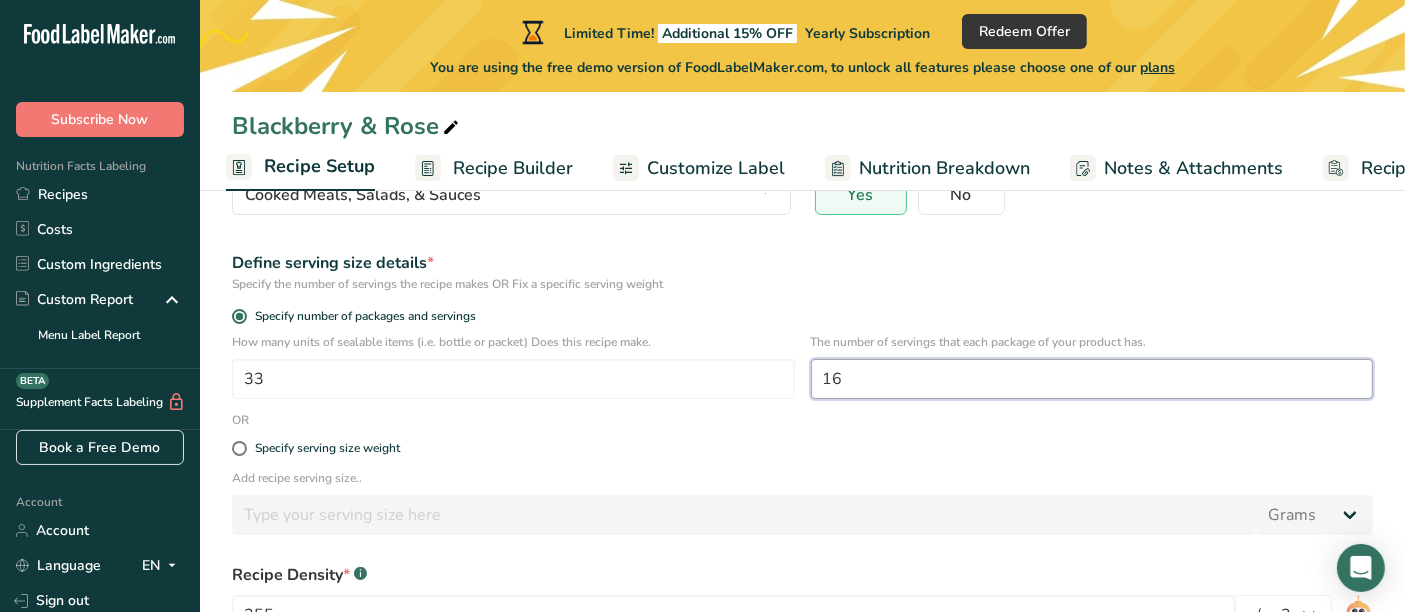 type on "16" 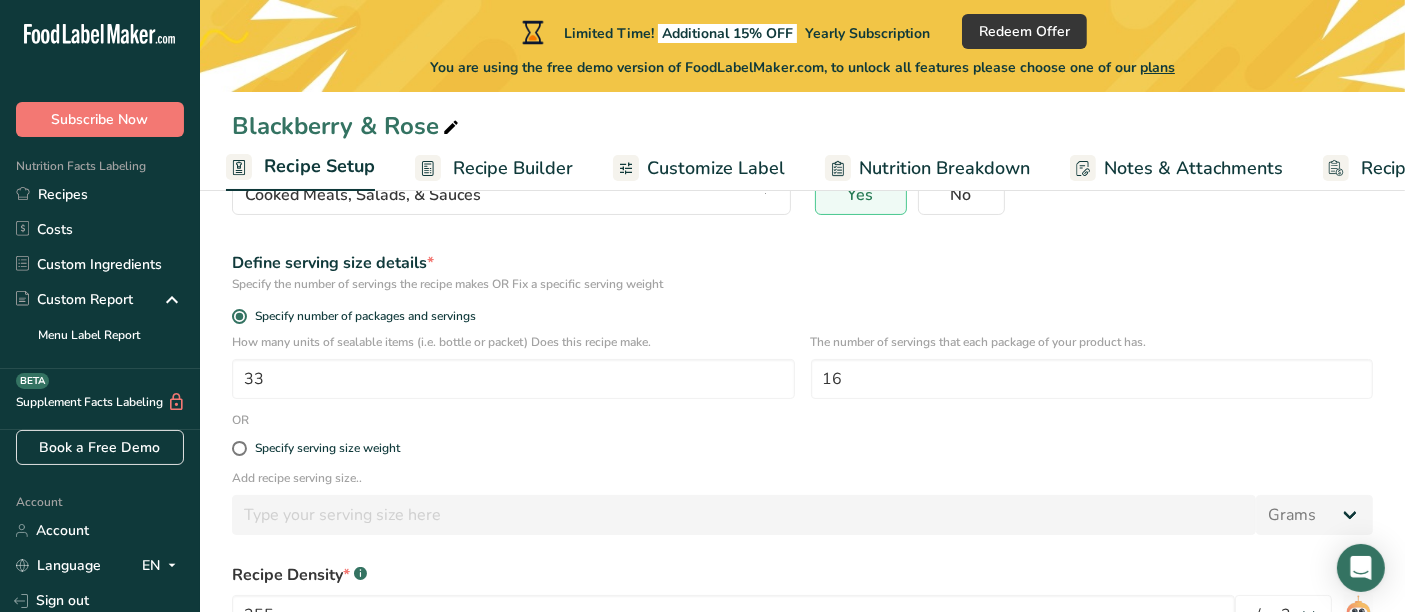 click on "Specify serving size weight" at bounding box center [802, 449] 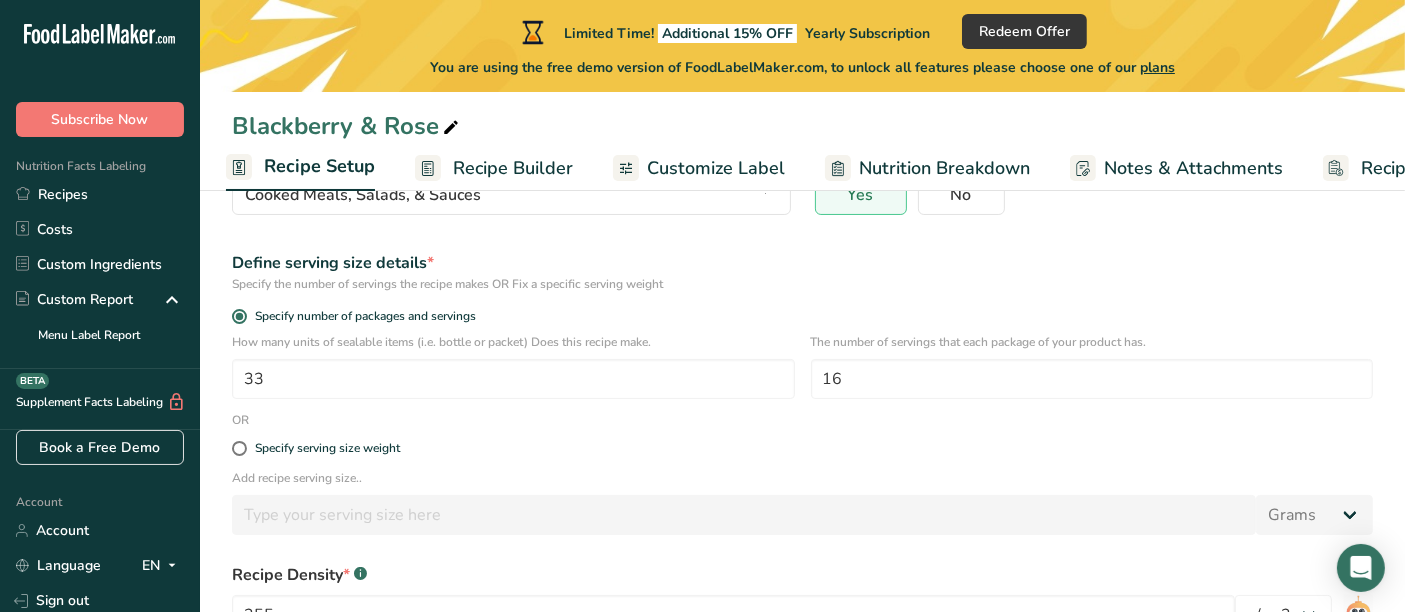 scroll, scrollTop: 377, scrollLeft: 0, axis: vertical 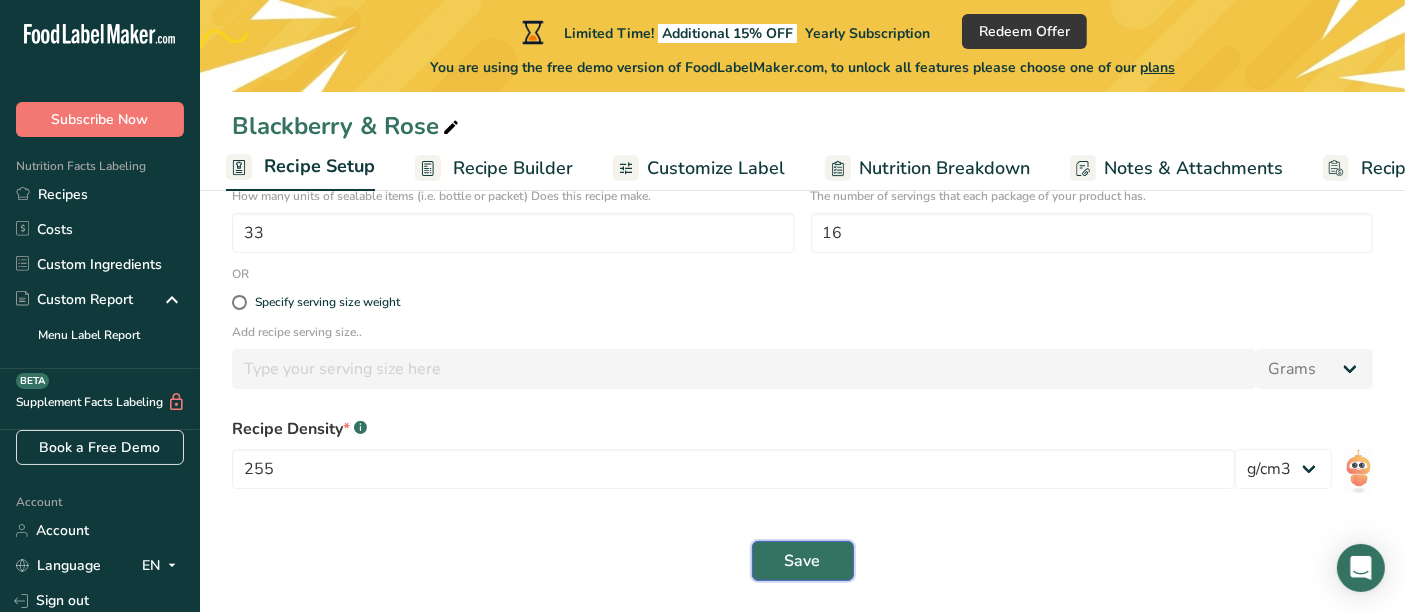 click on "Save" at bounding box center (803, 561) 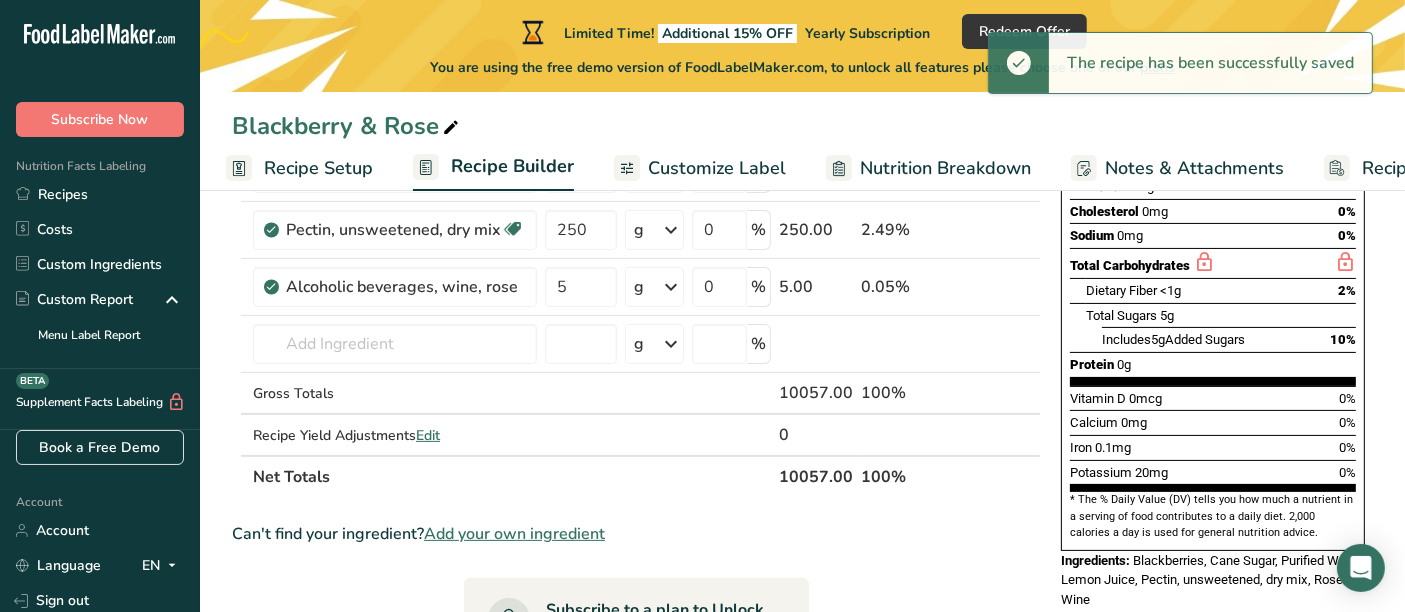 scroll, scrollTop: 0, scrollLeft: 0, axis: both 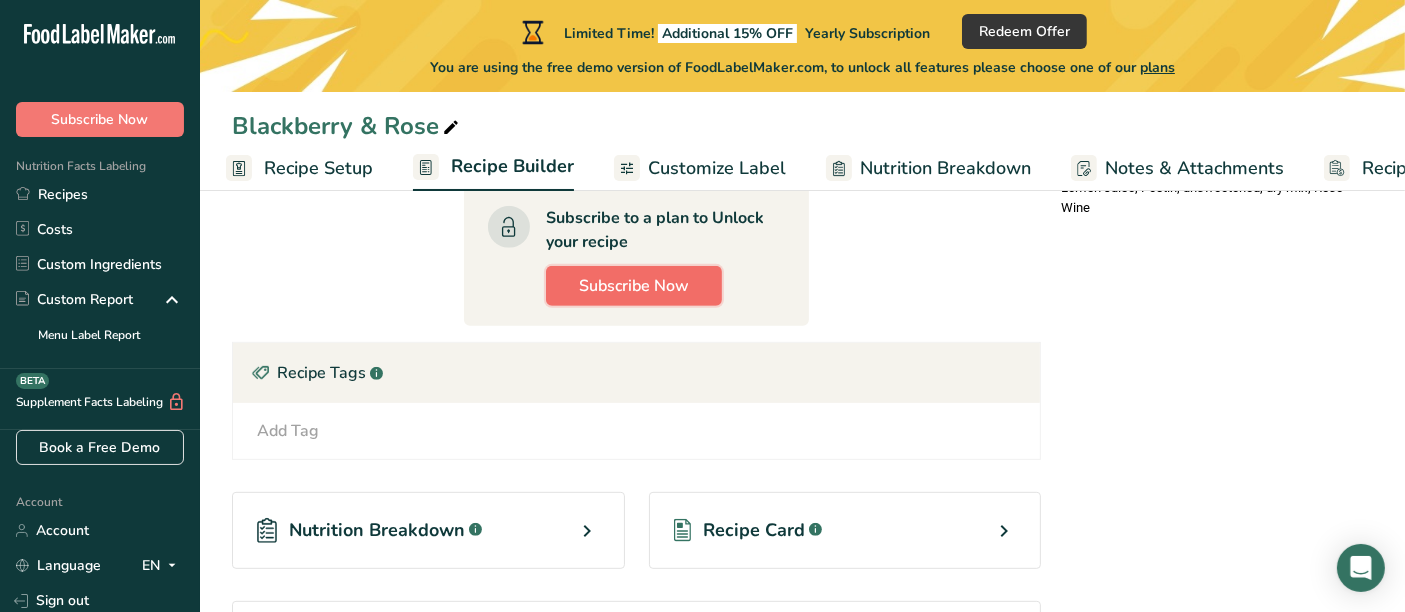 click on "Subscribe Now" at bounding box center [634, 286] 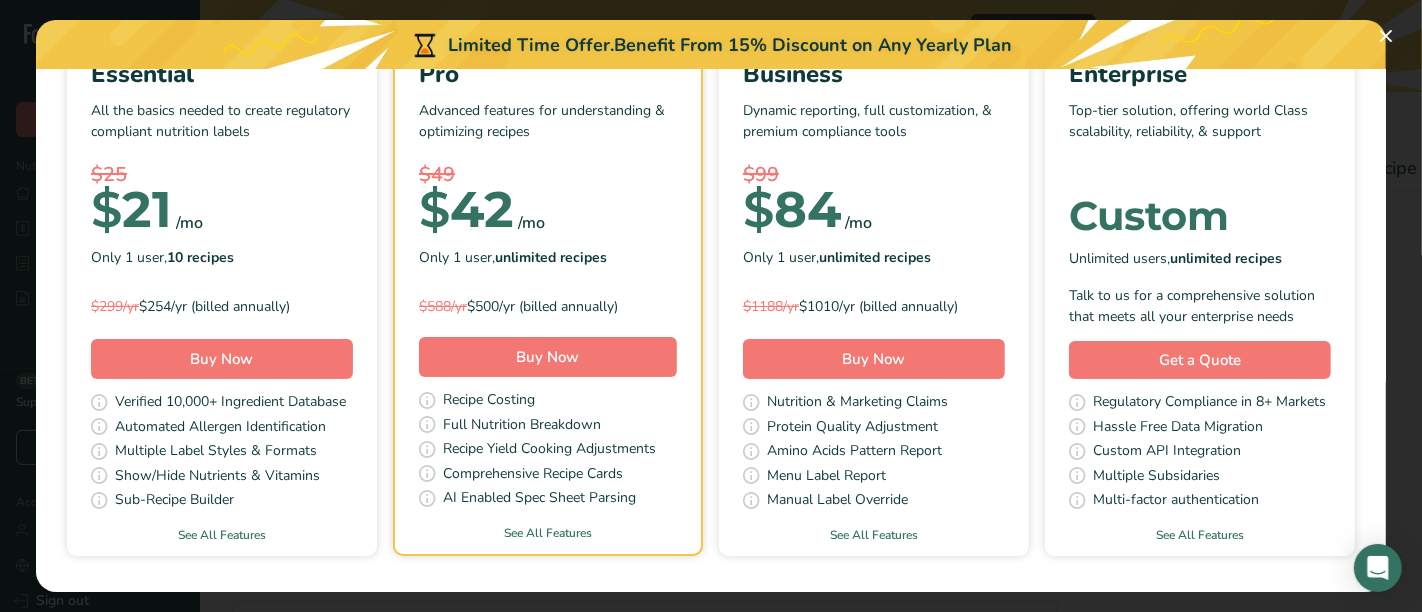 scroll, scrollTop: 186, scrollLeft: 0, axis: vertical 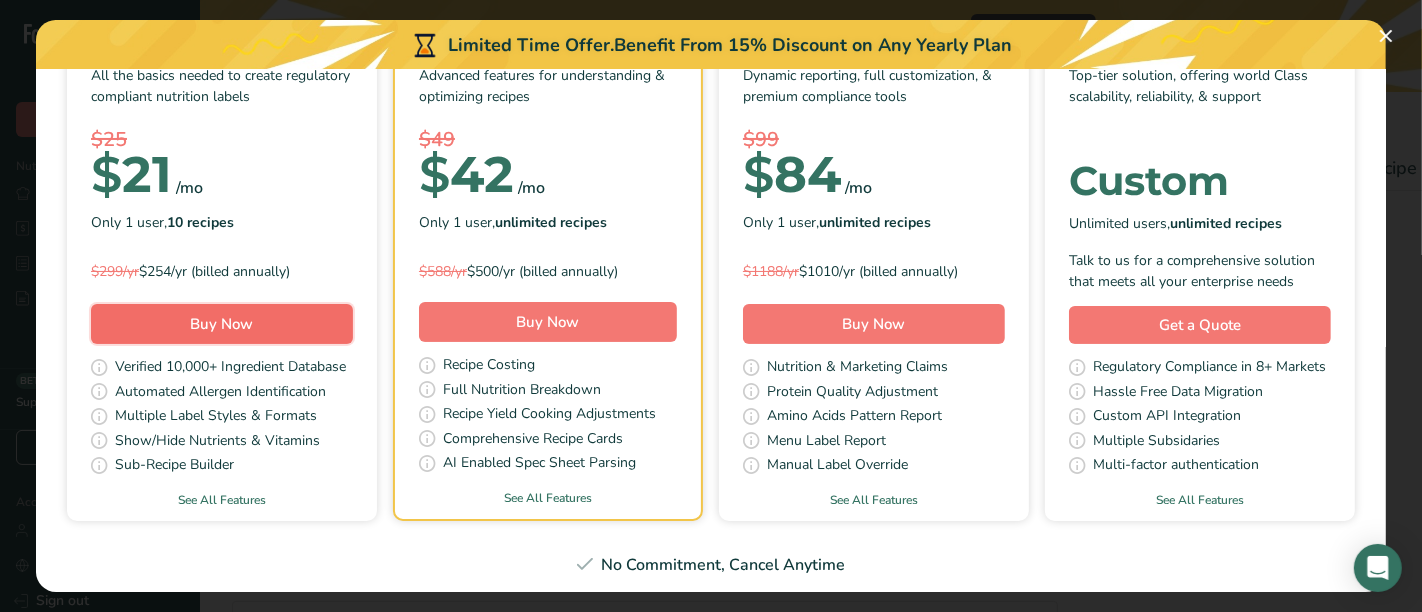 click on "Buy Now" at bounding box center (222, 324) 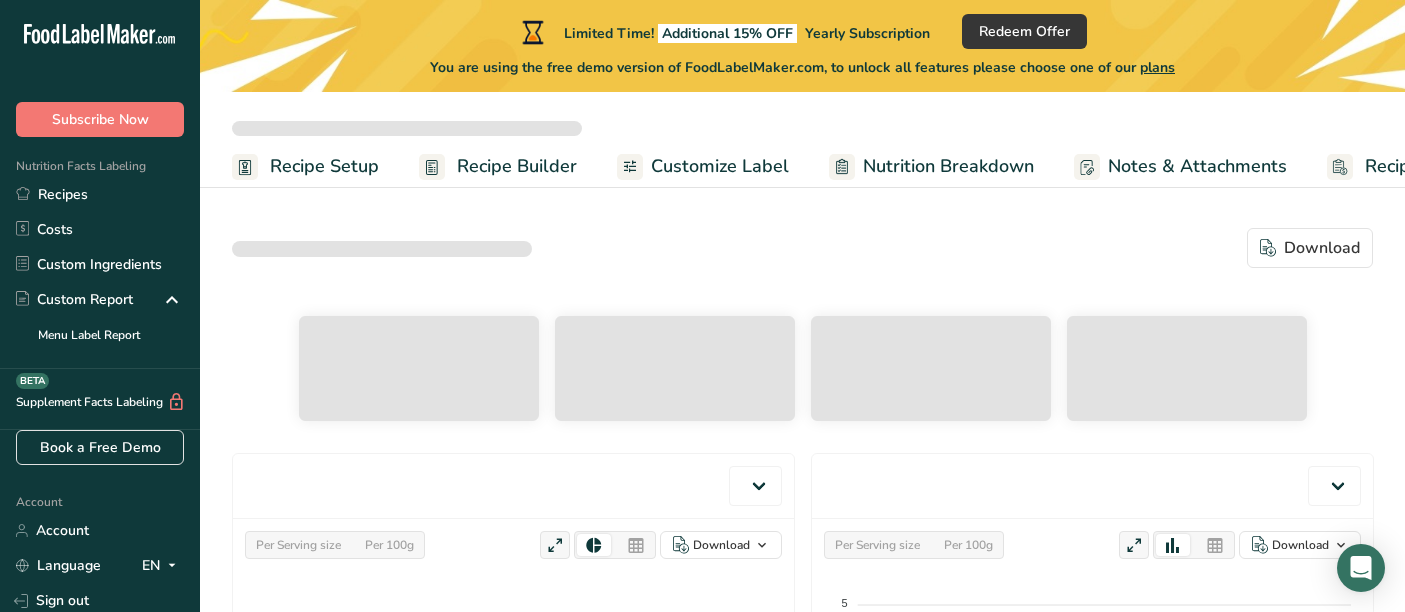 scroll, scrollTop: 0, scrollLeft: 0, axis: both 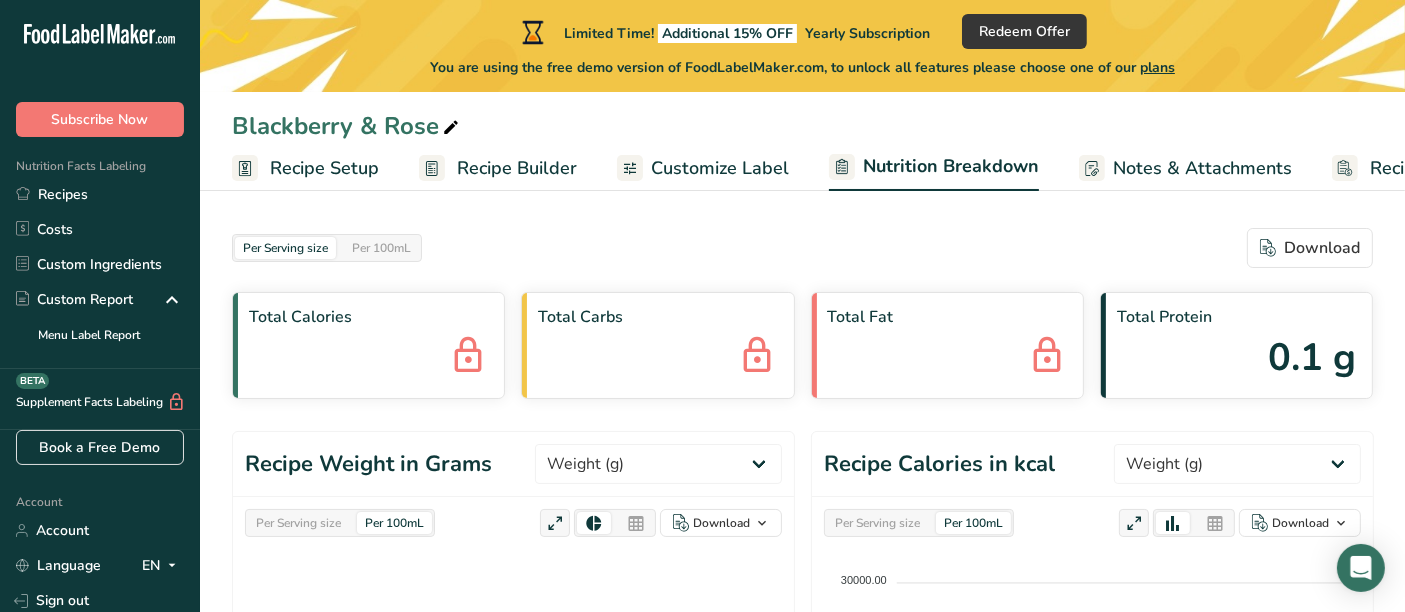 select on "Calories" 